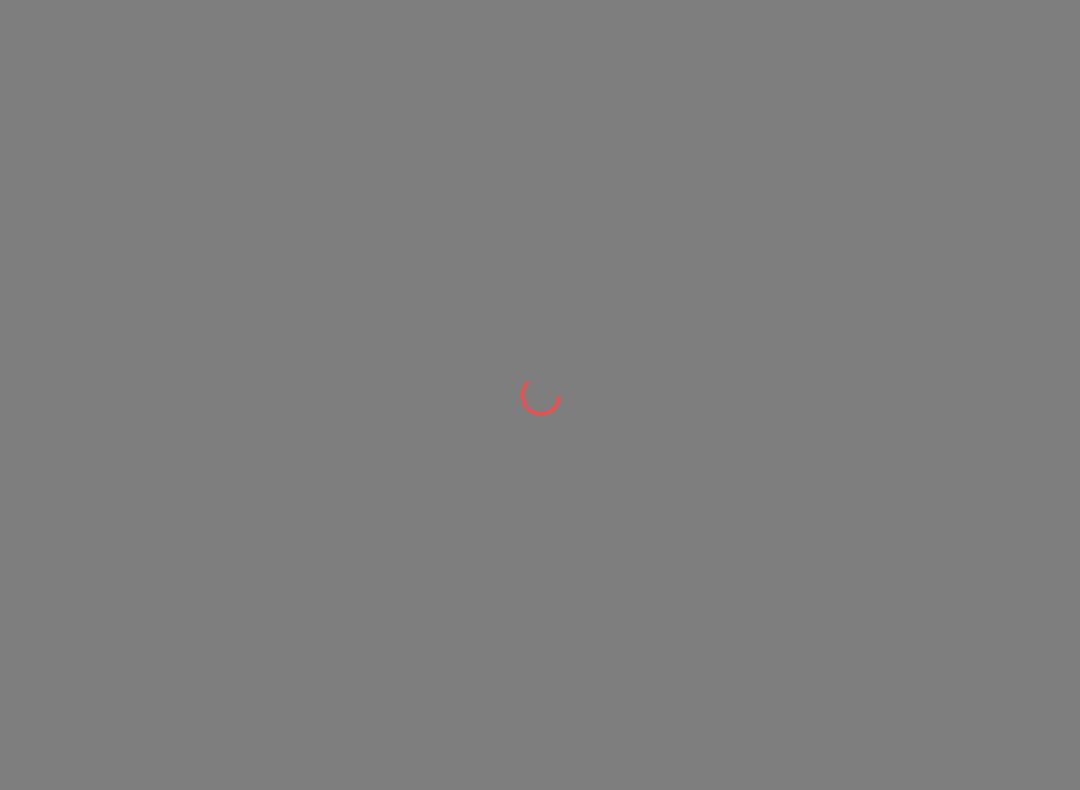 scroll, scrollTop: 0, scrollLeft: 0, axis: both 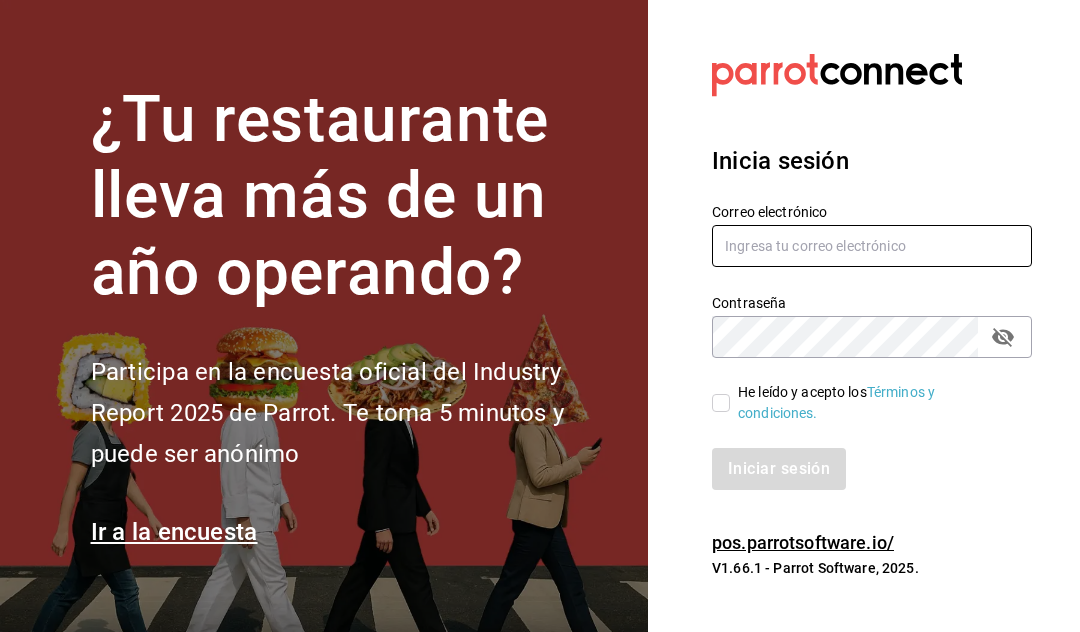 click at bounding box center (872, 246) 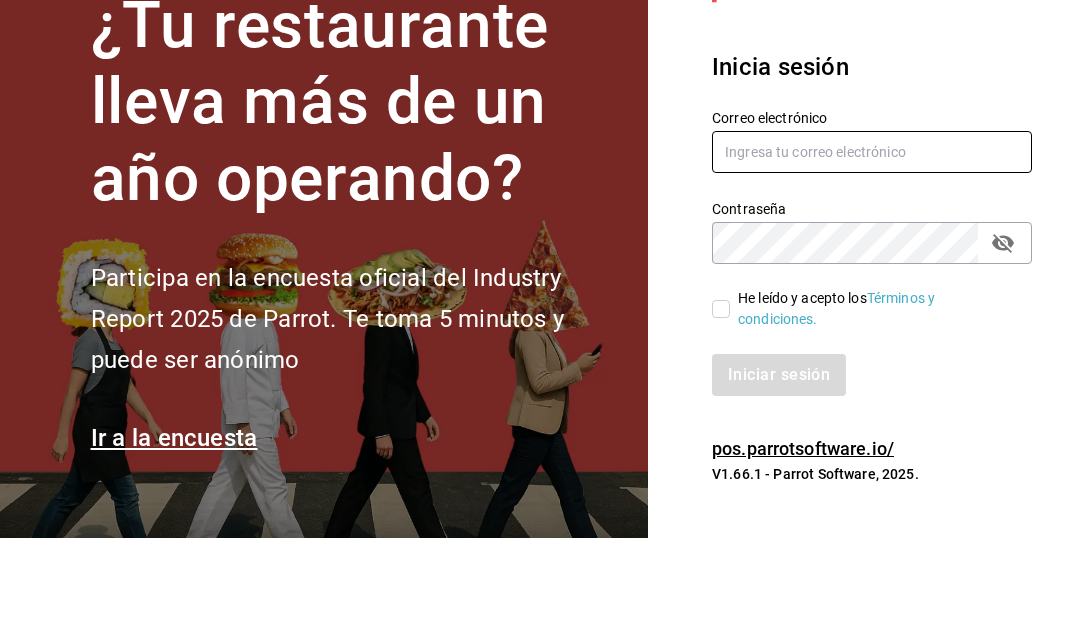 type on "gerardo.maxil@alumno.buap.mx" 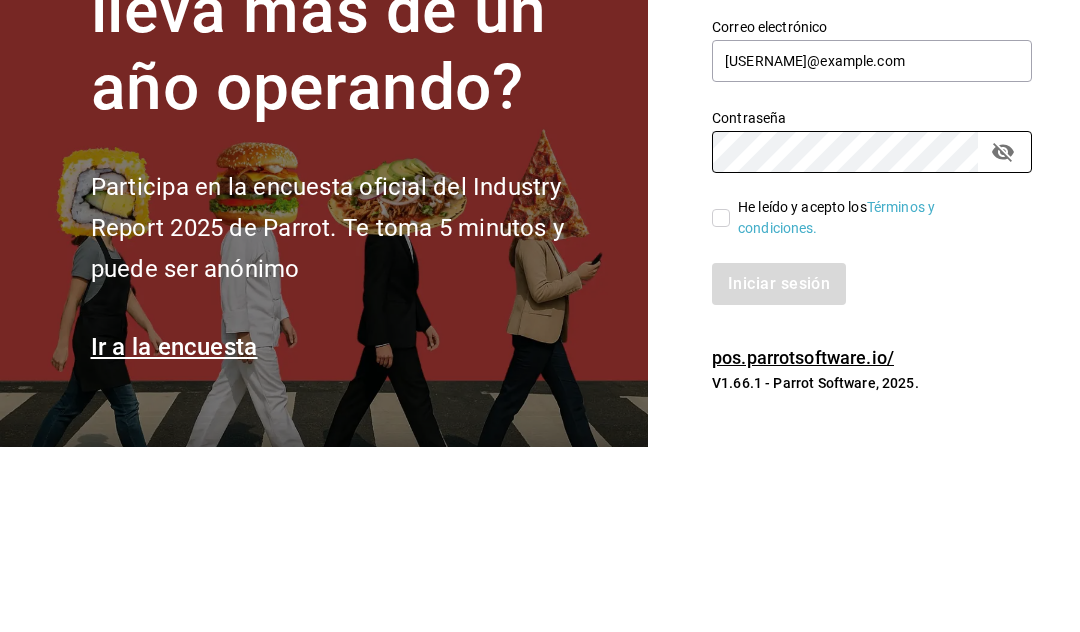 click on "He leído y acepto los  Términos y condiciones." at bounding box center [721, 403] 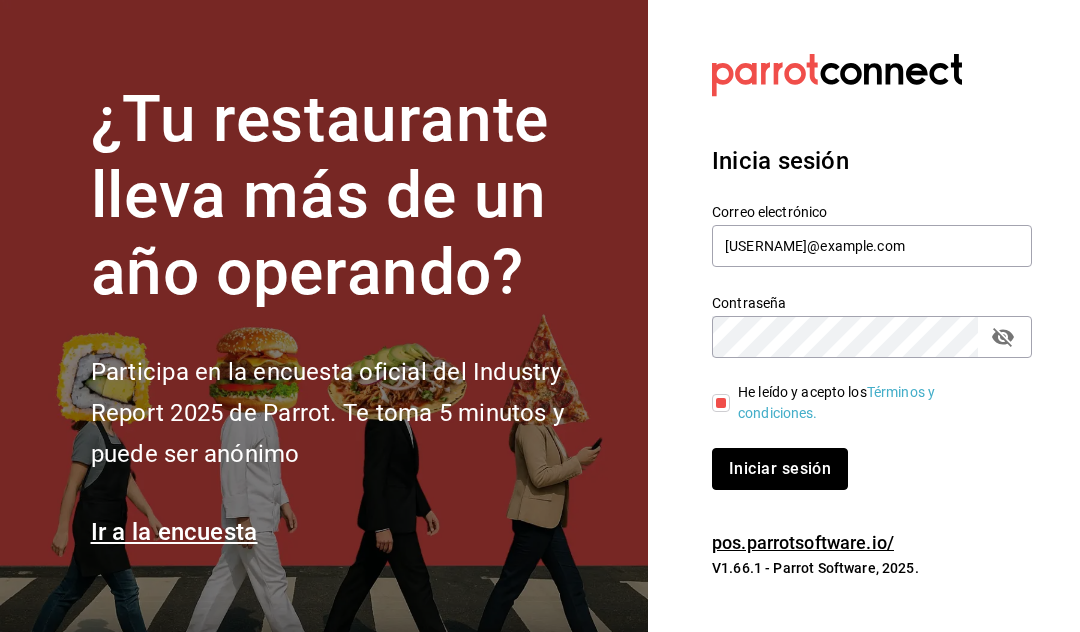 click on "Iniciar sesión" at bounding box center [780, 469] 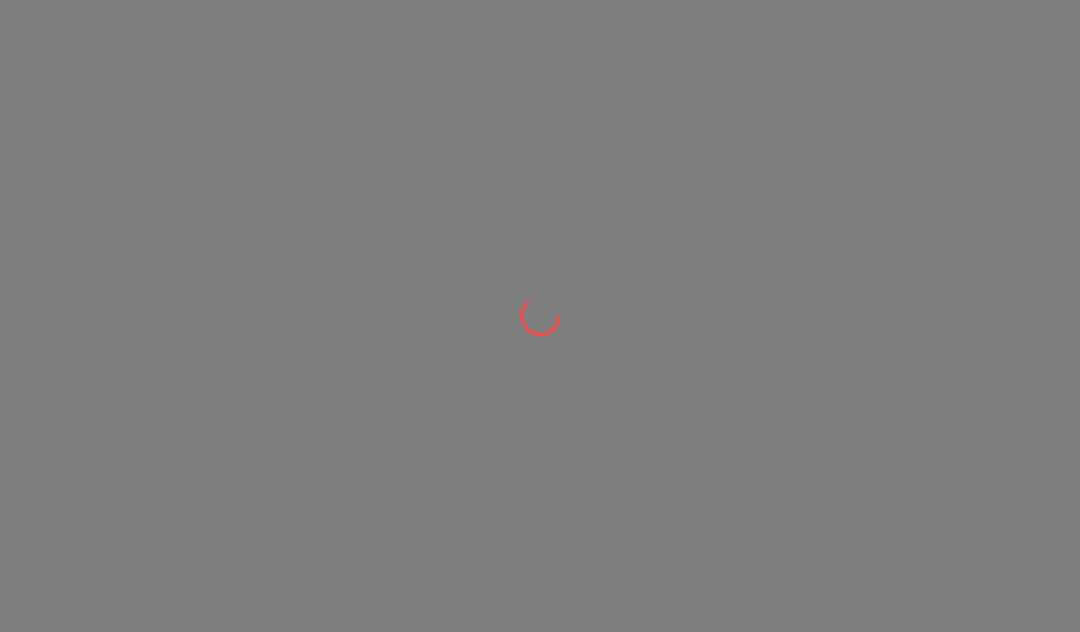 scroll, scrollTop: 0, scrollLeft: 0, axis: both 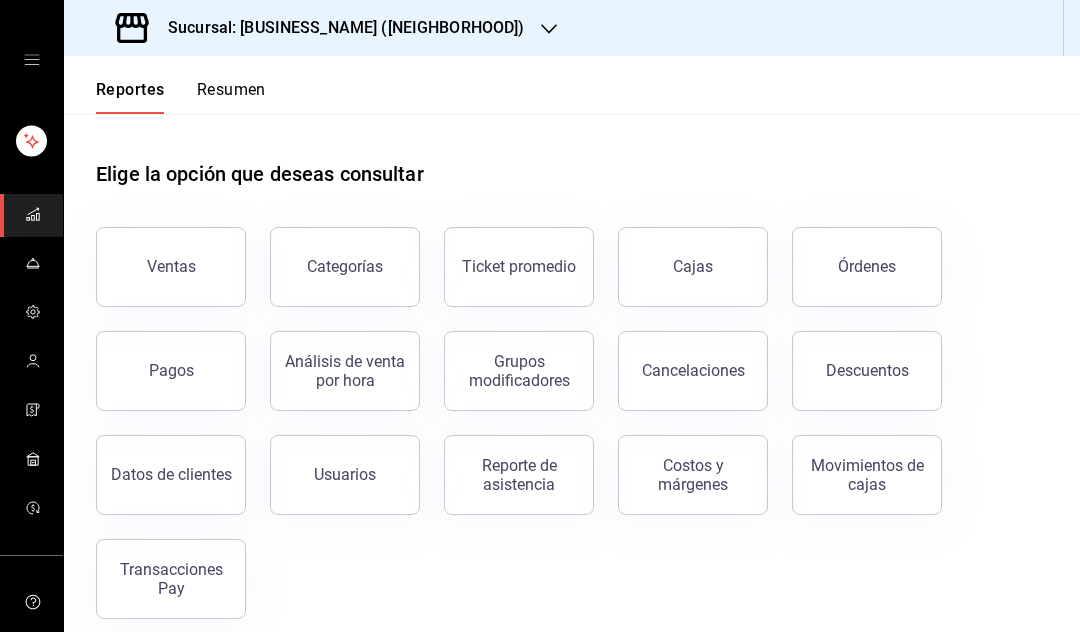click 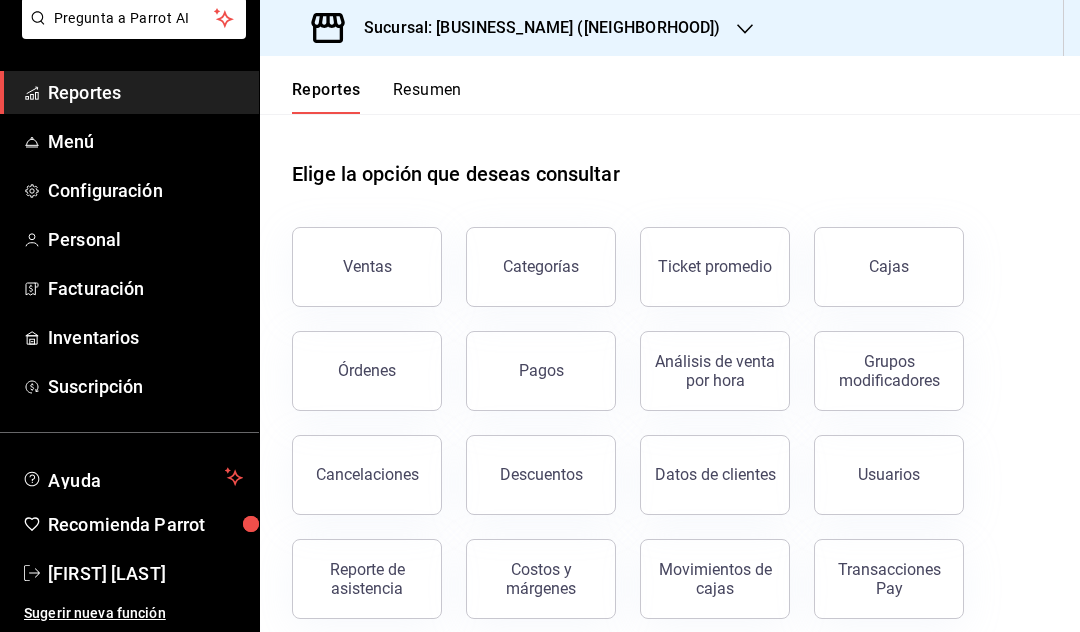 scroll, scrollTop: 123, scrollLeft: 0, axis: vertical 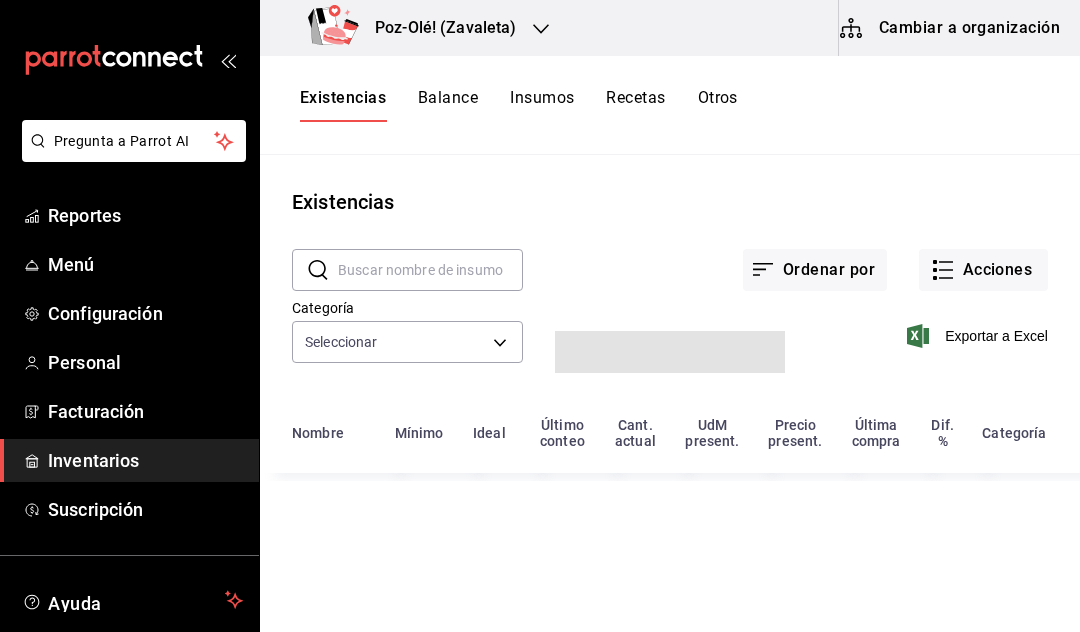 type on "d676893f-1eff-4afc-89d5-be7931405371,64c67766-f765-4080-8c3b-6b73adc83a6f,5c5041bb-a5f2-4fee-a852-9518eaaaed63,a9ecc625-3e6e-4f3a-af89-b6f5851c2aa6,664a98cc-303f-4457-ad6a-208424c1b37e,36a74587-1017-4fd3-9202-a42460c92c41,6f6df9d1-7af3-447f-bdad-717510cfd3a0,5edf9950-3e7b-46be-983e-759299c0bd72,a0016c89-fc40-4d14-a13f-f79d9adf0461,641e80c7-81a0-4fcb-acf7-bf130a73799a,7c441fcf-f04e-4a9e-887d-7e4510957efa" 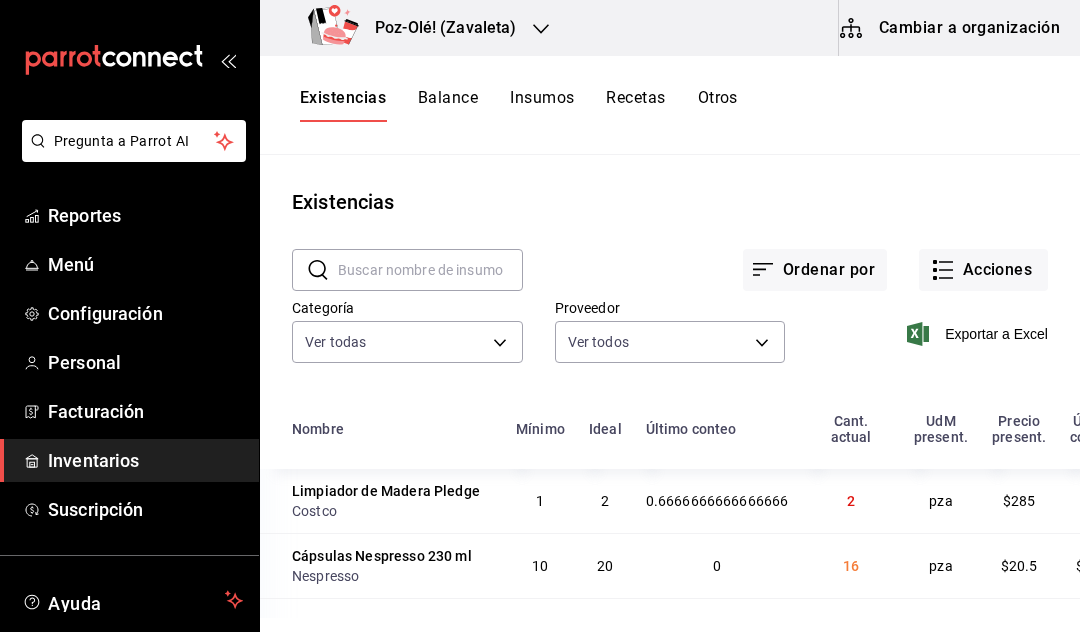 scroll, scrollTop: 0, scrollLeft: 0, axis: both 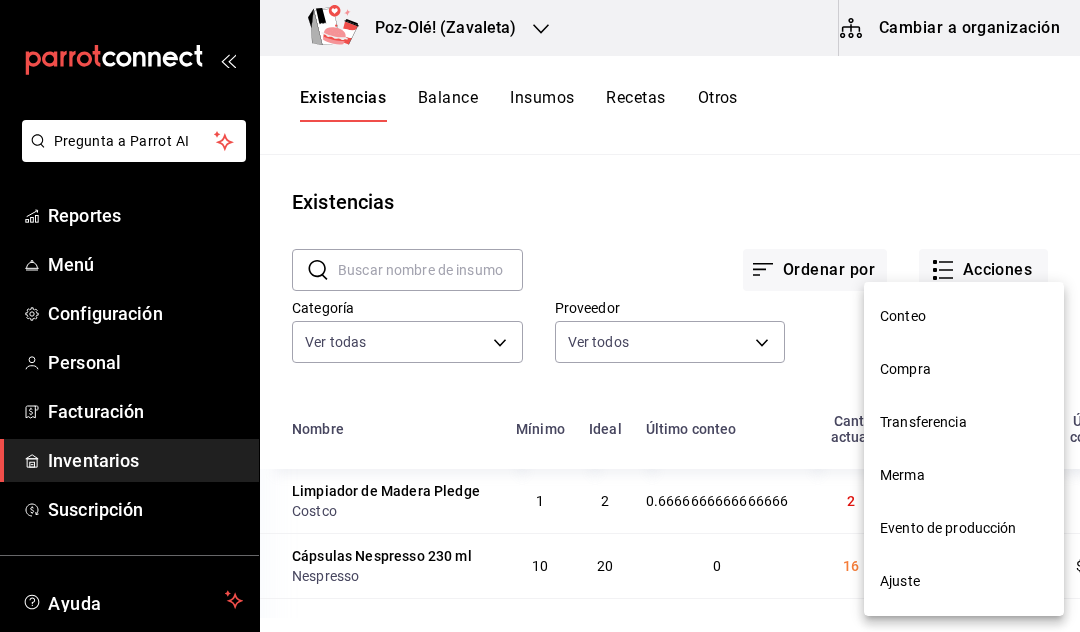 click on "Conteo Compra Transferencia Merma Evento de producción Ajuste" at bounding box center [964, 449] 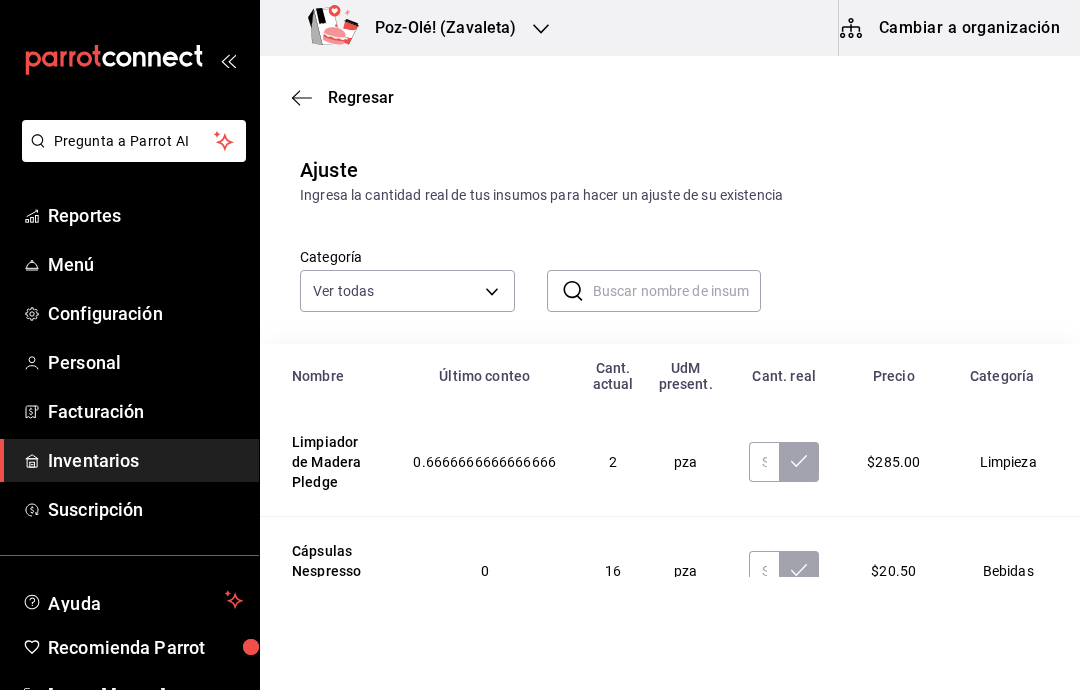 click on "Pregunta a Parrot AI Reportes   Menú   Configuración   Personal   Facturación   Inventarios   Suscripción   Ayuda Recomienda Parrot   [FIRST] [LAST]   Sugerir nueva función   Poz-Olé! (Zavaleta) Cambiar a organización Regresar Ajuste Ingresa la cantidad real de tus insumos para hacer un ajuste de su existencia Categoría Ver todas [UUID],[UUID],[UUID],[UUID],[UUID],[UUID],[UUID],[UUID],[UUID],[UUID] ​ ​ Nombre Último conteo Cant. actual UdM present. Cant. real Precio Categoría Limpiador de Madera Pledge 0.6666666666666666 2 pza $285.00 Limpieza Cápsulas Nespresso 230 ml 0 16 pza $20.50 Bebidas Cerveza Negra Modelo 15 15 pza $18.29 Cervezas 0 16 pza $18.29 0 0" at bounding box center [540, 288] 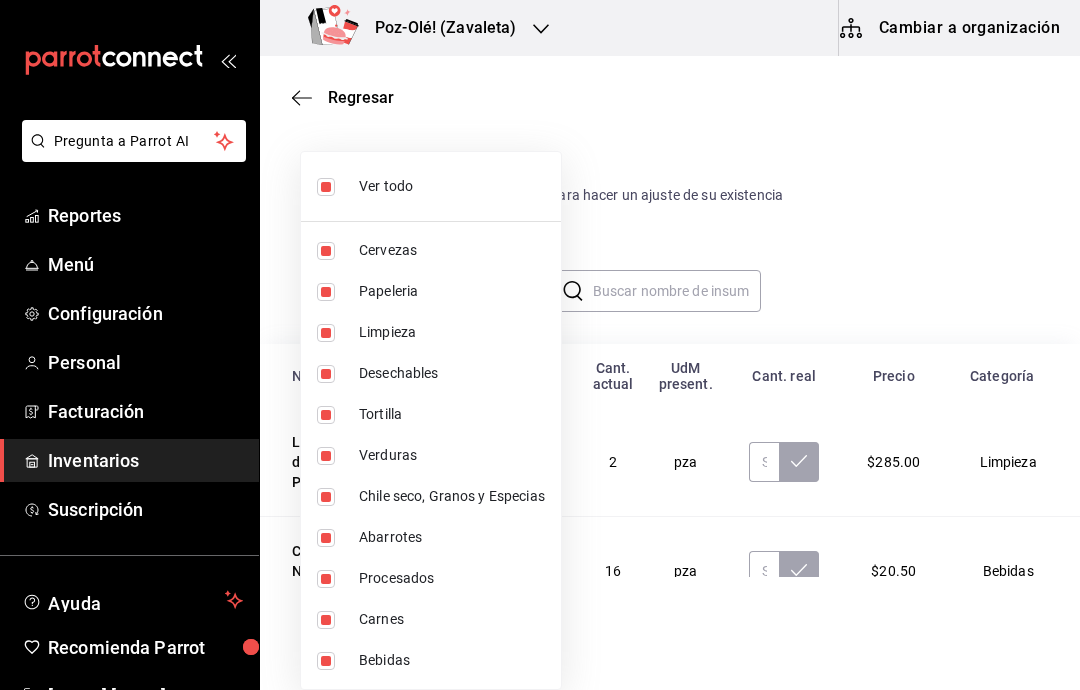 click at bounding box center (540, 345) 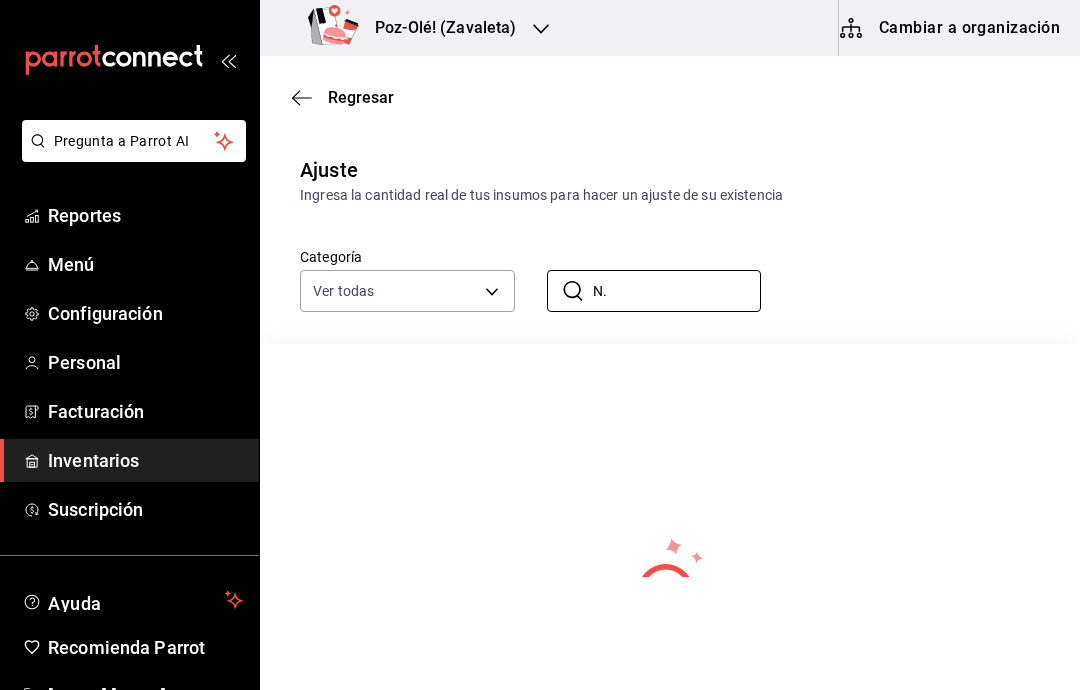 click on "N." at bounding box center (677, 291) 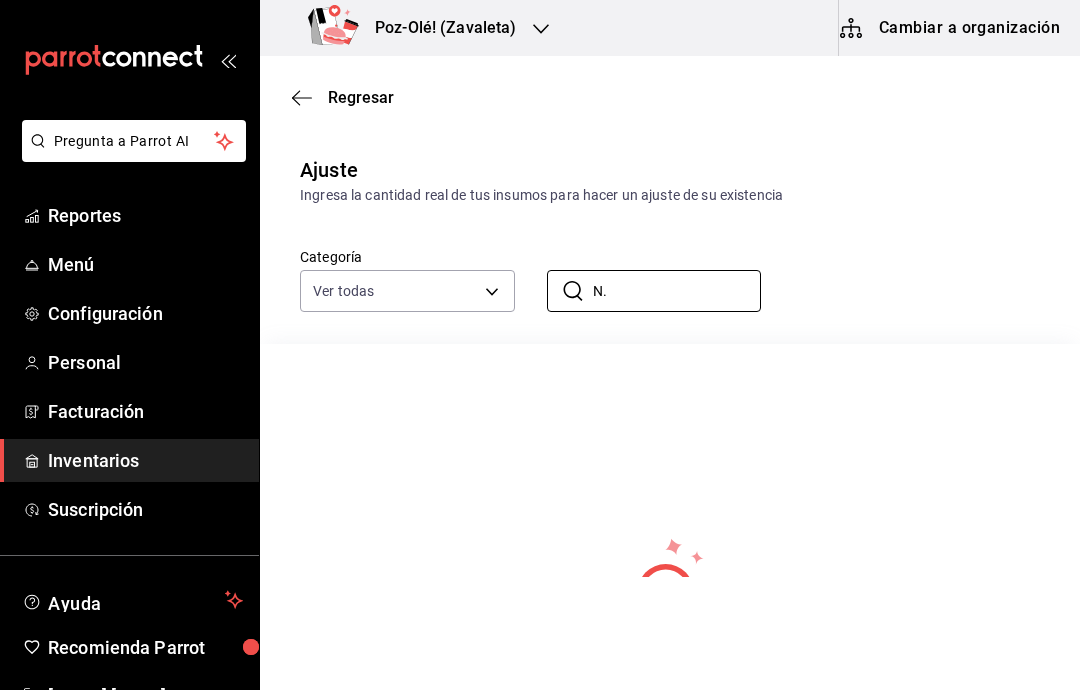 type on "N" 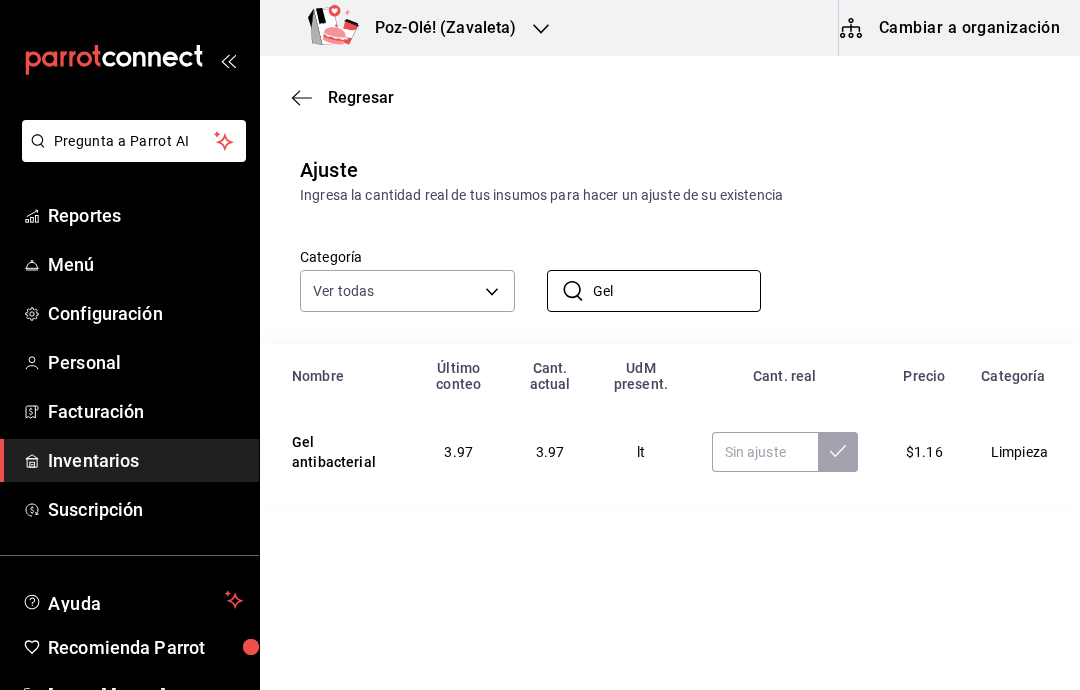 type on "Gel" 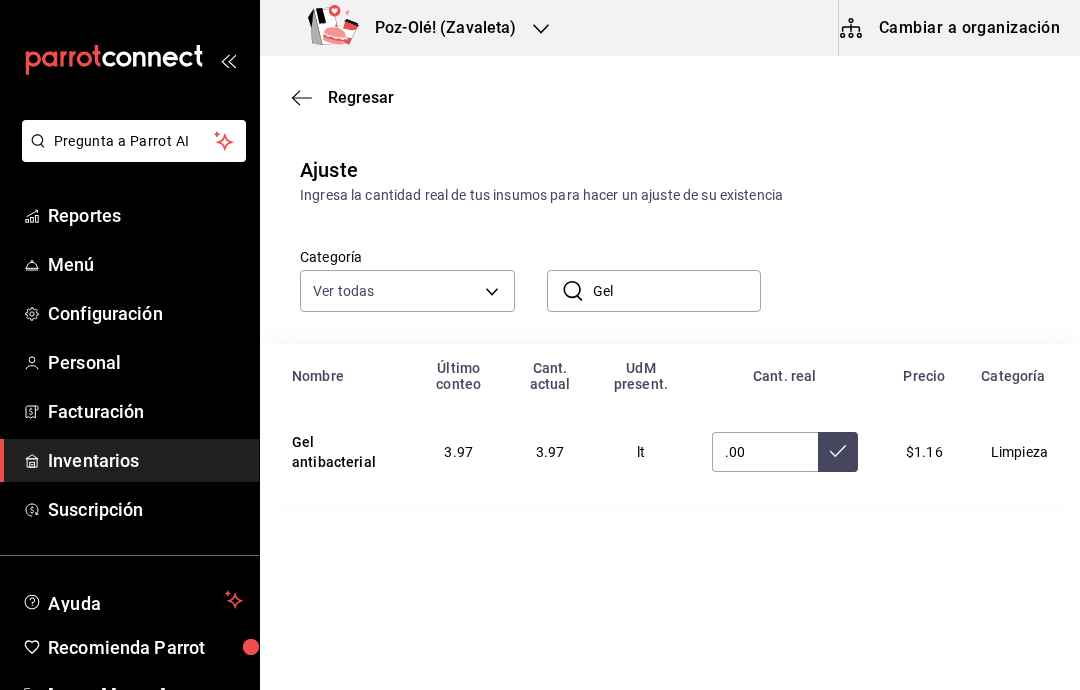 type on "0.00" 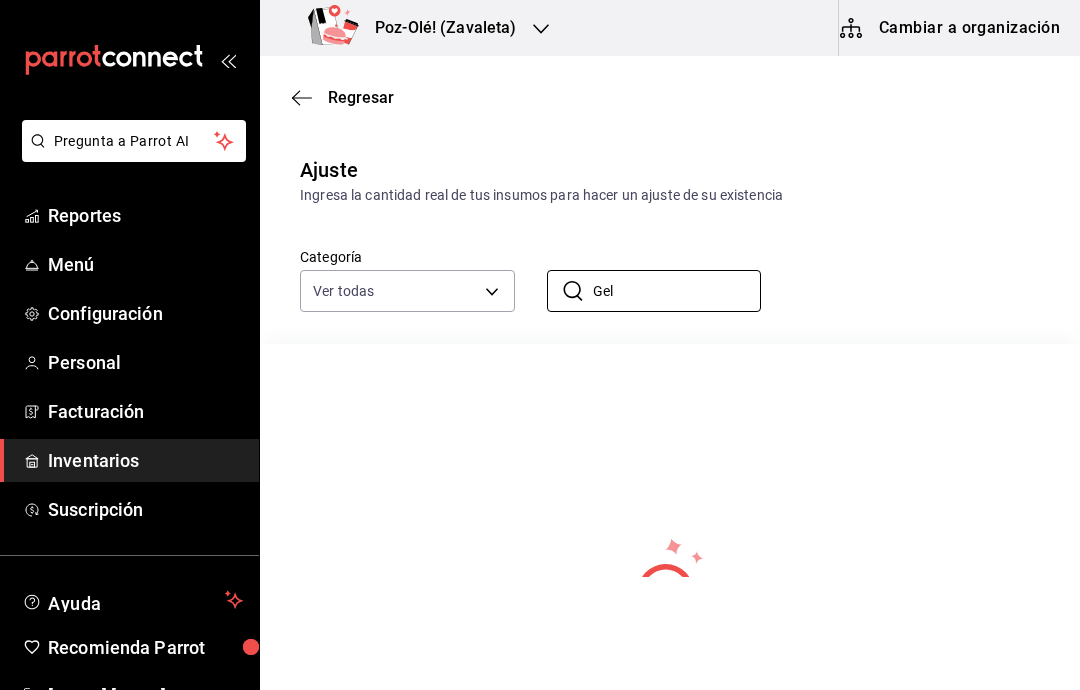 click on "Gel" at bounding box center [677, 291] 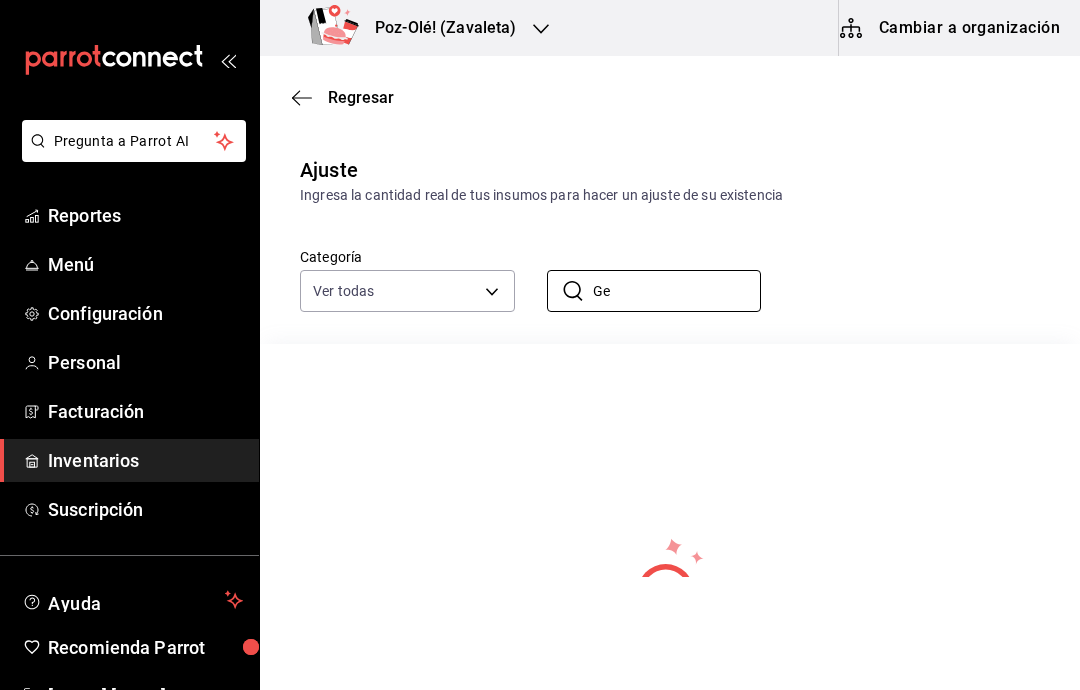 type on "G" 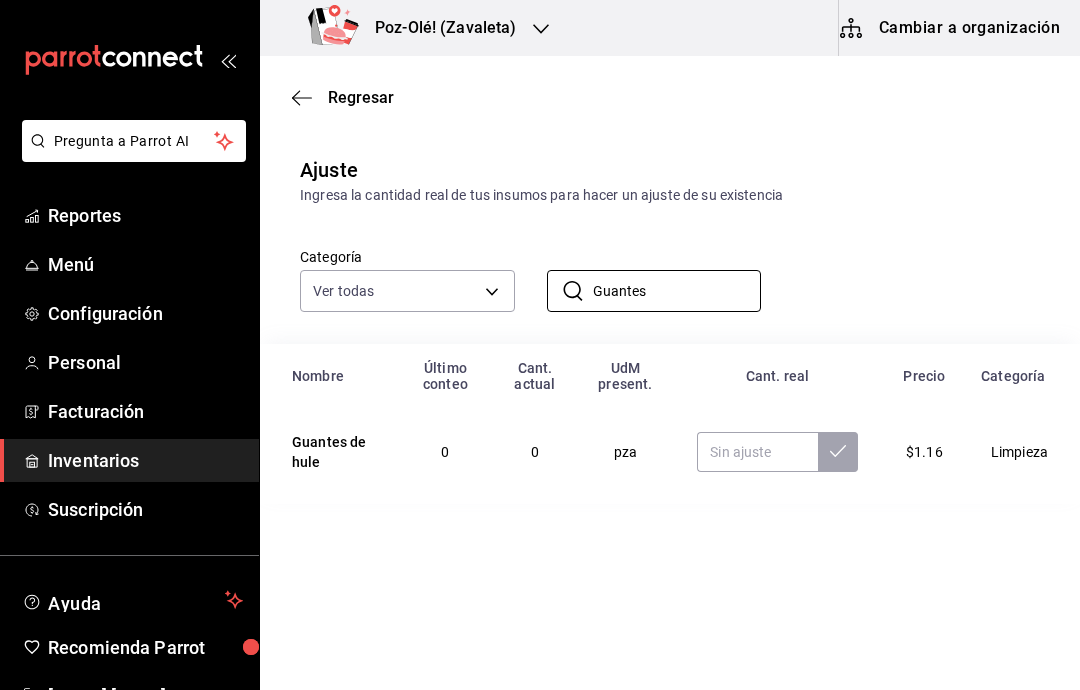 type on "Guantes" 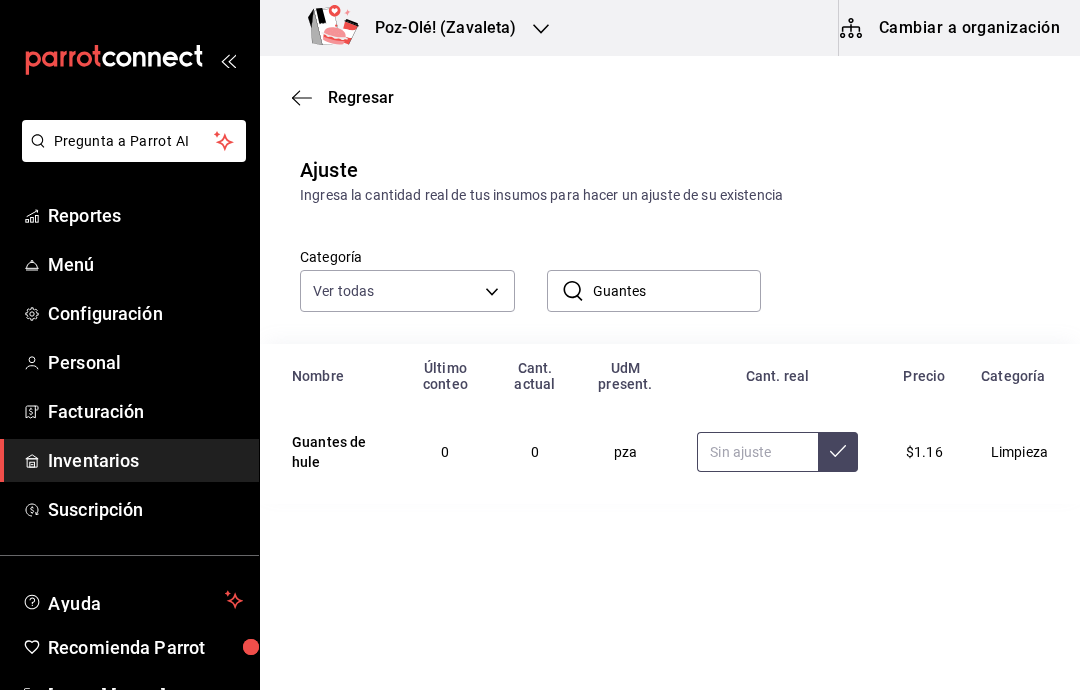 click at bounding box center [757, 452] 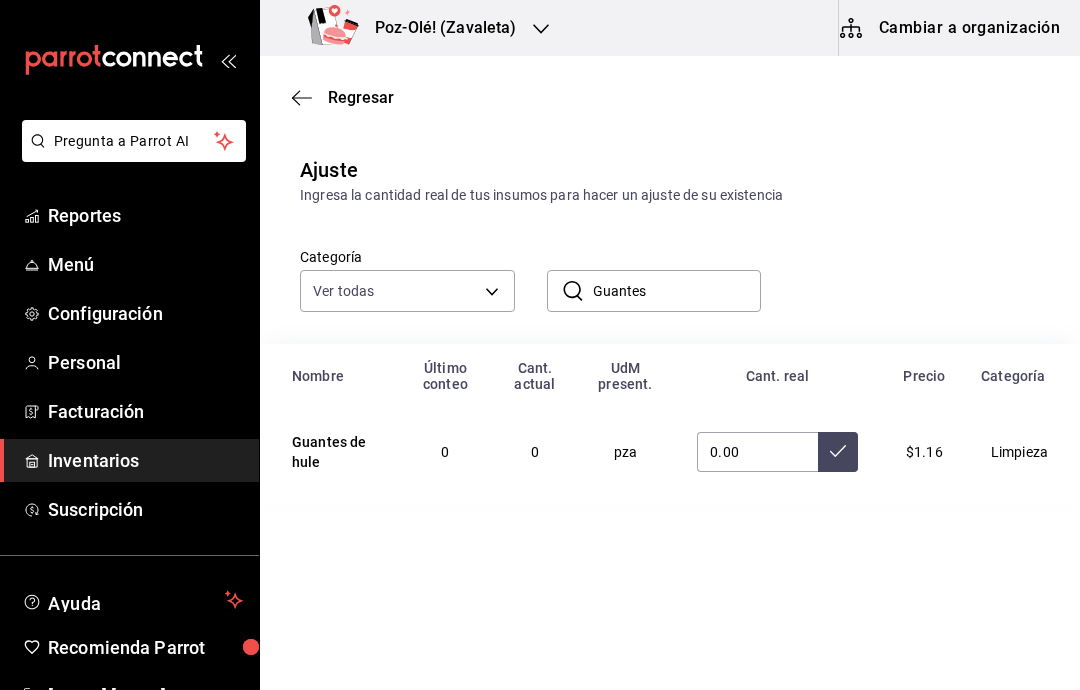 click 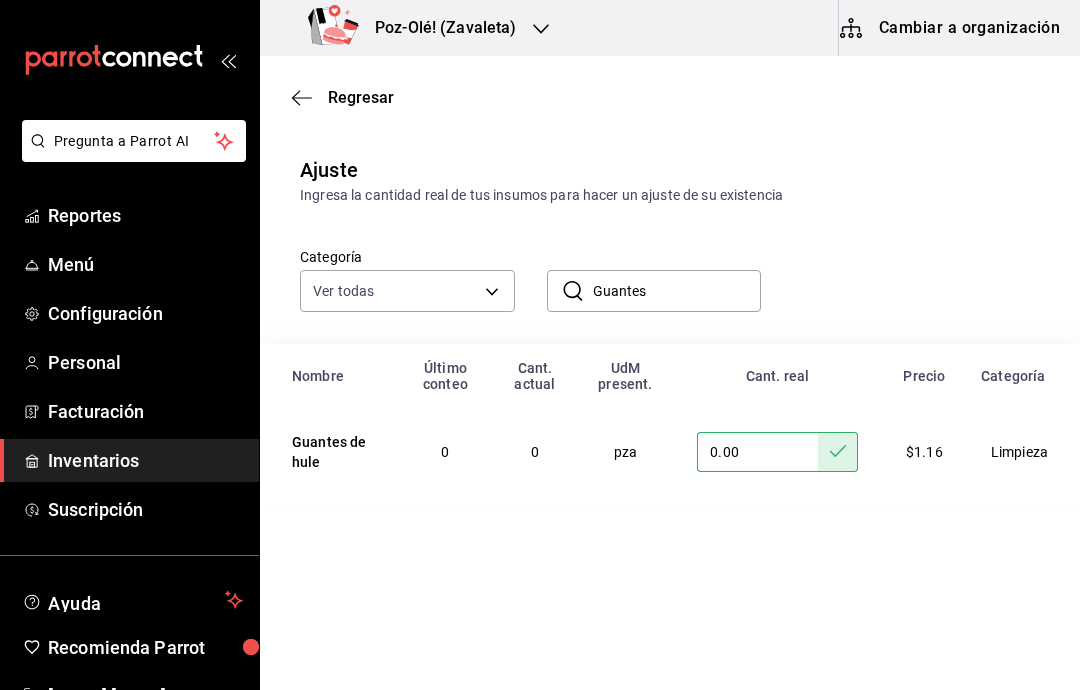 click on "Guantes" at bounding box center [677, 291] 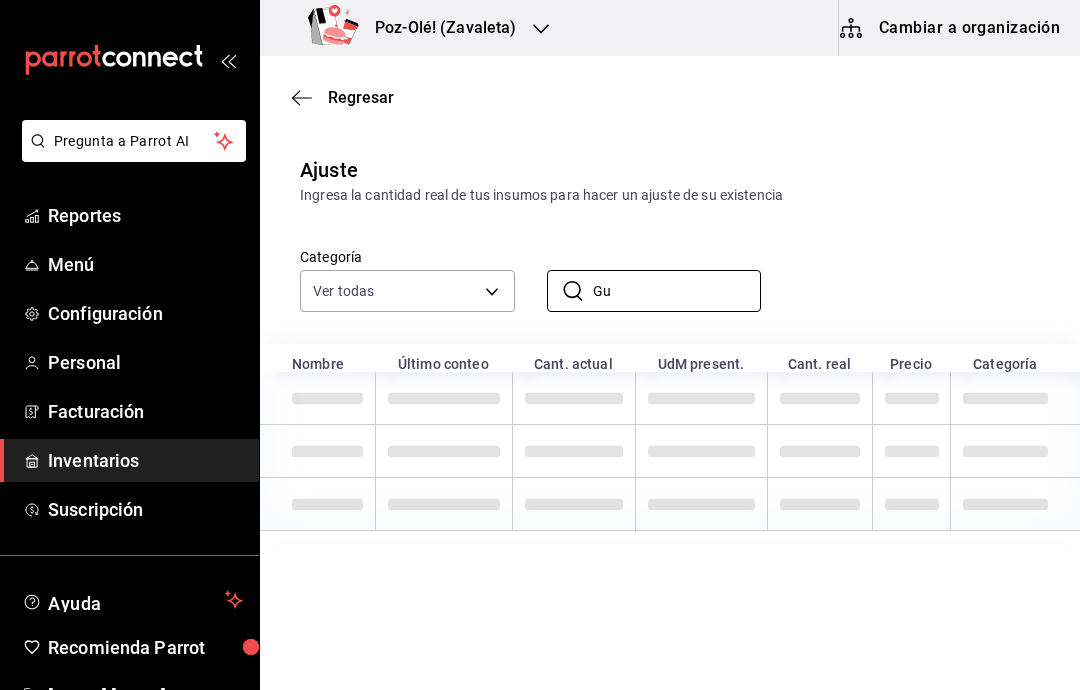 type on "G" 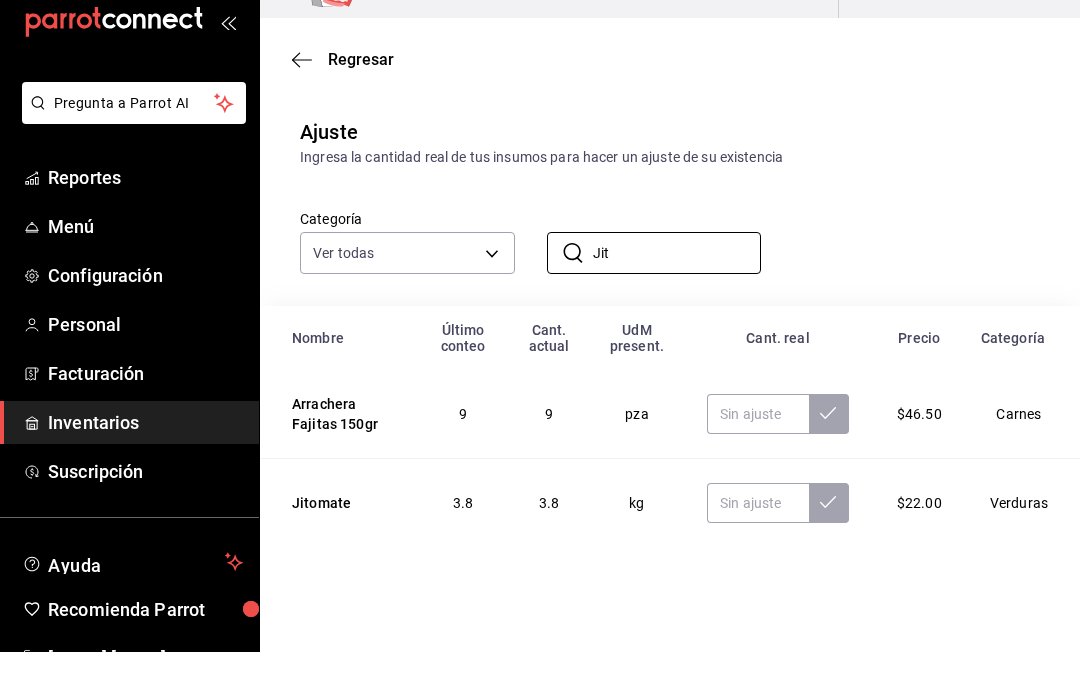 type on "Jit" 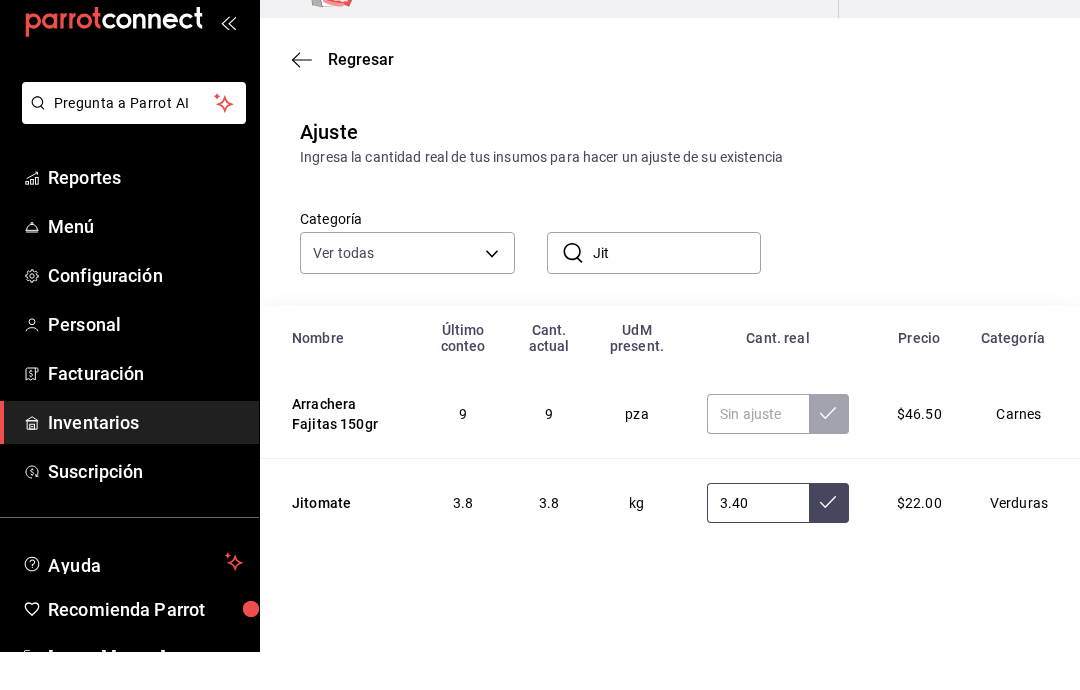 type on "3.42" 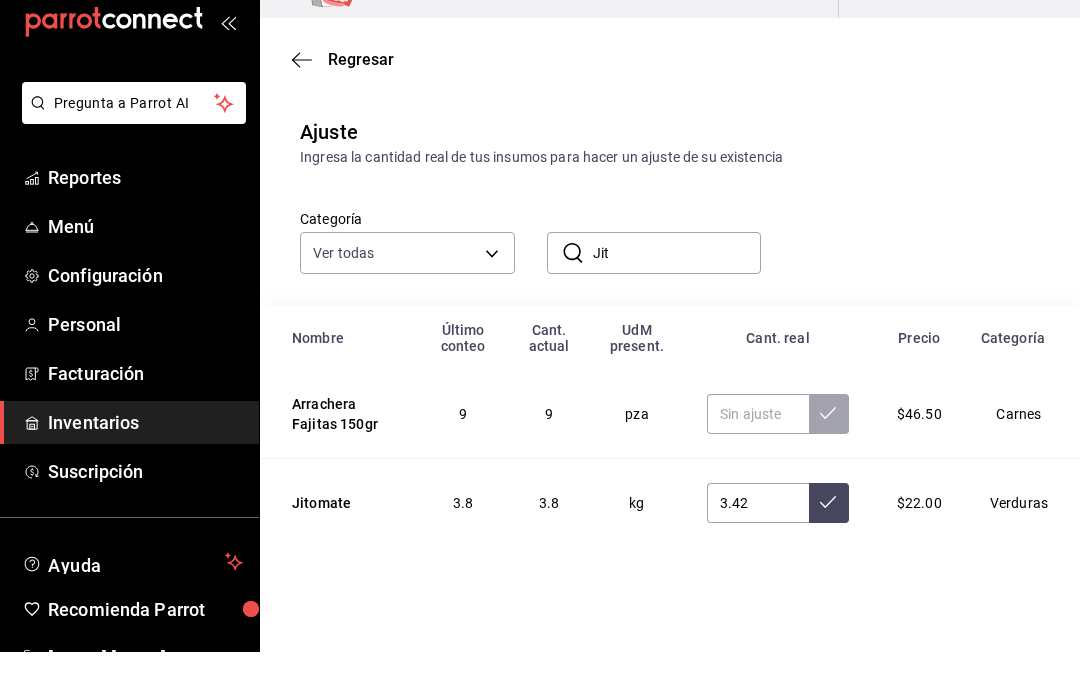 click at bounding box center [829, 541] 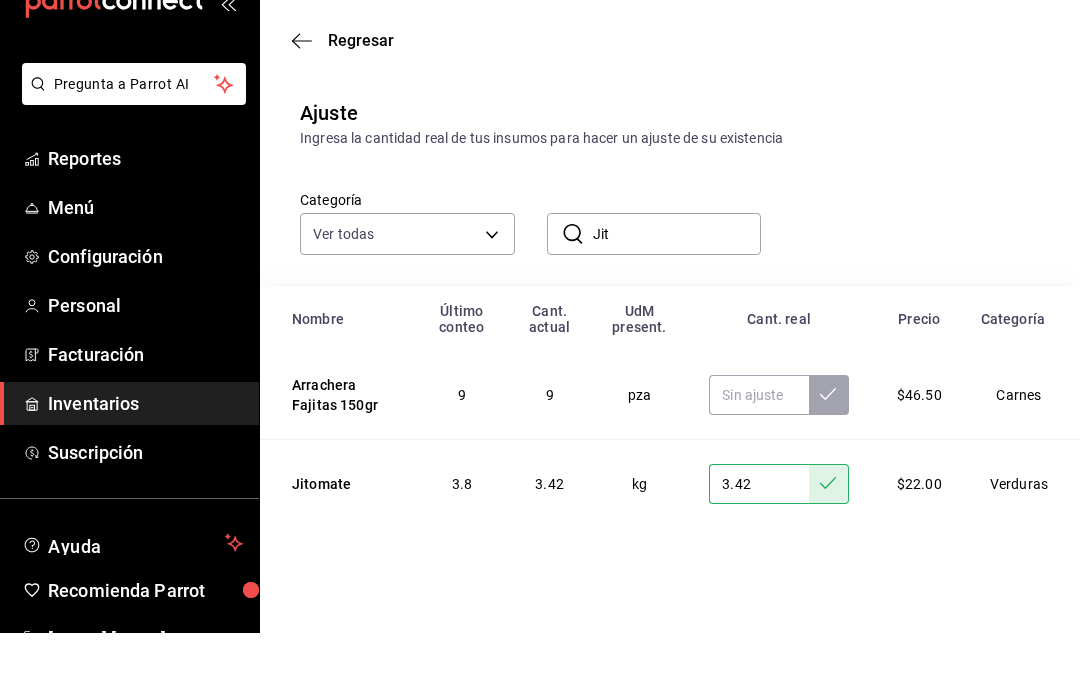 click on "Jit" at bounding box center [677, 291] 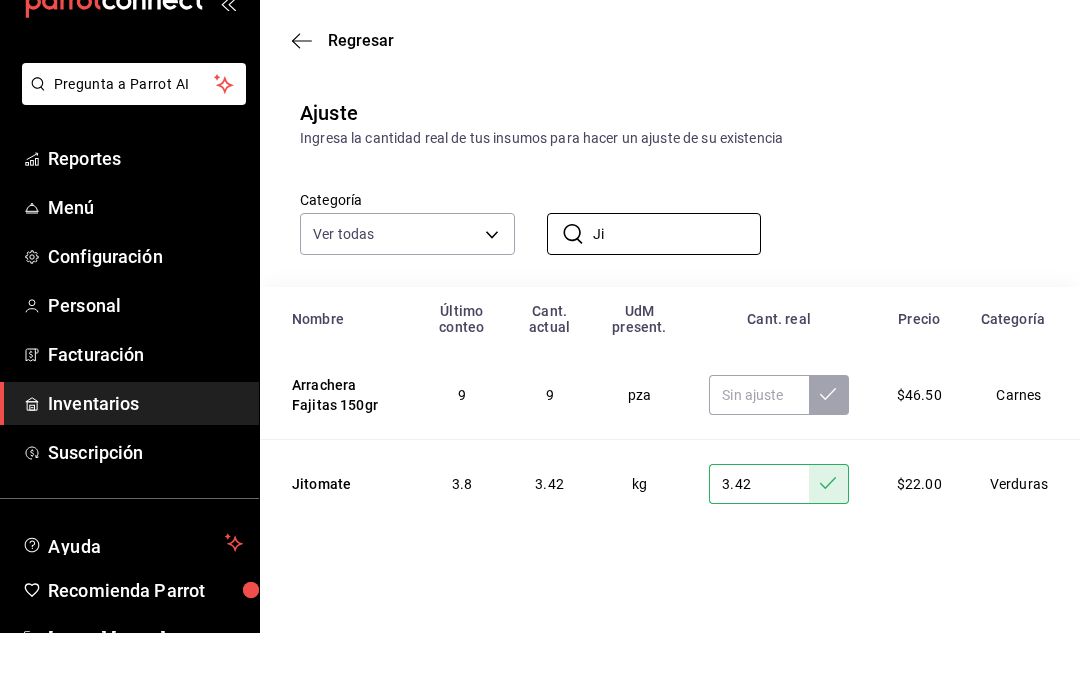 type on "J" 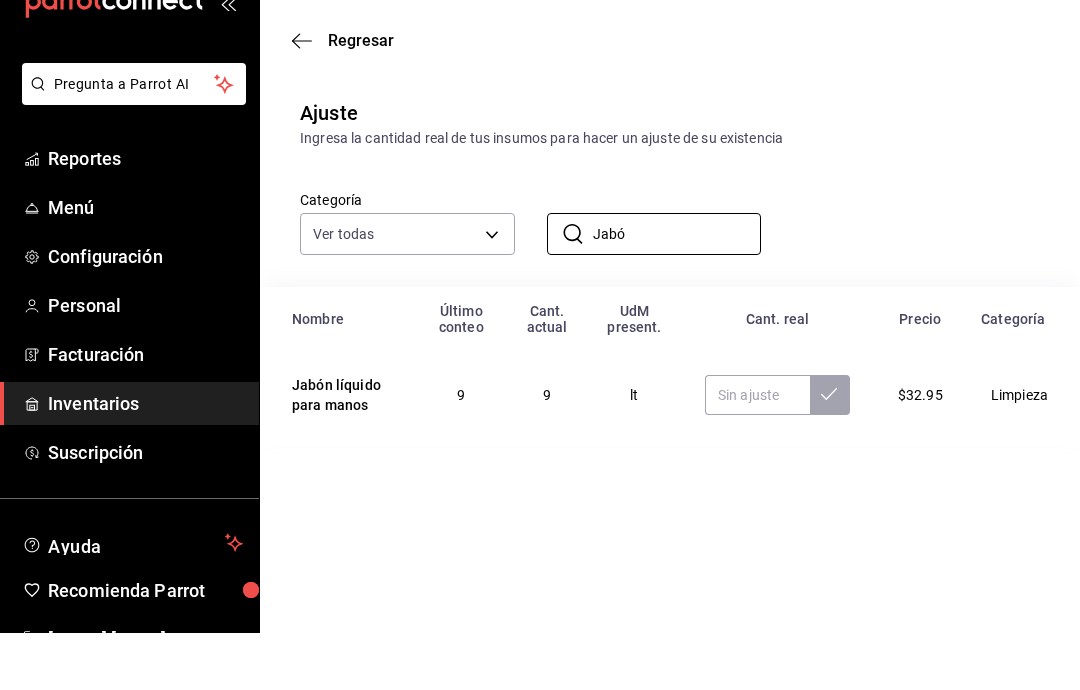 type on "Jabó" 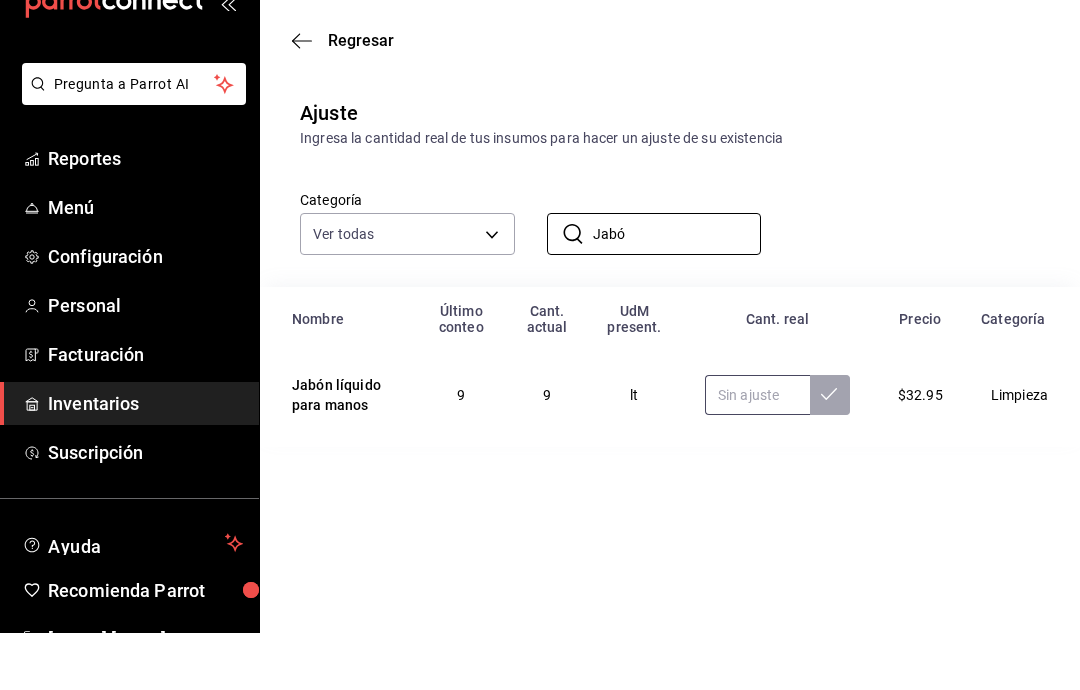 click at bounding box center [757, 452] 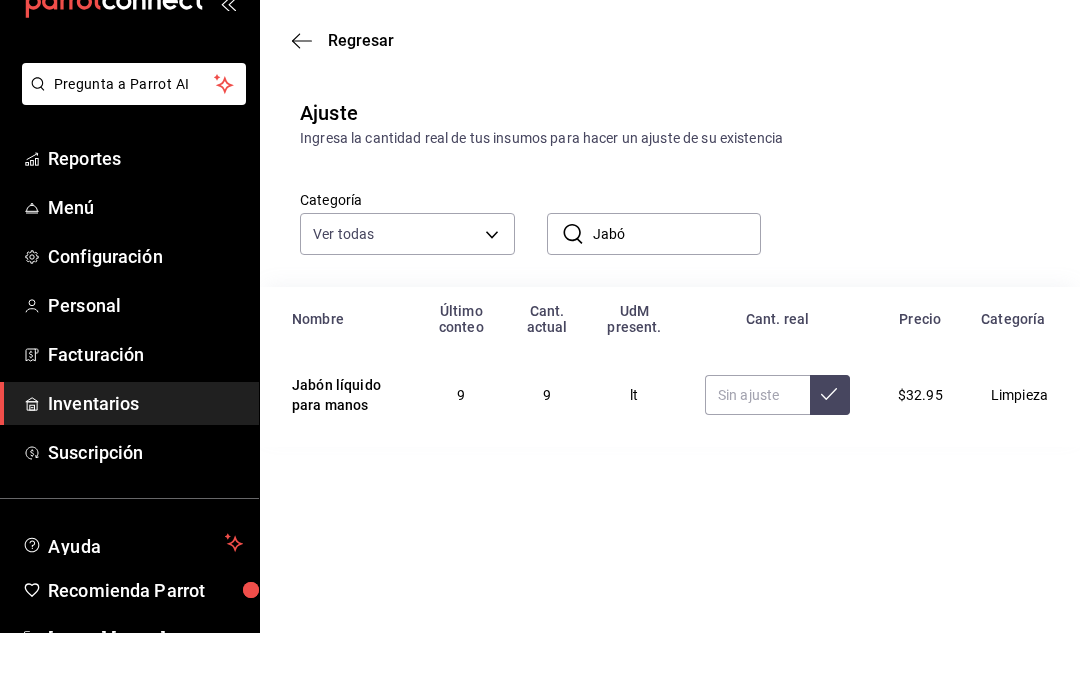 click on "Regresar" at bounding box center [670, 97] 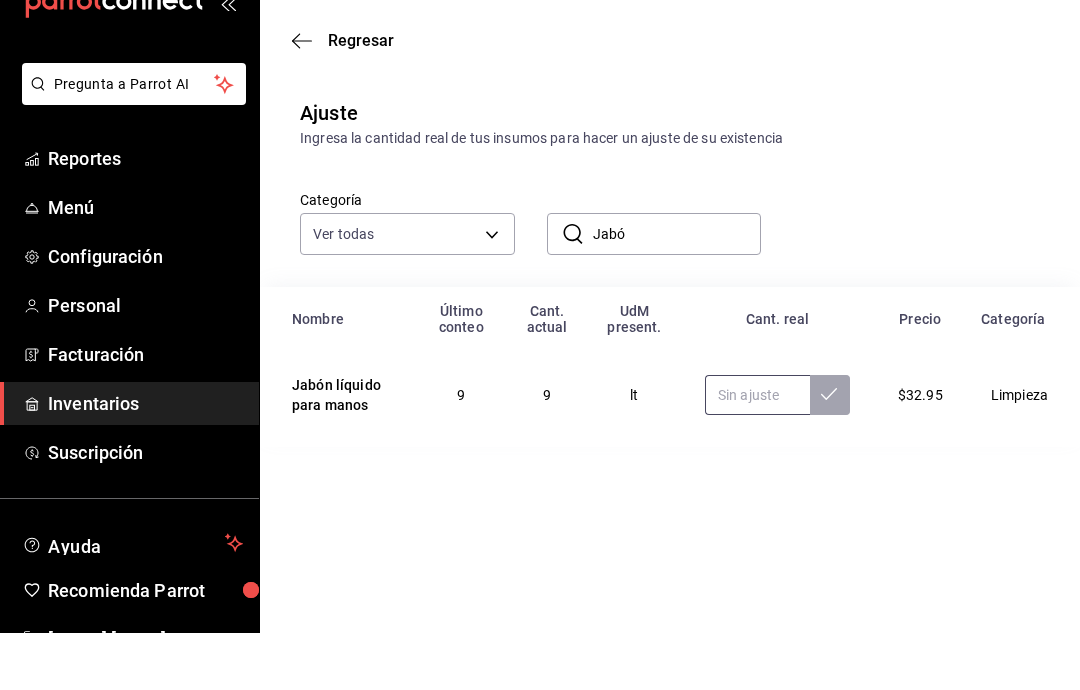 click at bounding box center (757, 452) 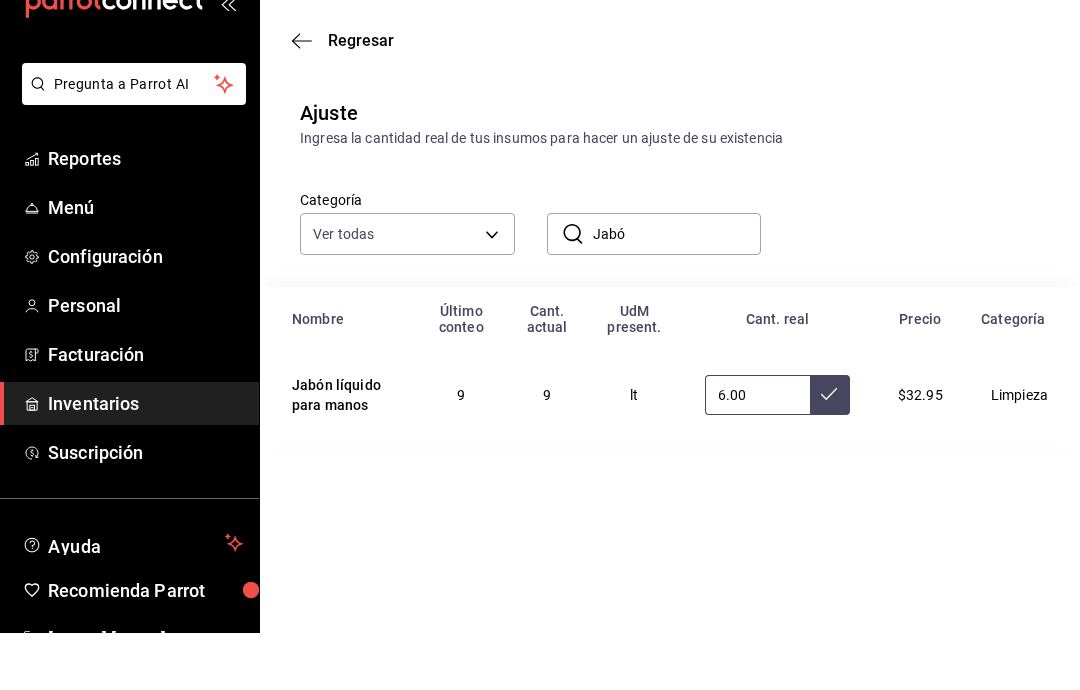 click on "6.00" at bounding box center (757, 452) 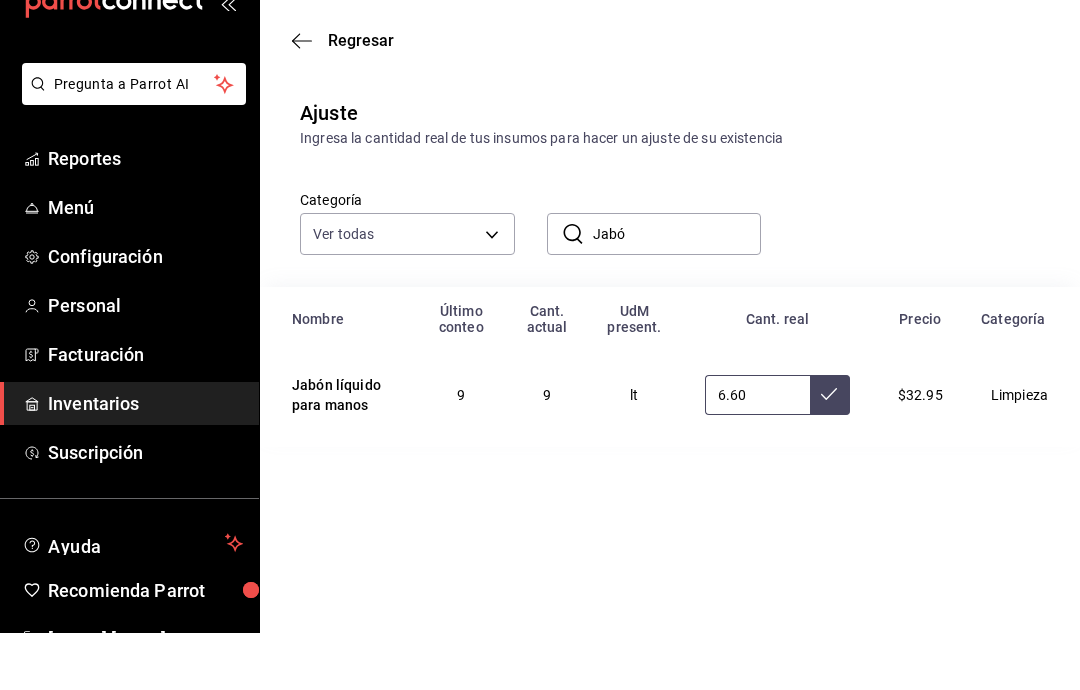 type on "6.66" 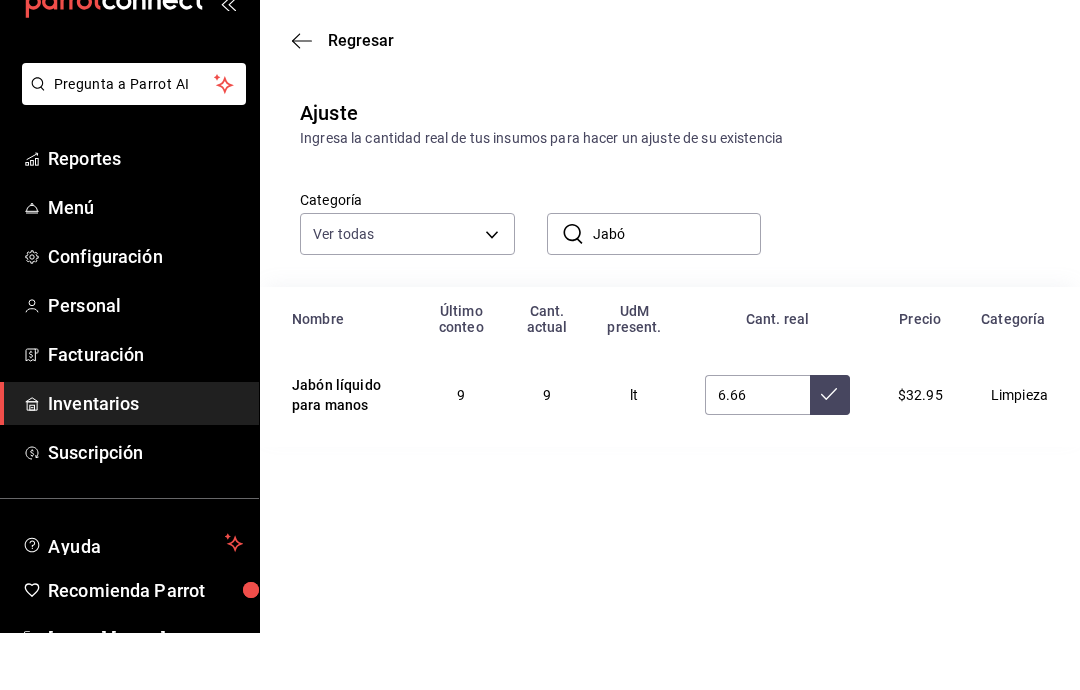 click at bounding box center [830, 452] 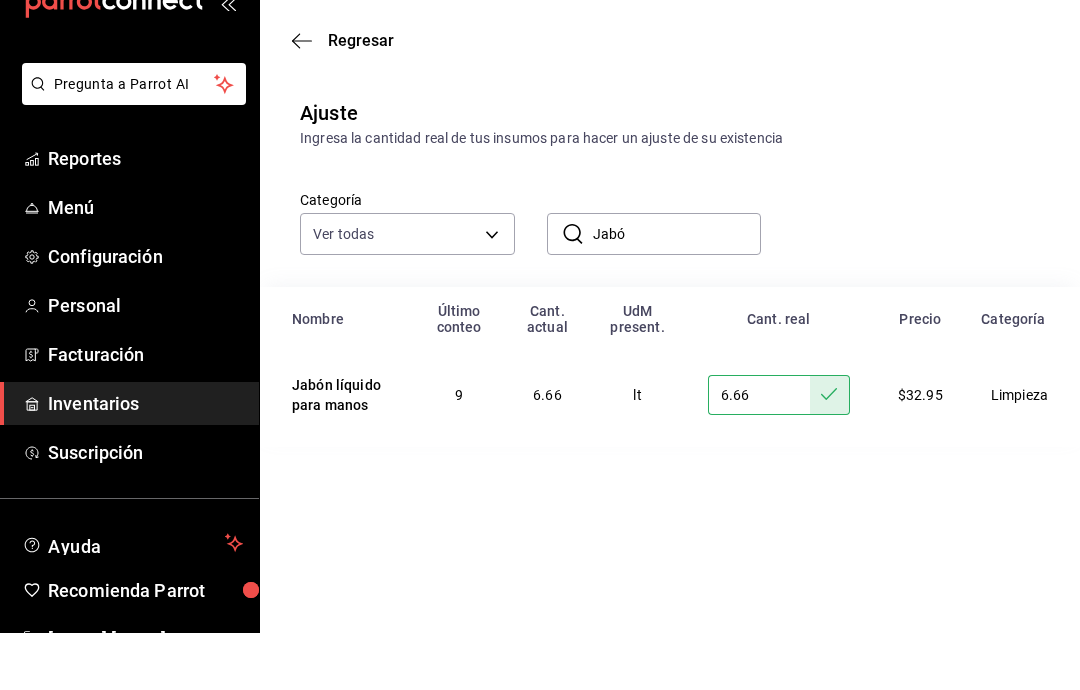 click on "Jabó" at bounding box center [677, 291] 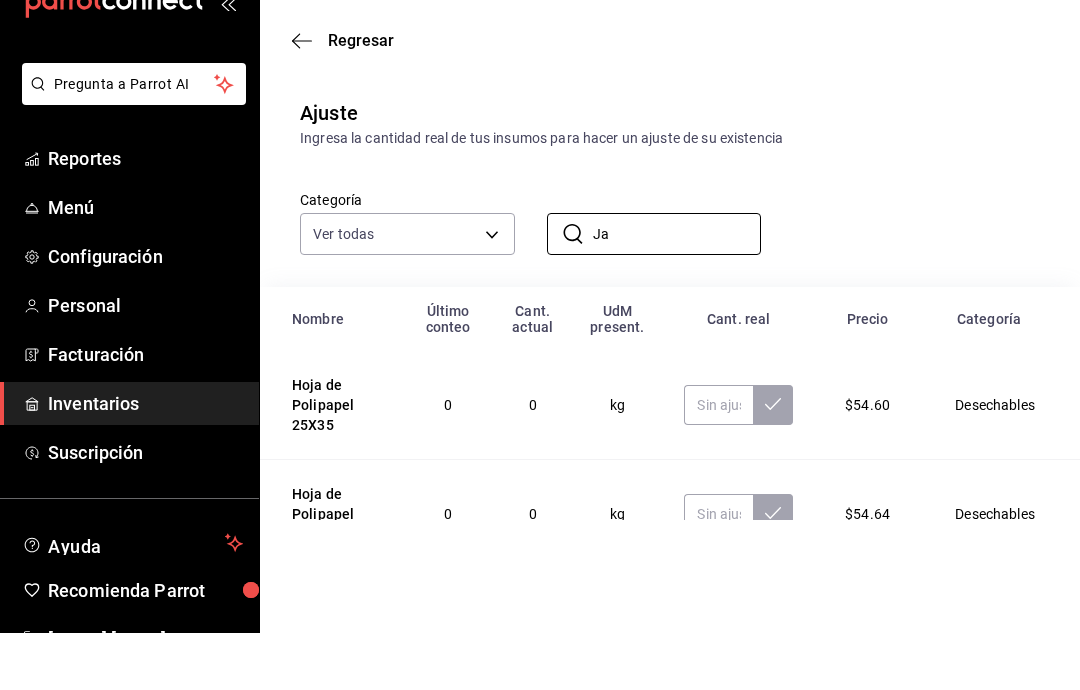 type on "J" 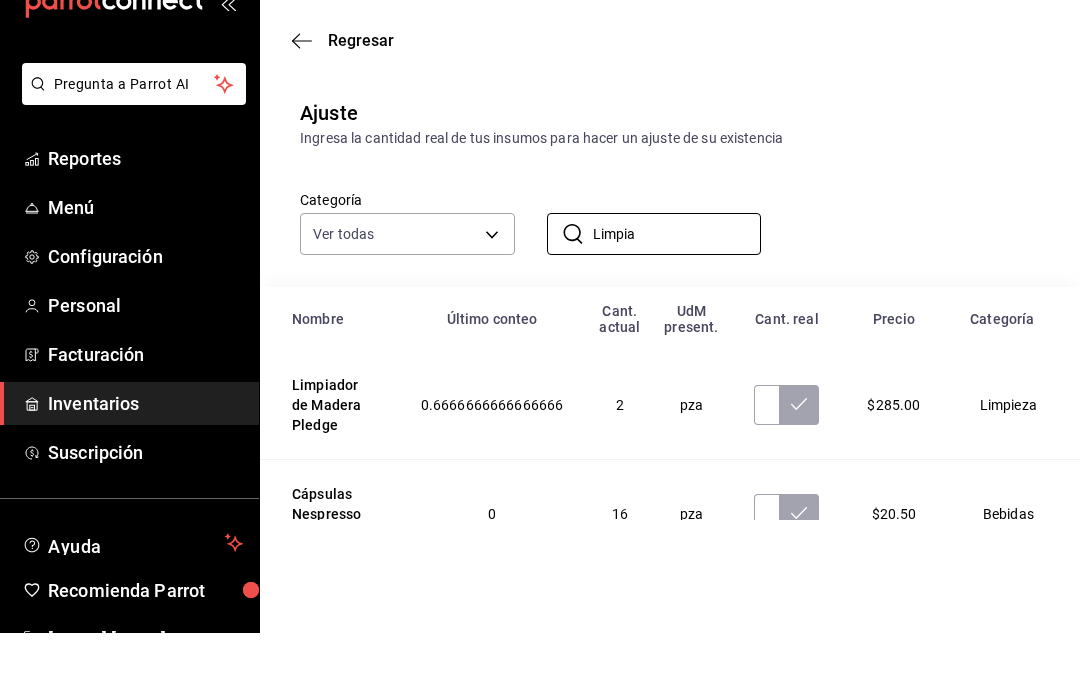 scroll, scrollTop: 0, scrollLeft: 0, axis: both 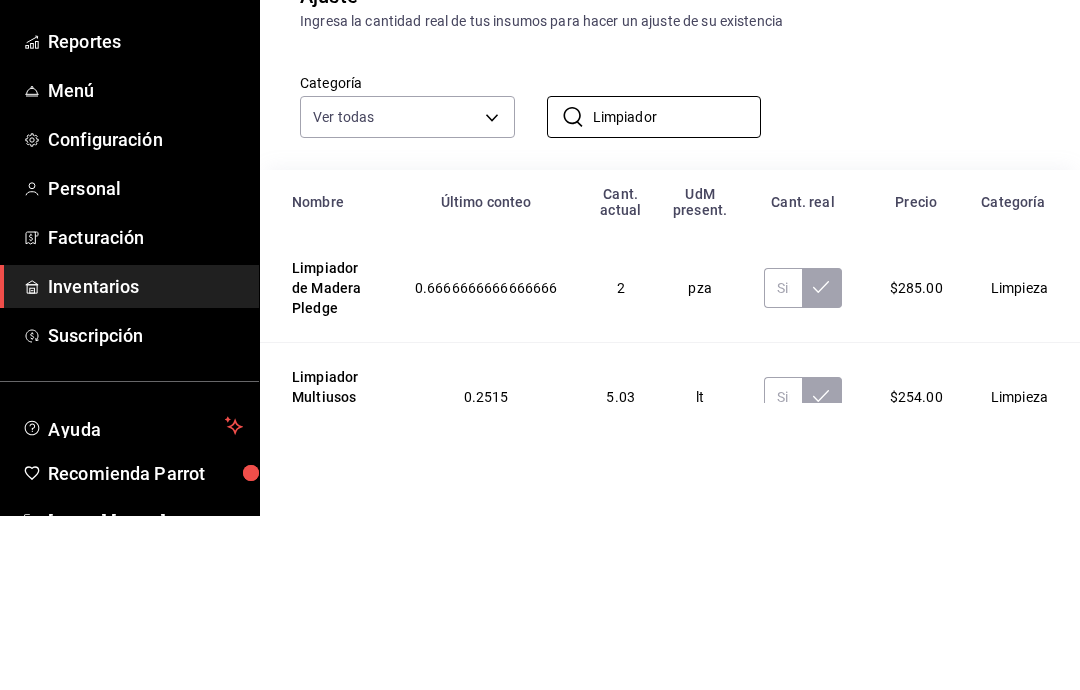 type on "Limpiador" 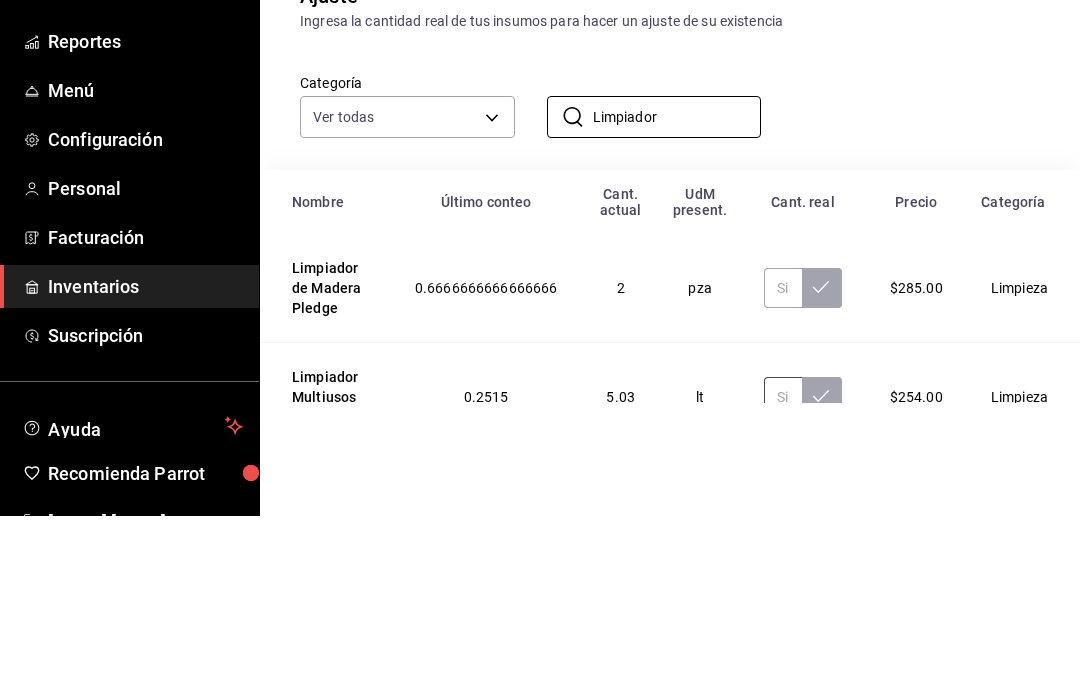 click at bounding box center [782, 571] 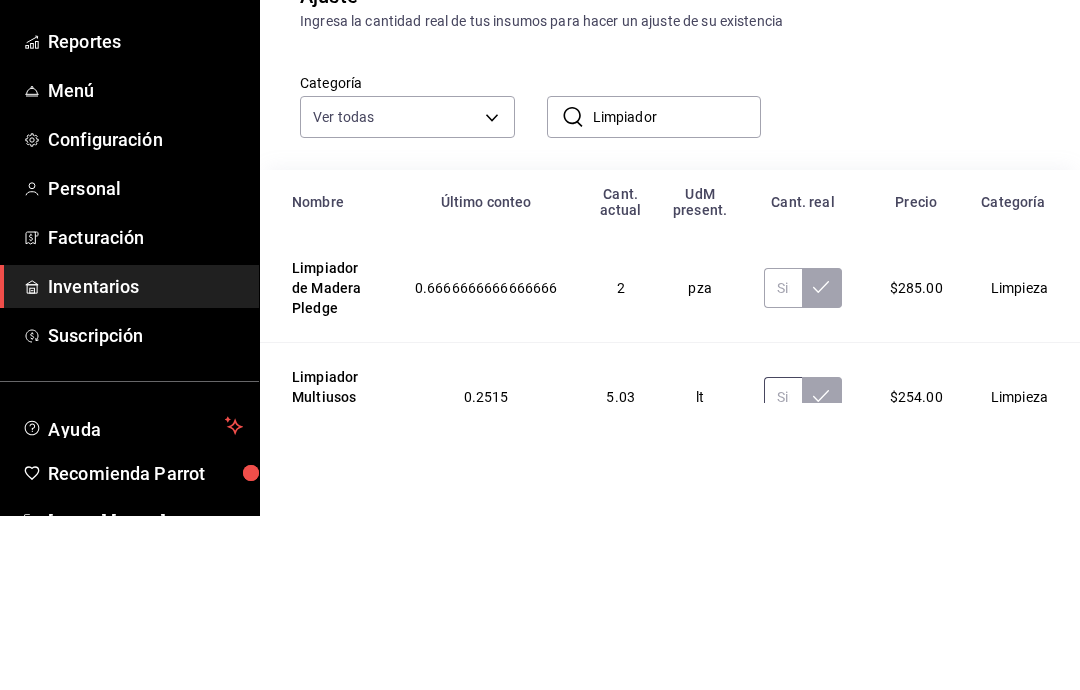 scroll, scrollTop: 1, scrollLeft: 0, axis: vertical 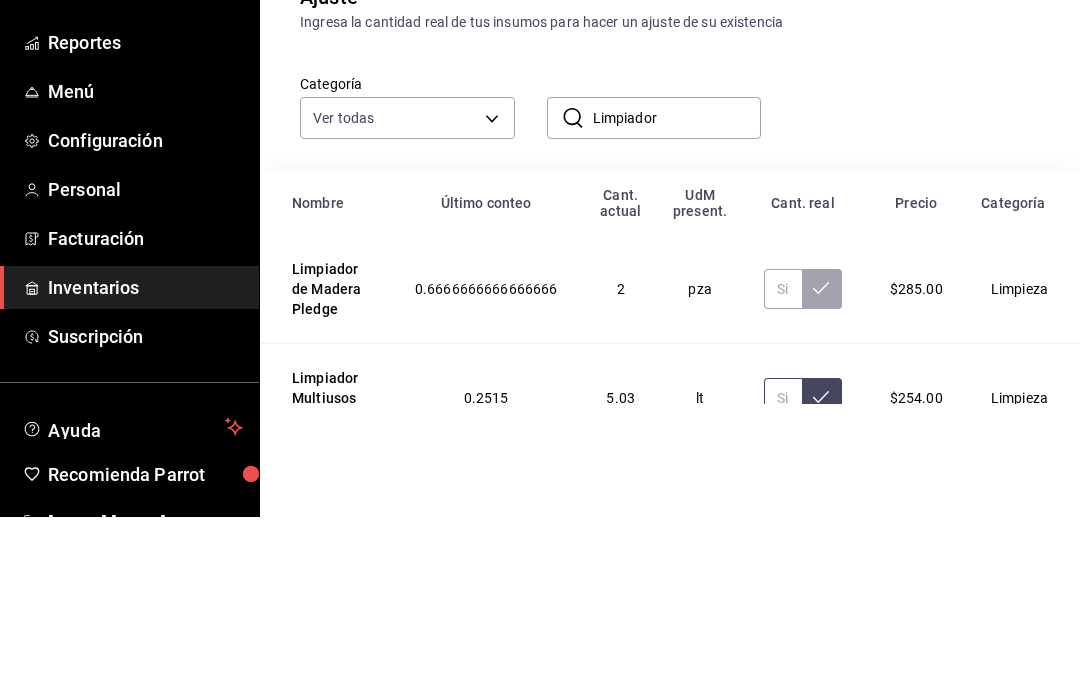 click at bounding box center (782, 571) 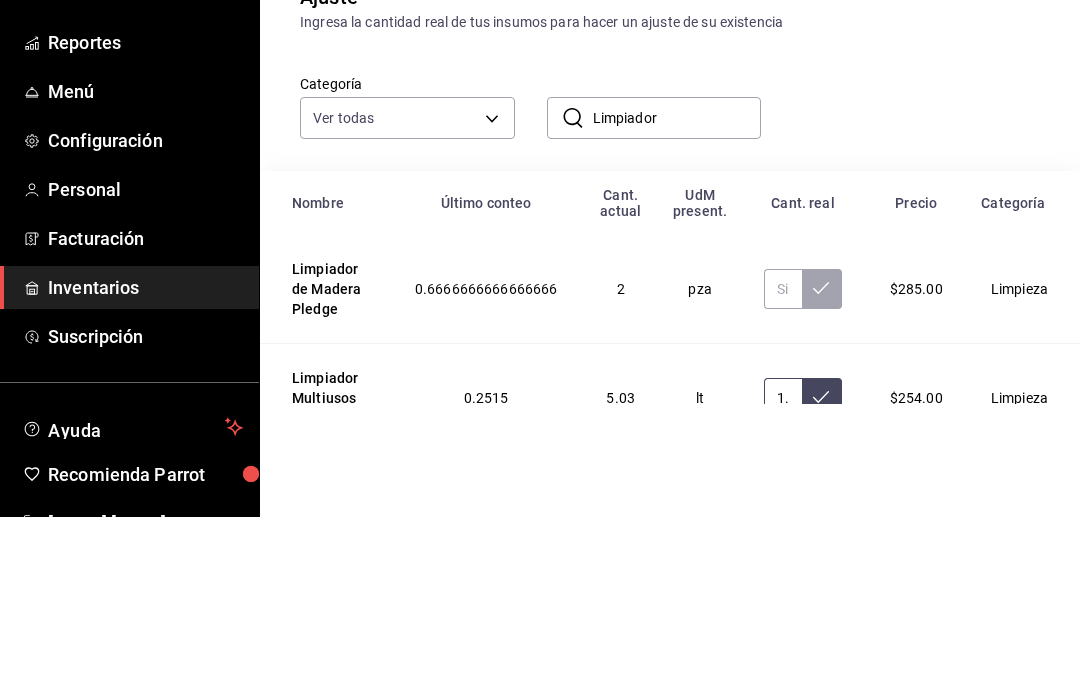 scroll, scrollTop: 0, scrollLeft: 0, axis: both 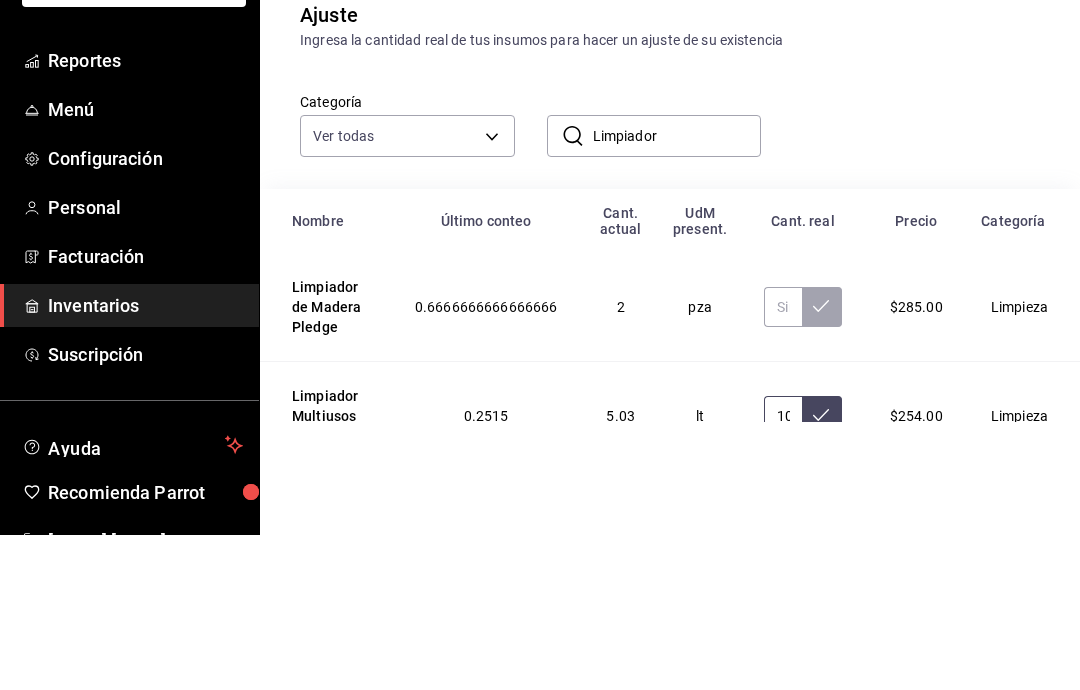 click on "107.00" at bounding box center (782, 571) 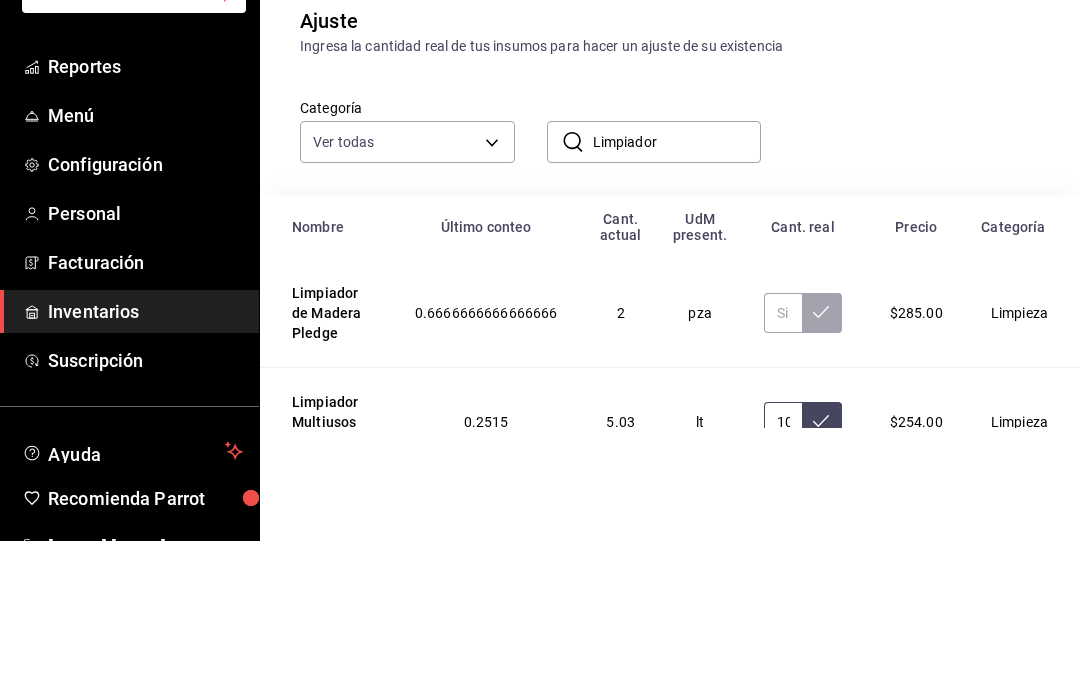 click on "107.00" at bounding box center [782, 571] 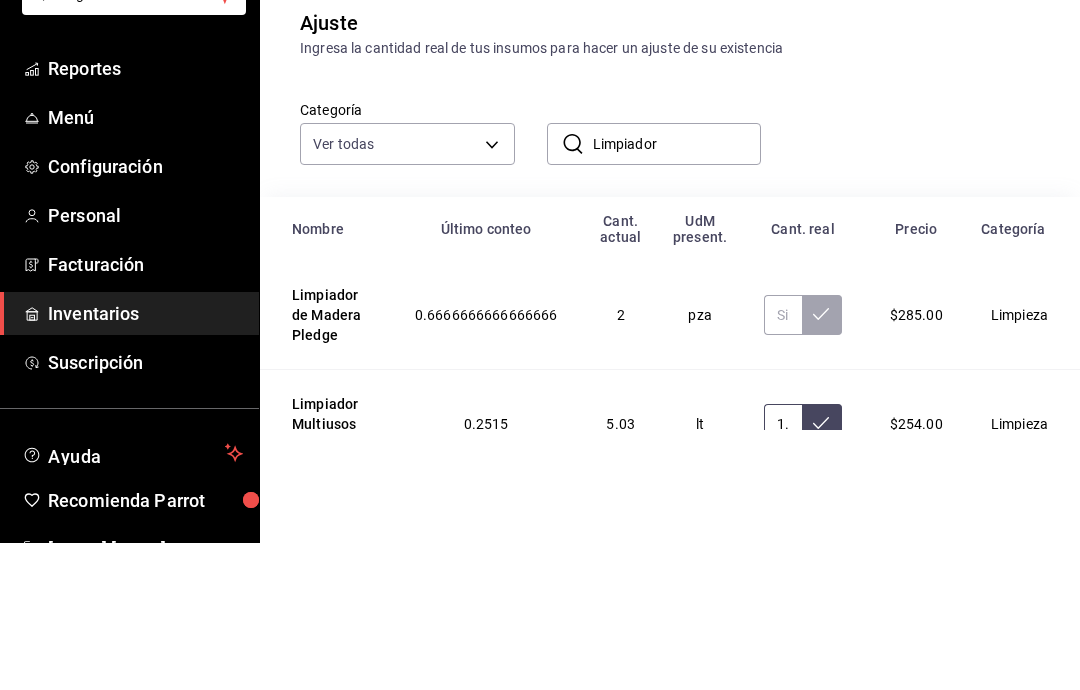 type on "1.00" 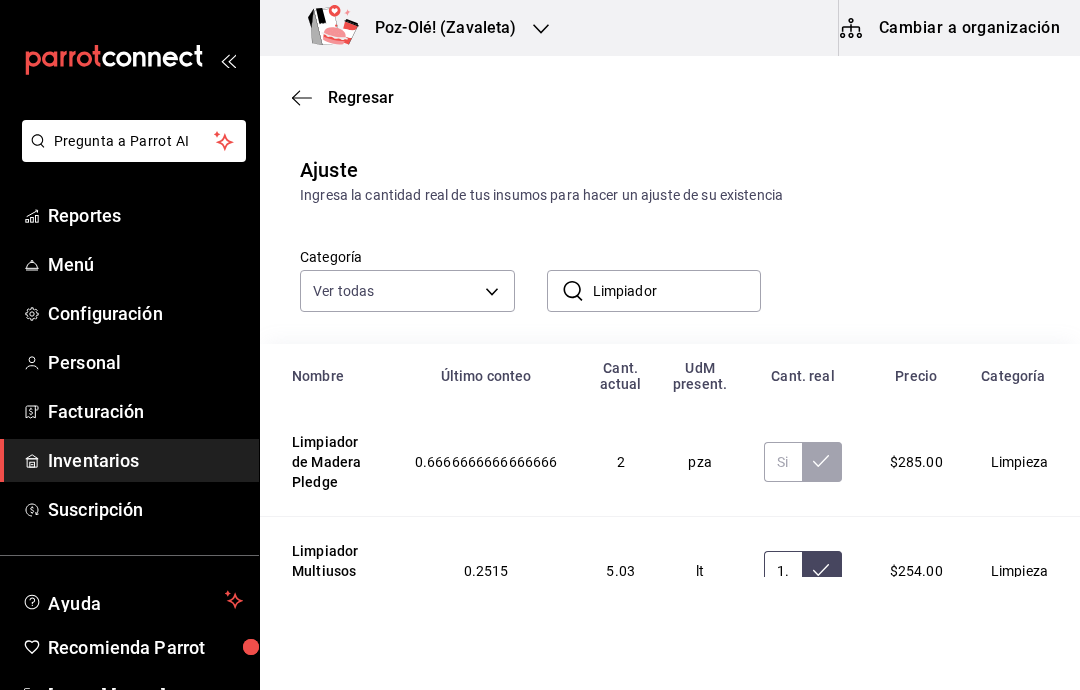 click on "1.00" at bounding box center [782, 571] 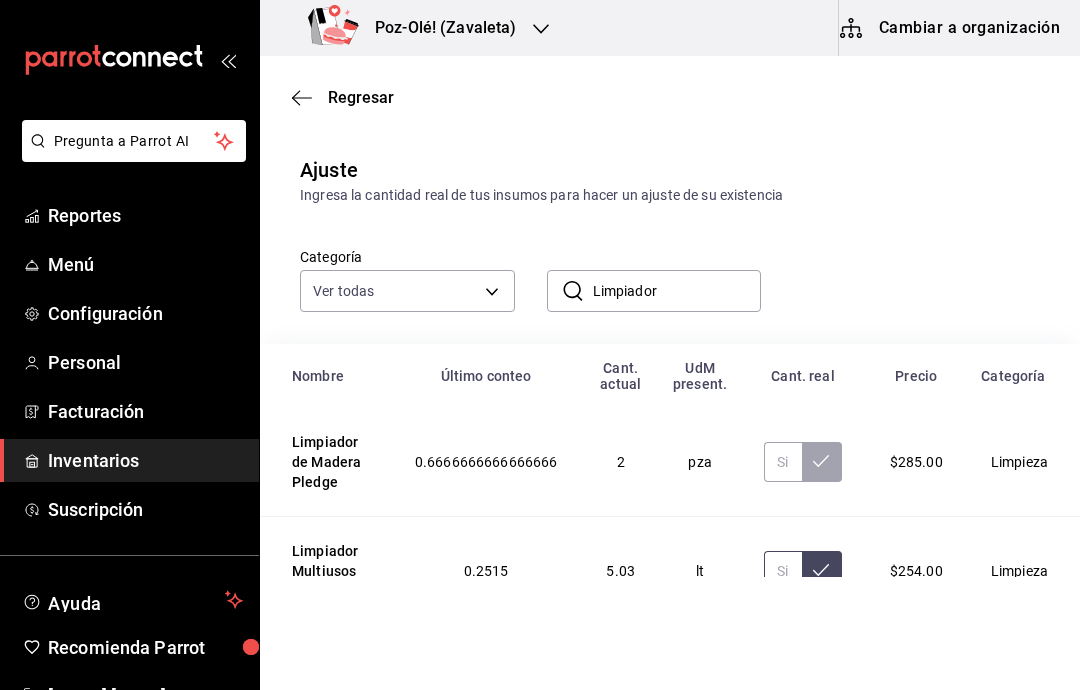 type on "1.00" 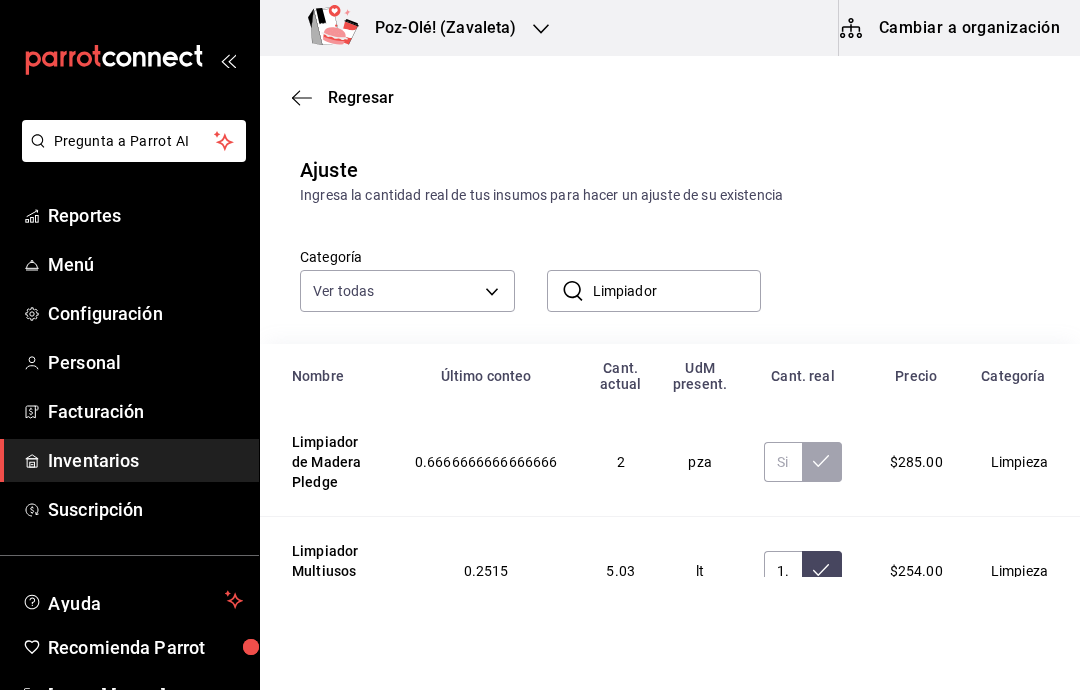 click at bounding box center (822, 571) 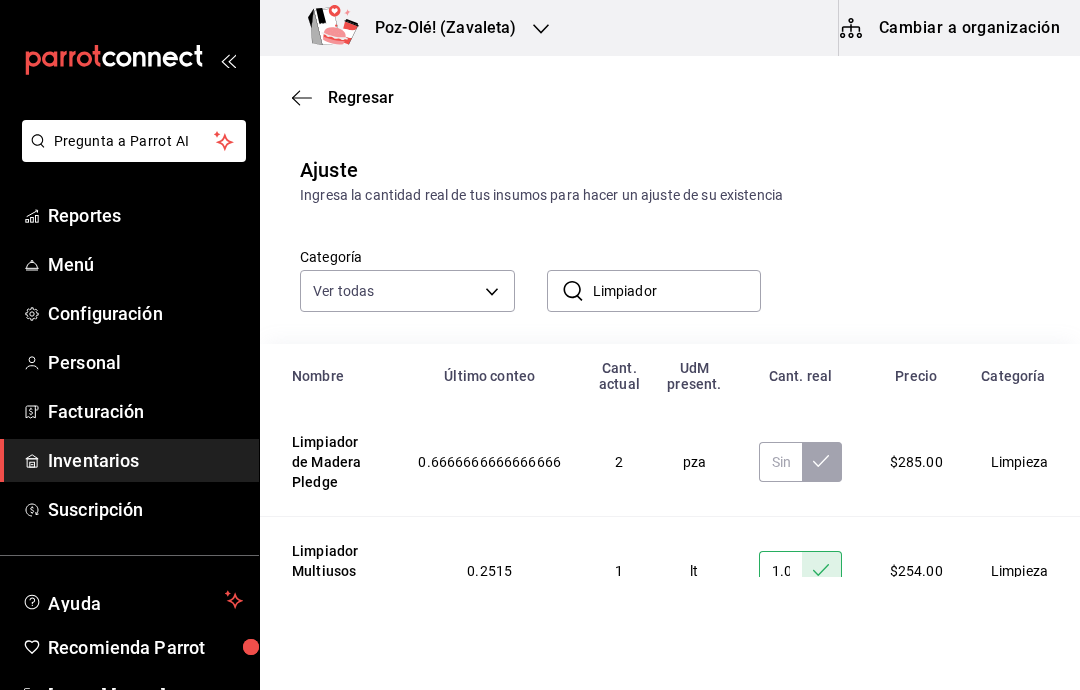 click on "Limpiador" at bounding box center (677, 291) 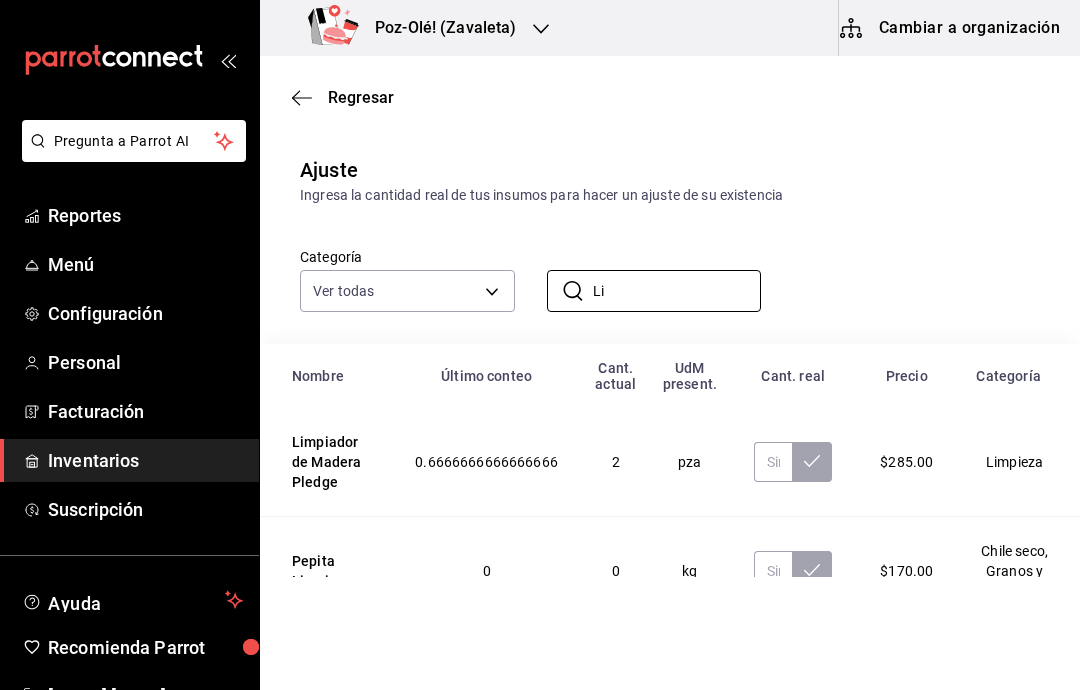 type on "L" 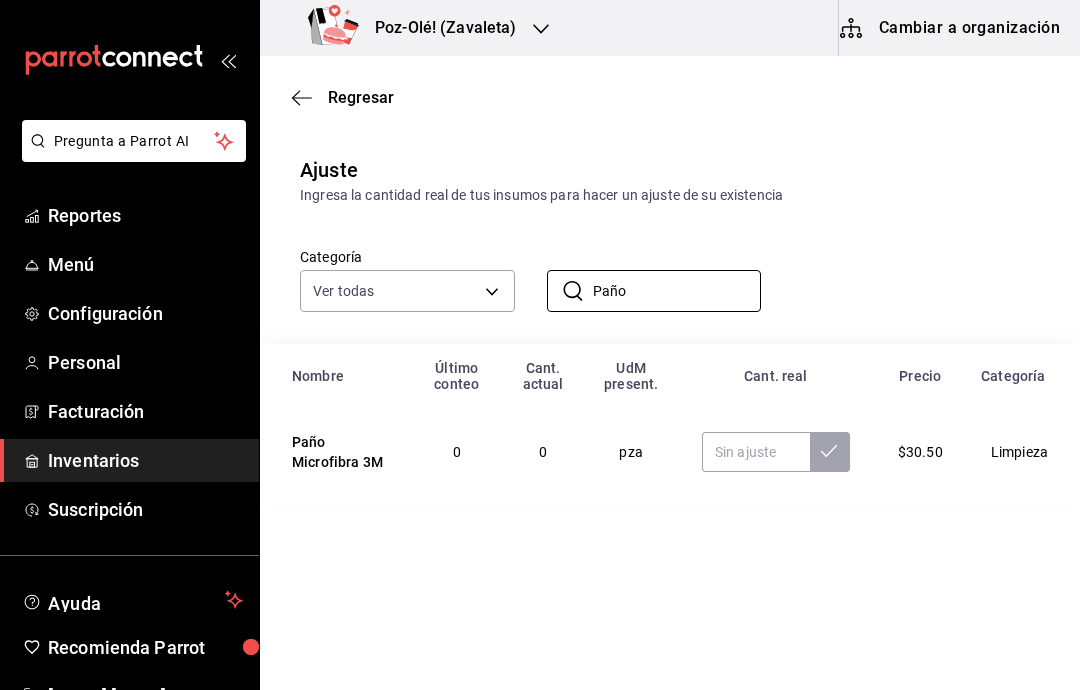type on "Paño" 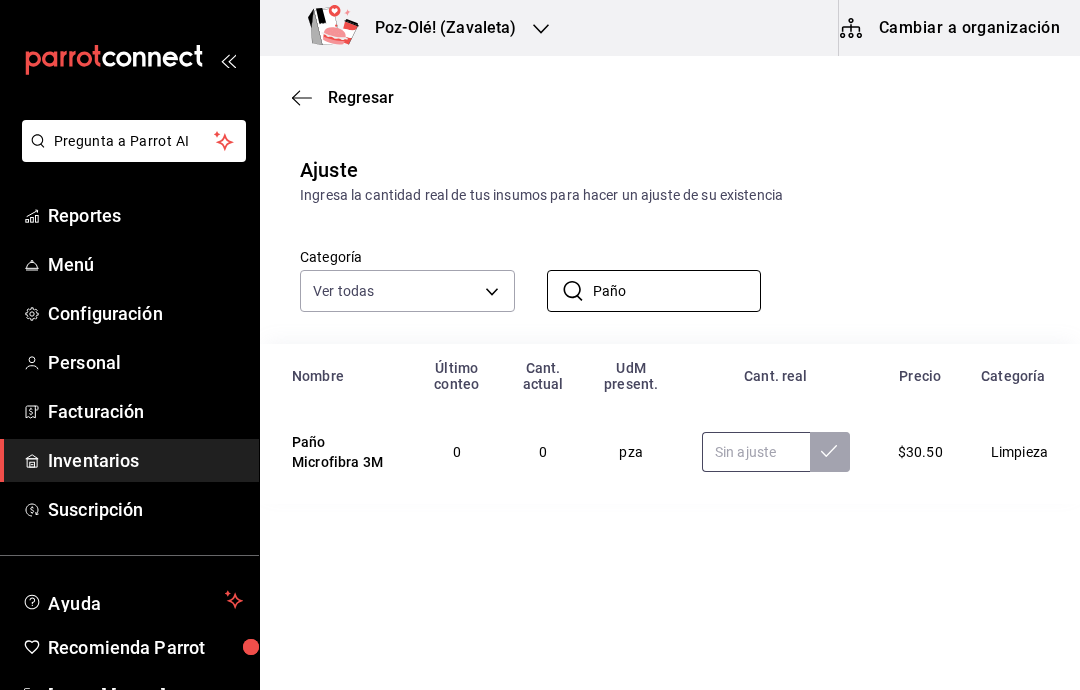 click at bounding box center [756, 452] 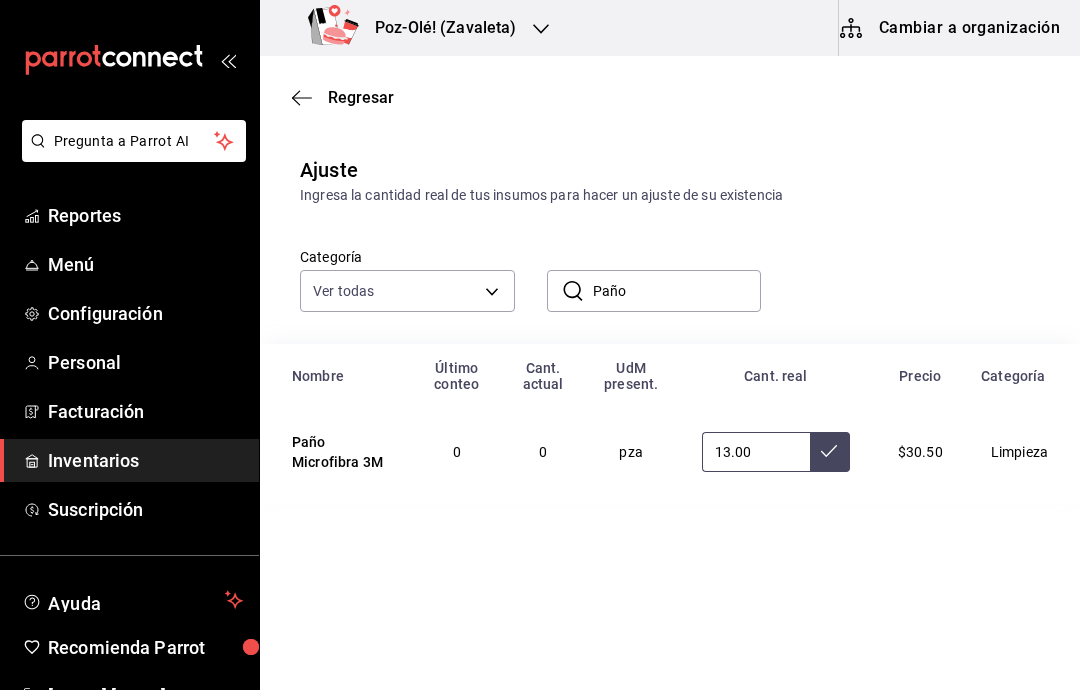 type on "13.00" 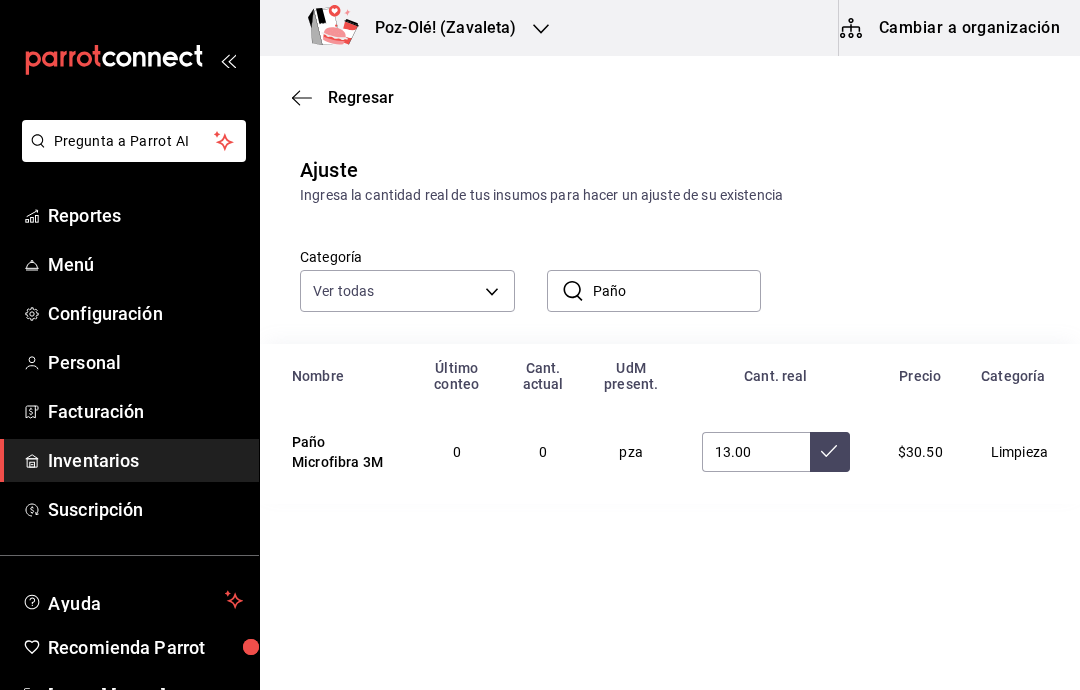 click 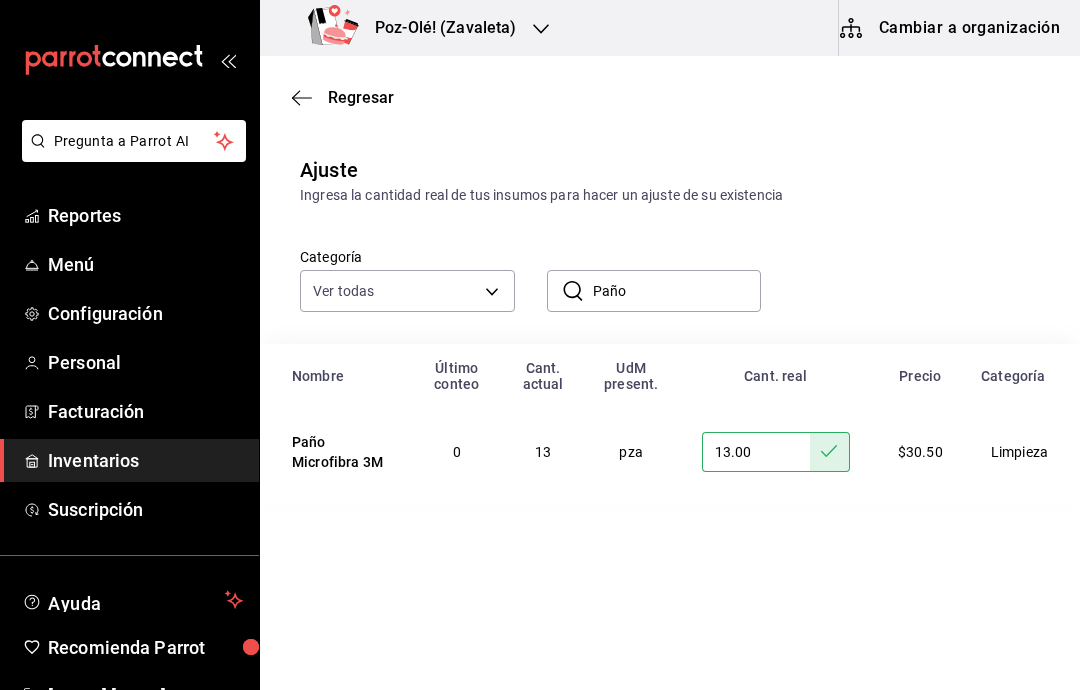 click on "Paño" at bounding box center [677, 291] 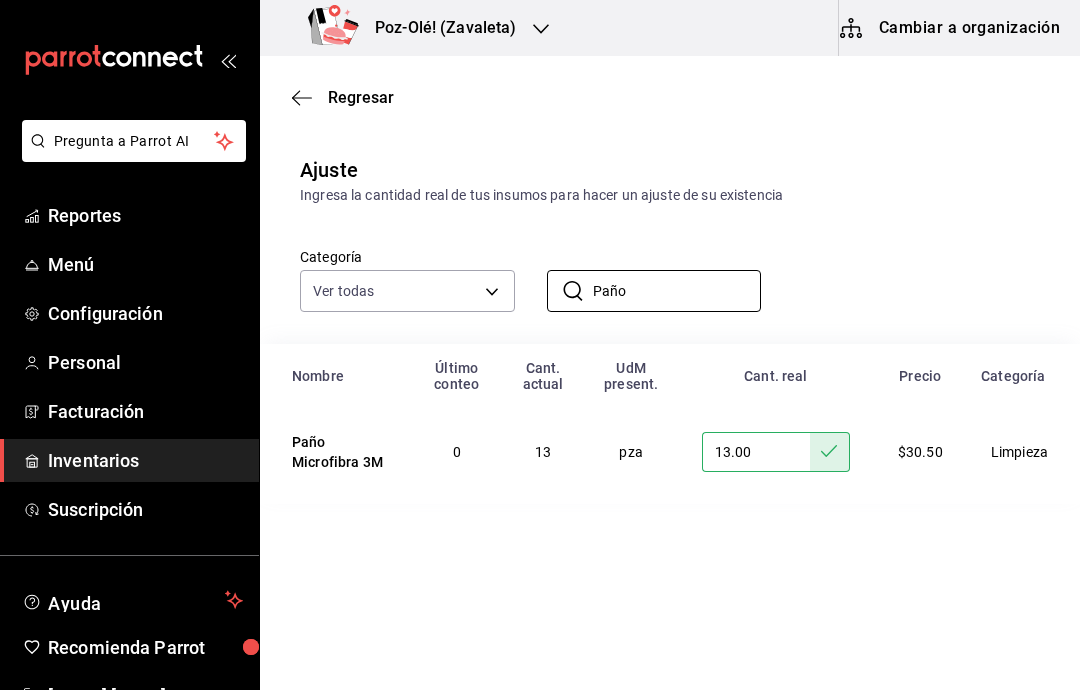 click on "Paño" at bounding box center [677, 291] 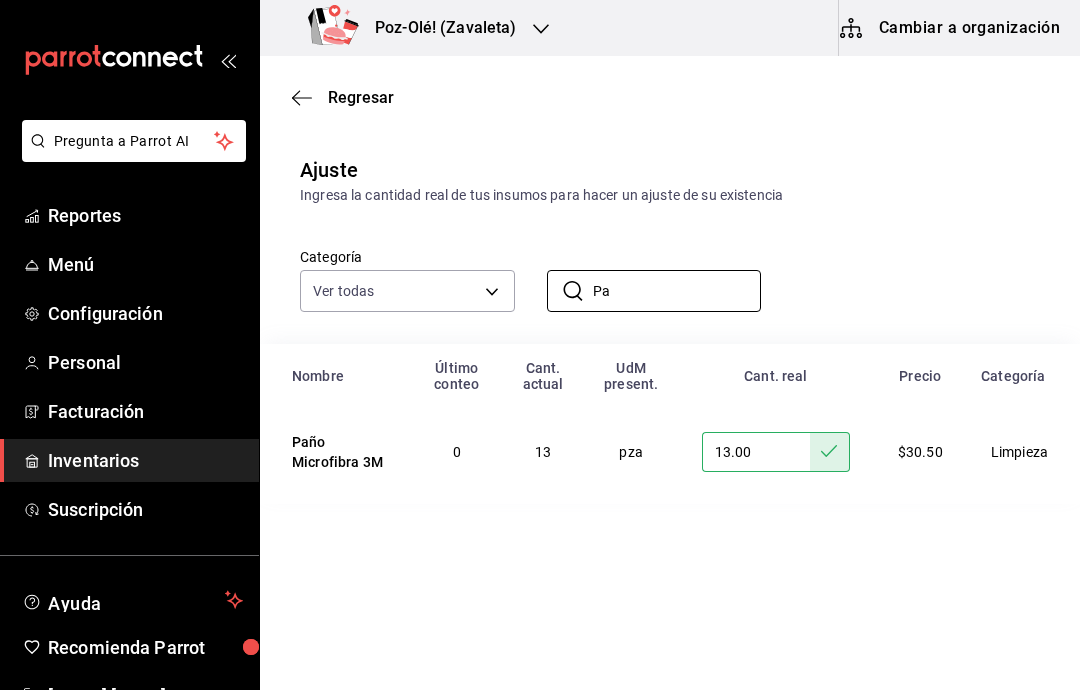 type on "P" 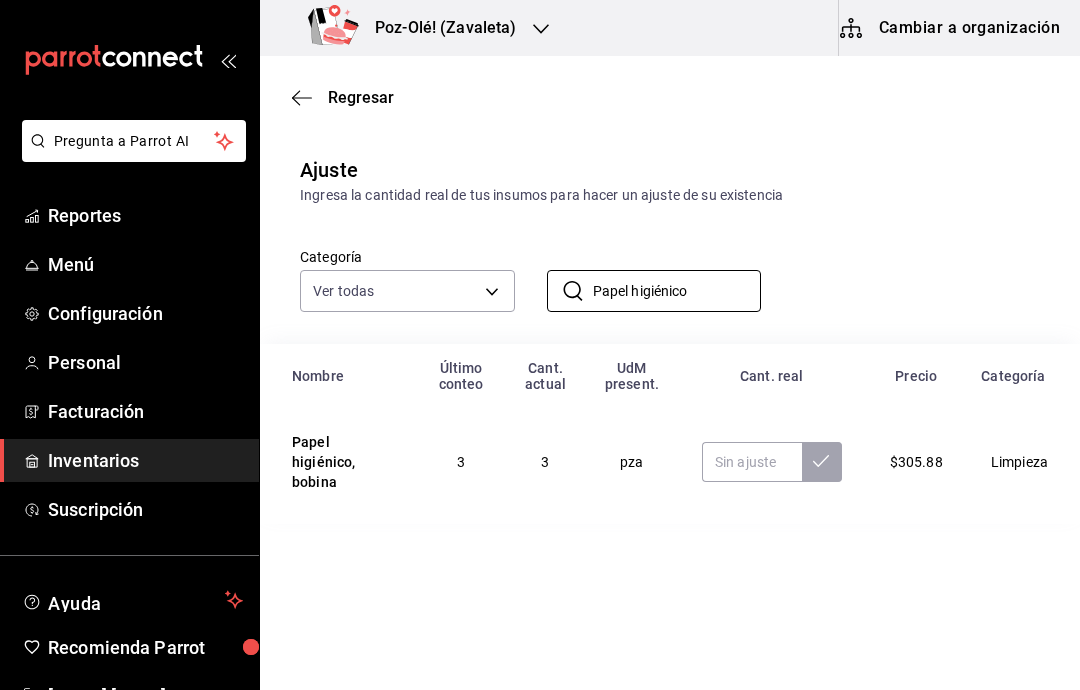 type on "Papel higiénico" 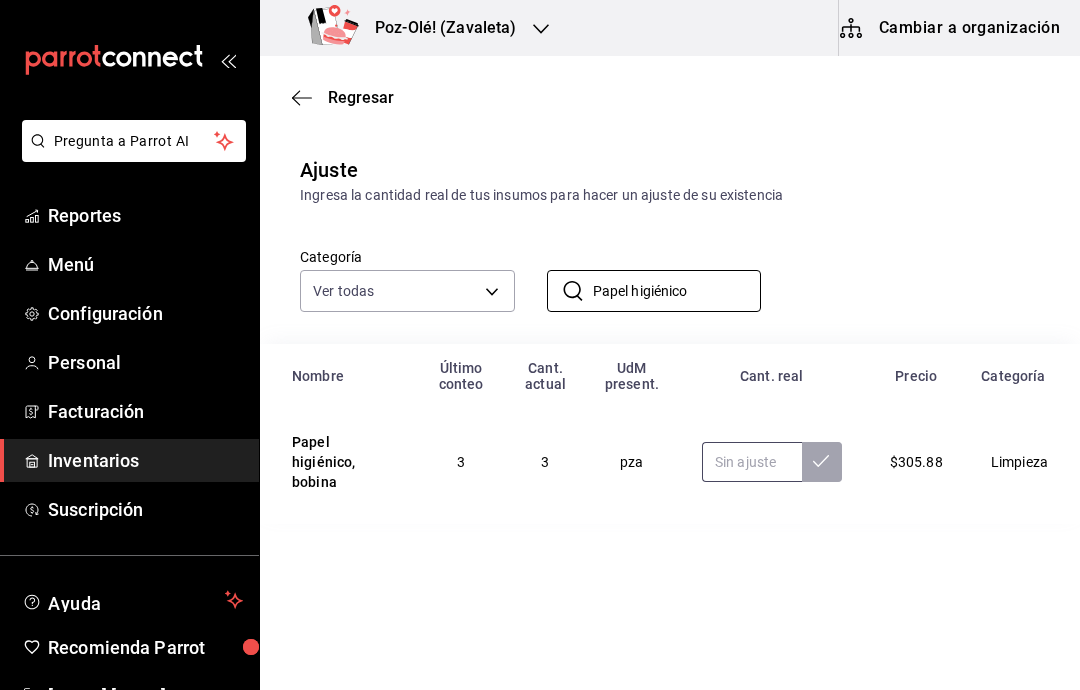 click at bounding box center (752, 462) 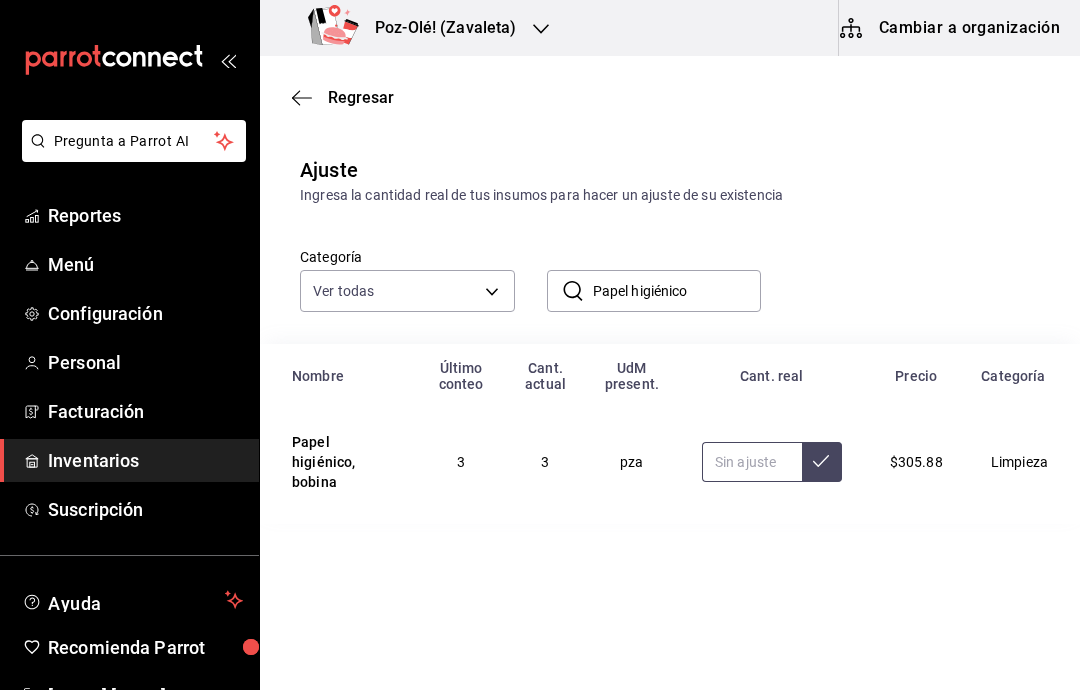 click at bounding box center (752, 462) 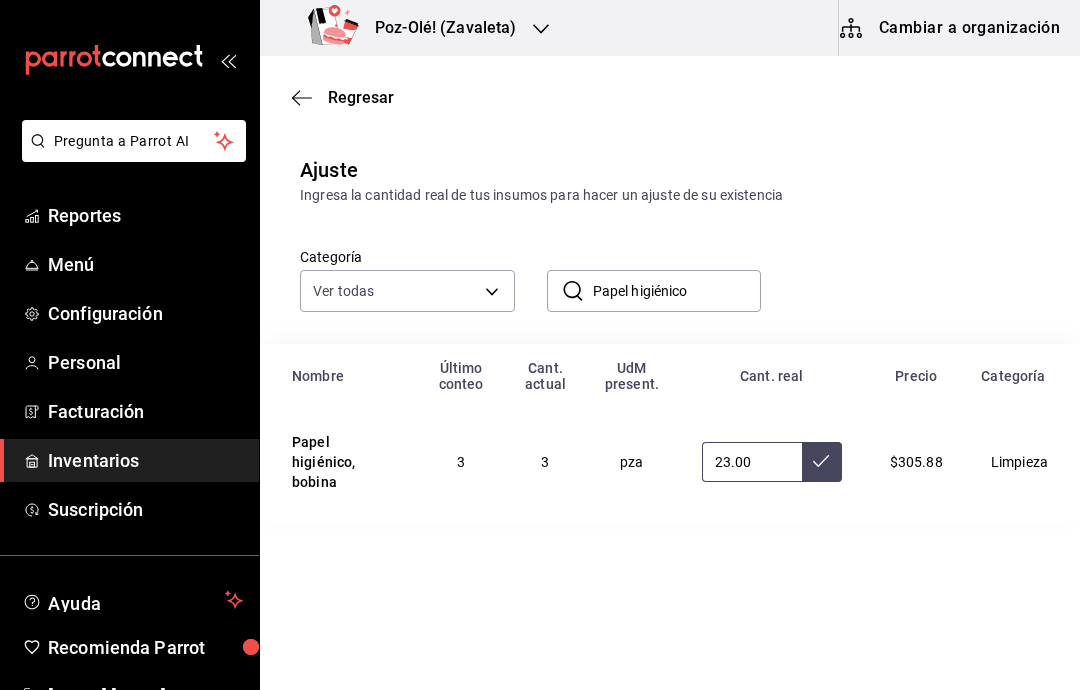 type on "2.00" 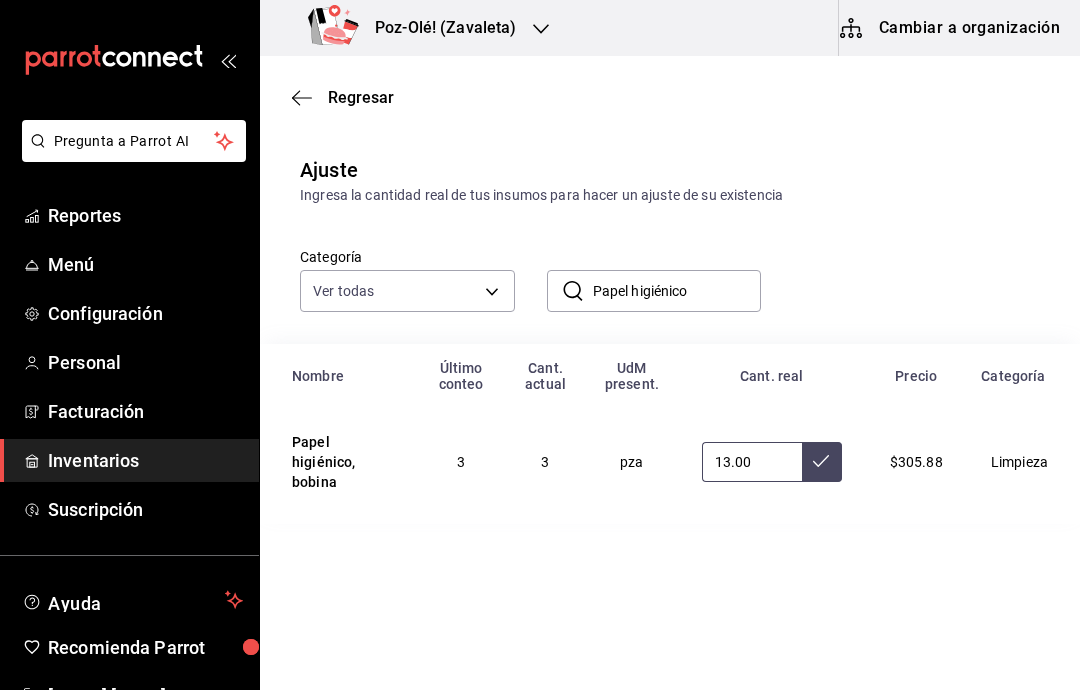 type on "13.00" 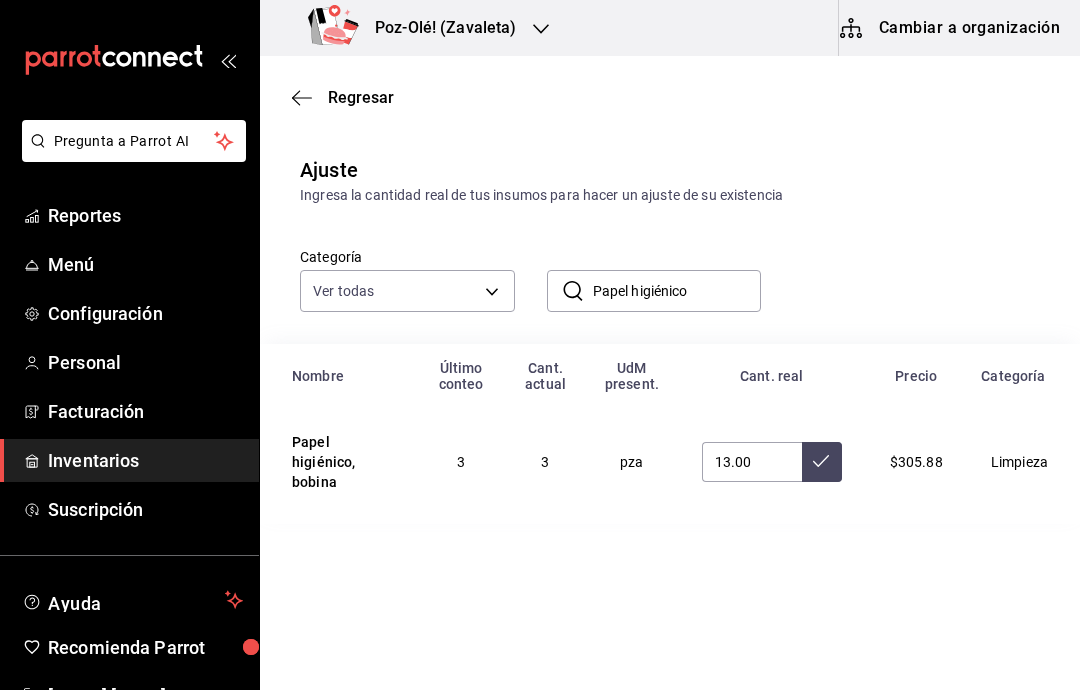 click 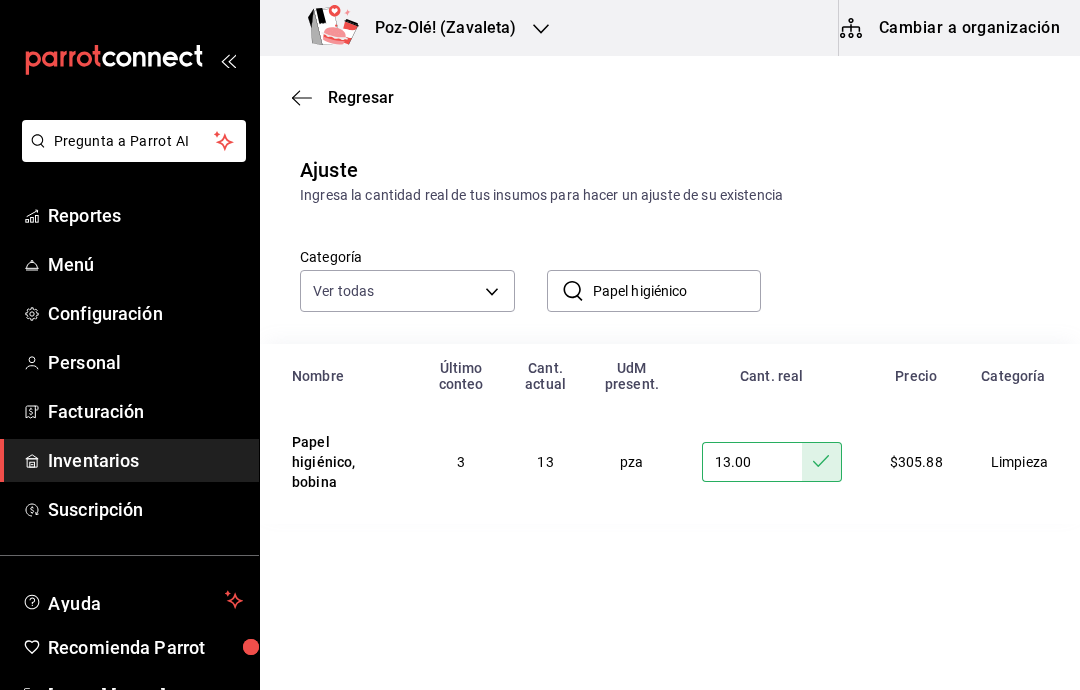 click on "Papel higiénico" at bounding box center [677, 291] 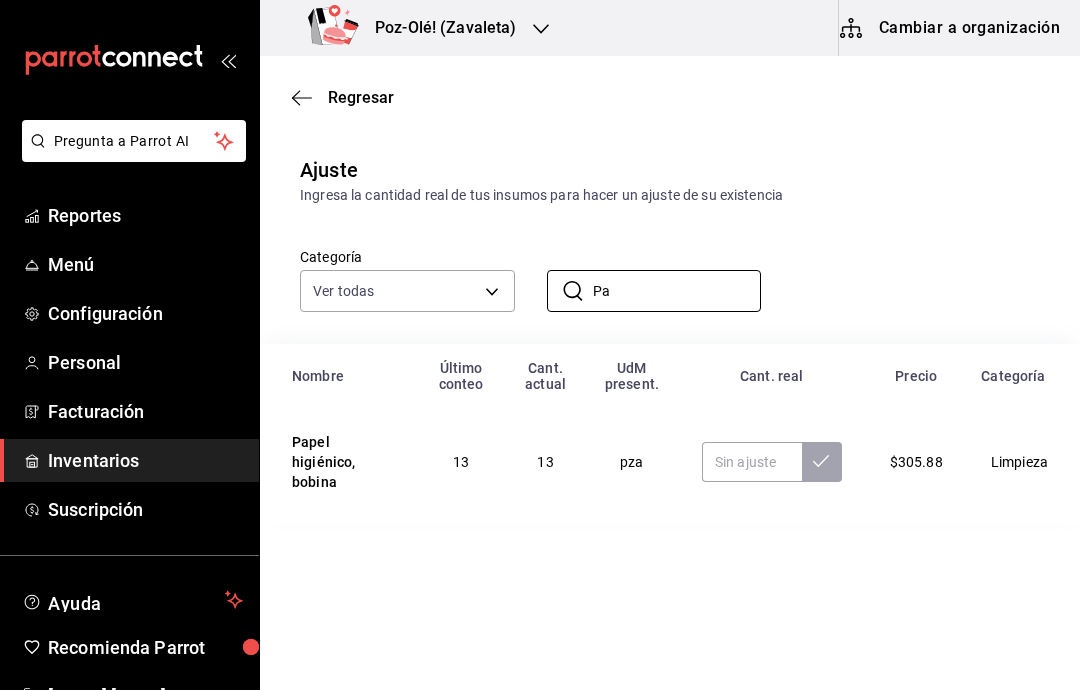type on "P" 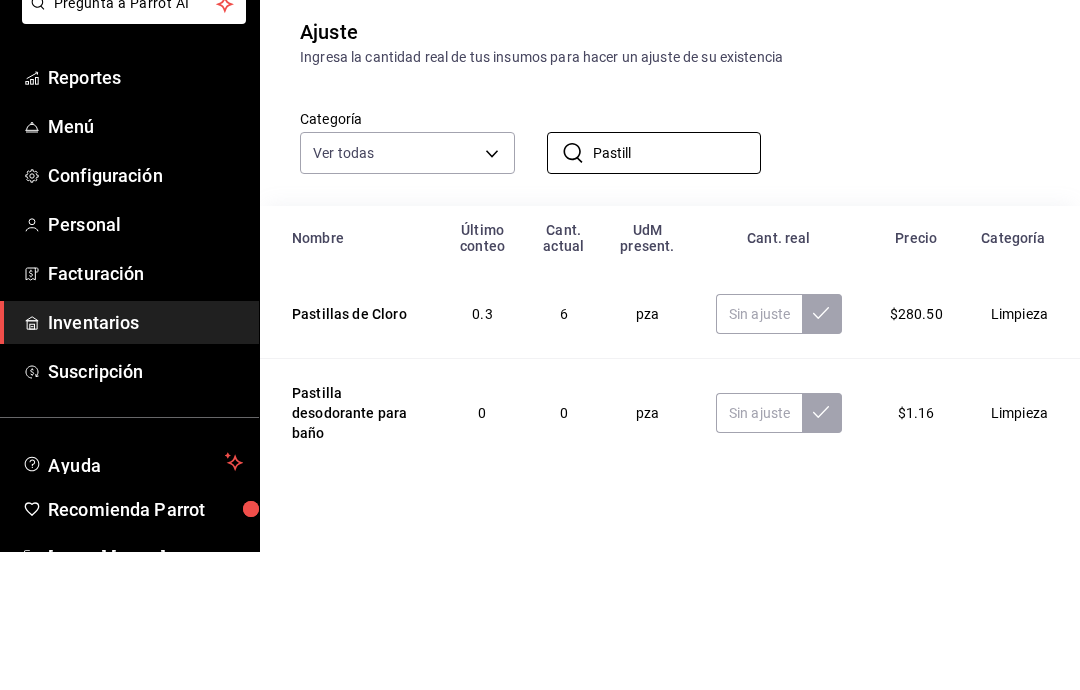 type on "Pastill" 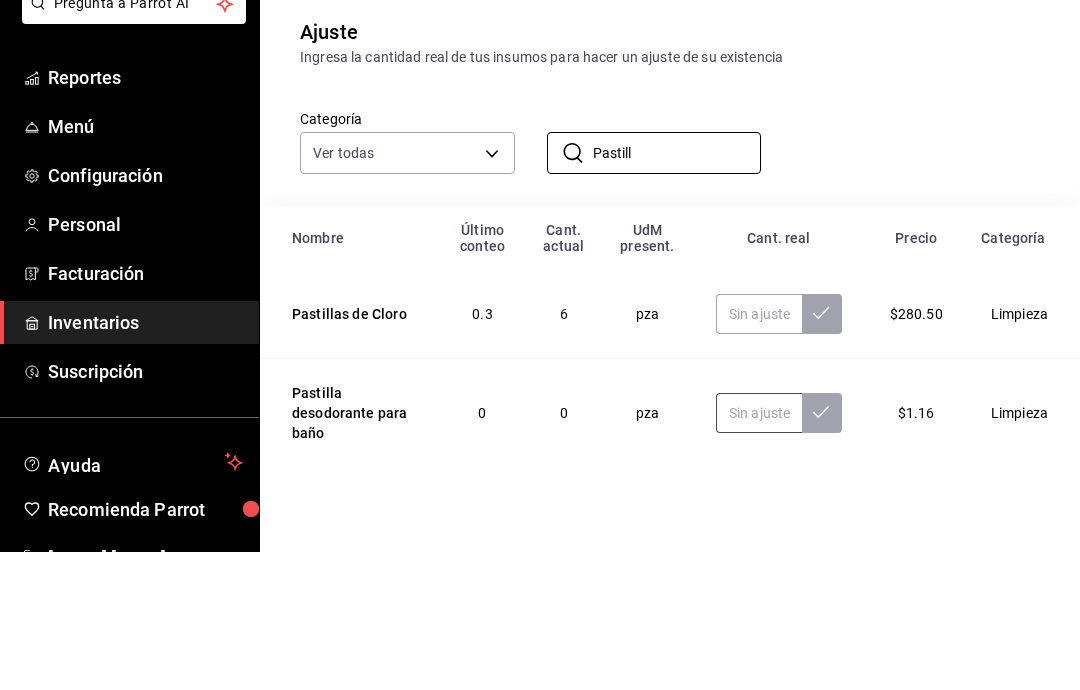 click at bounding box center [759, 551] 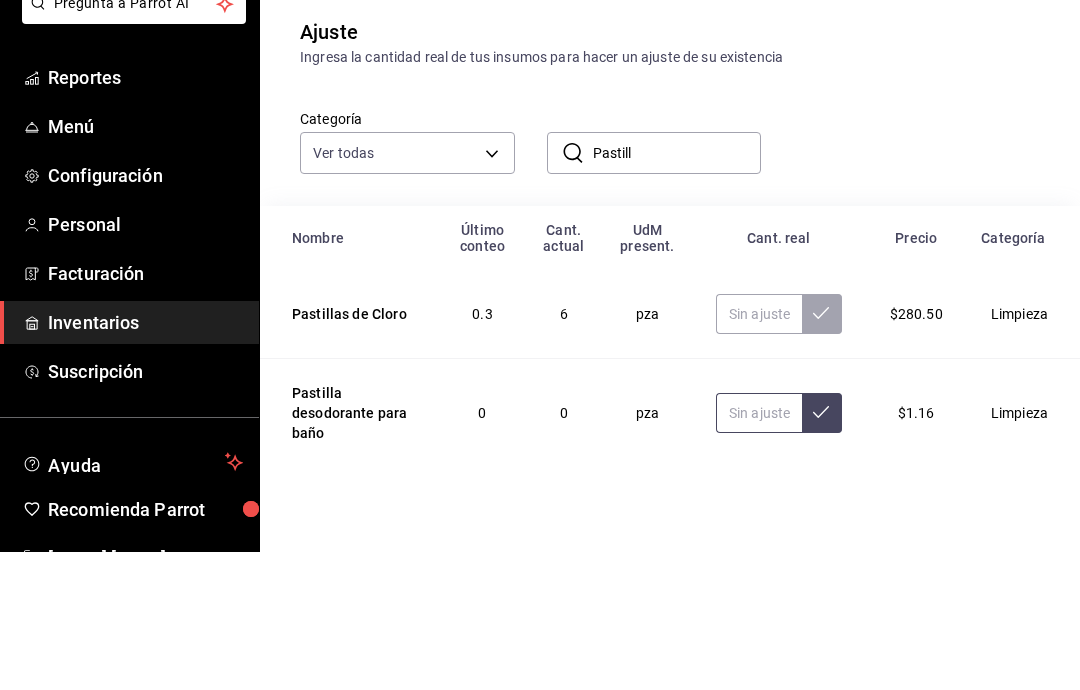 type on "0.00" 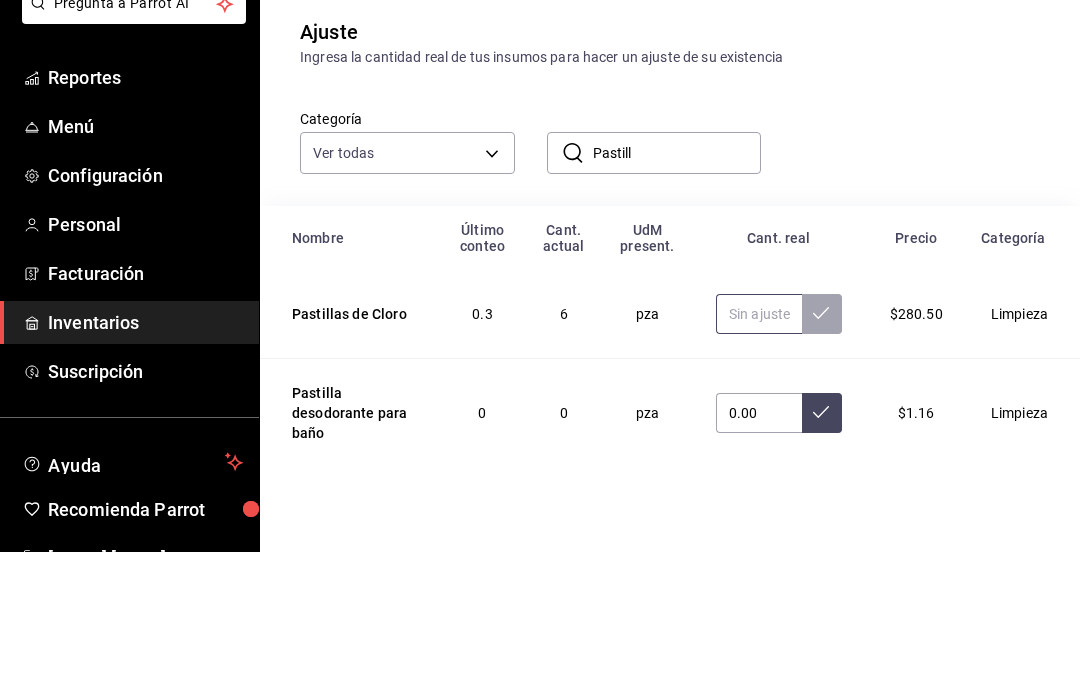 click at bounding box center [759, 452] 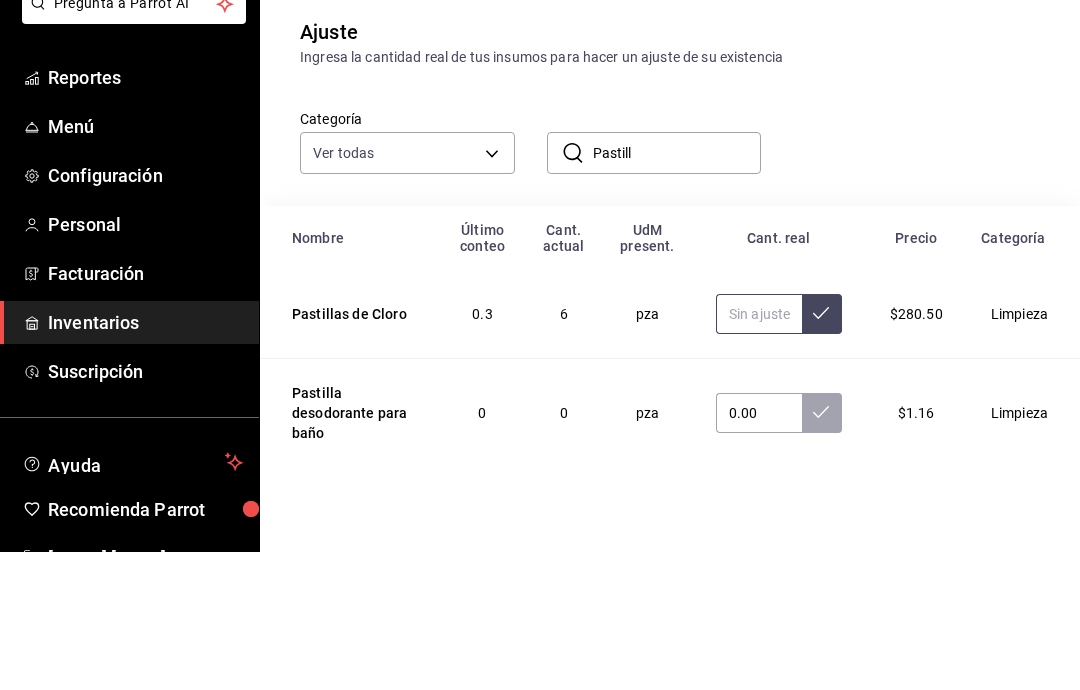 type on "5.00" 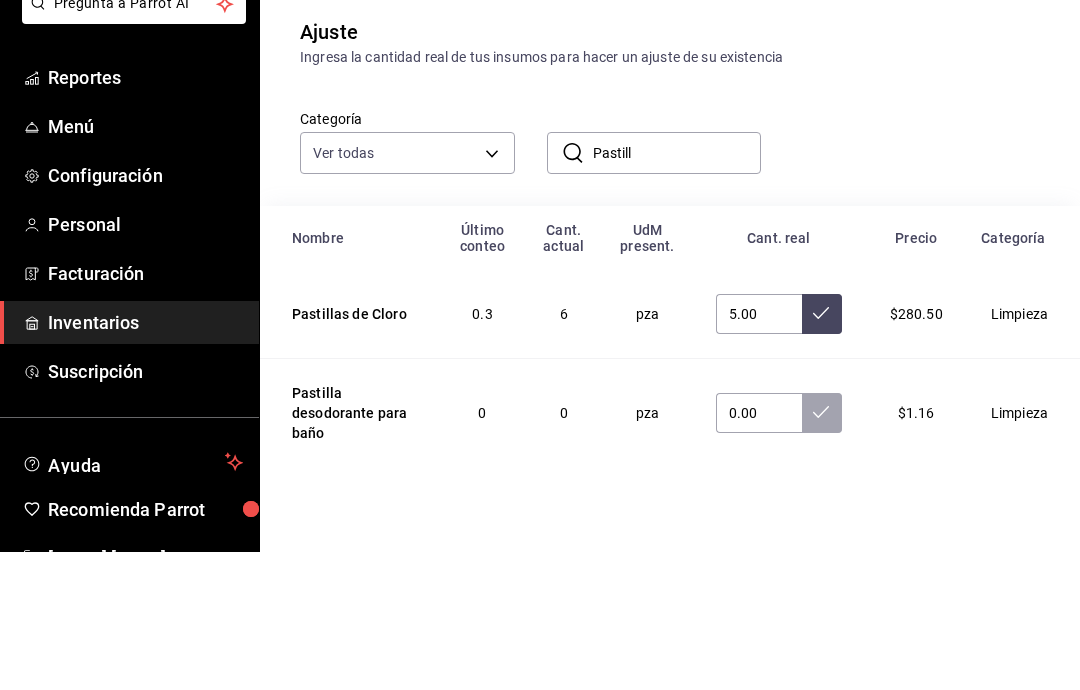 click at bounding box center (822, 452) 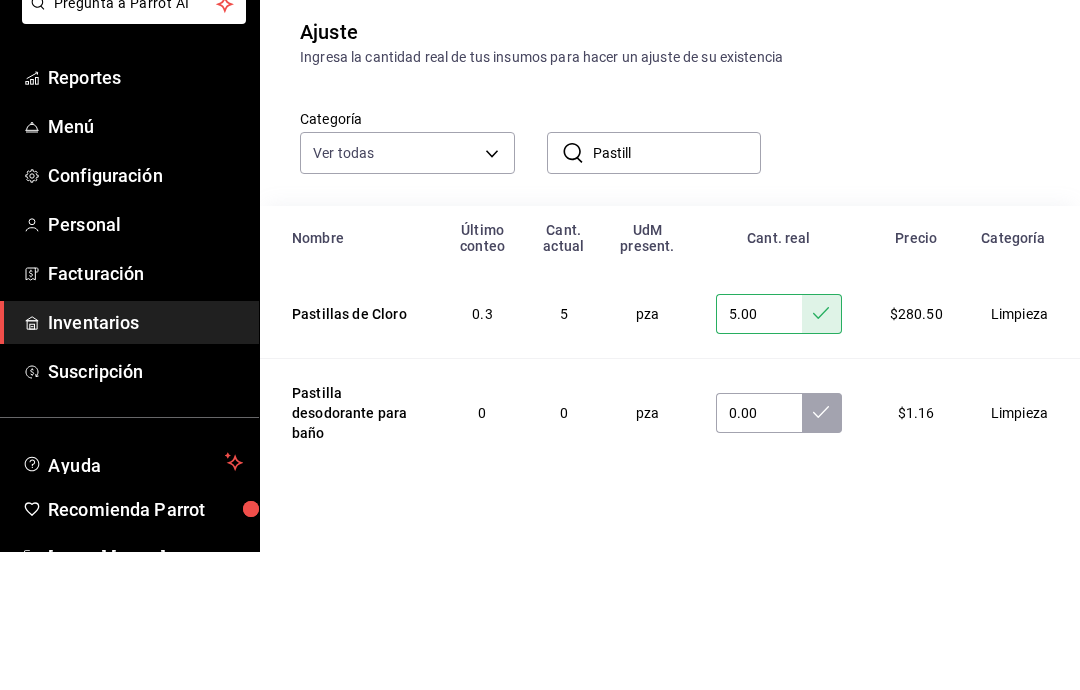 click 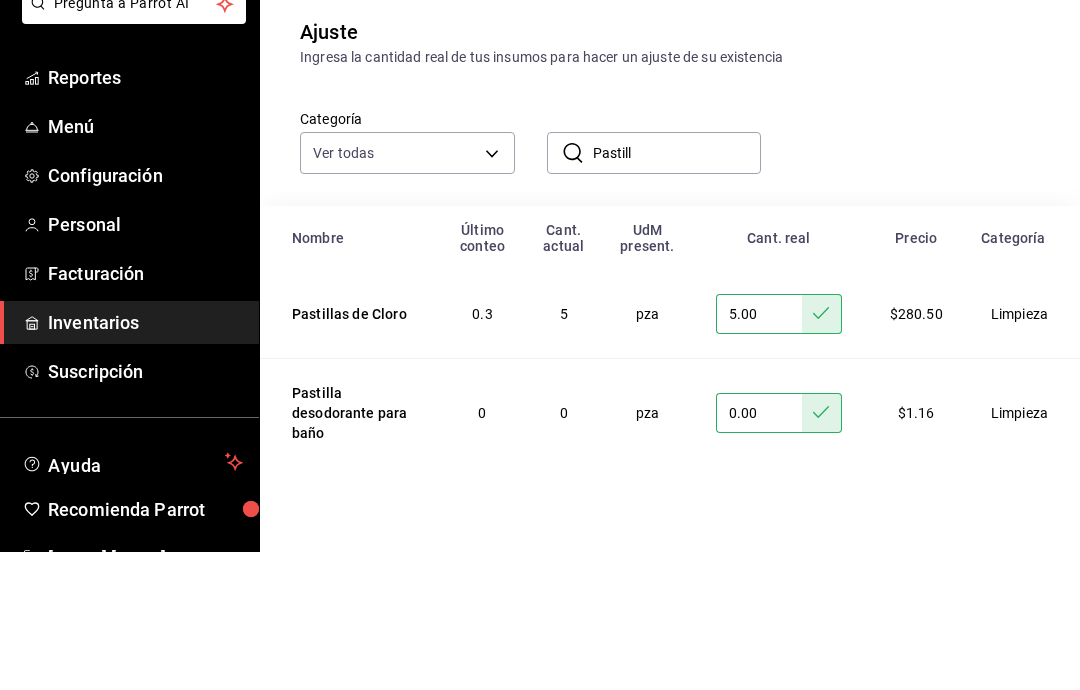 click on "Pastill" at bounding box center [677, 291] 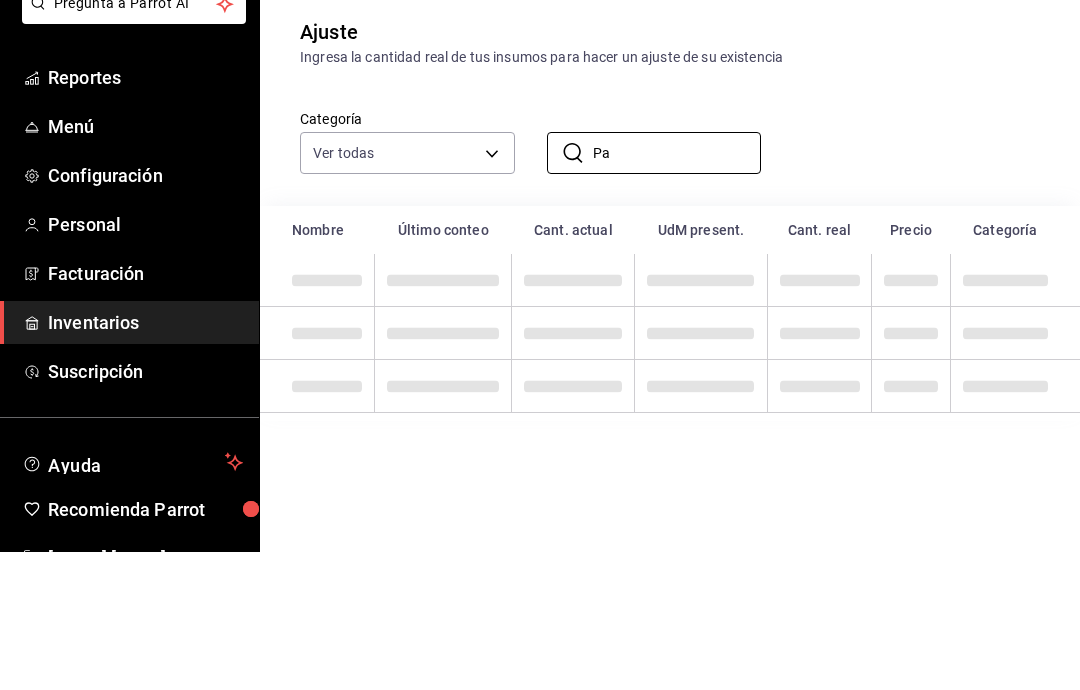 type on "P" 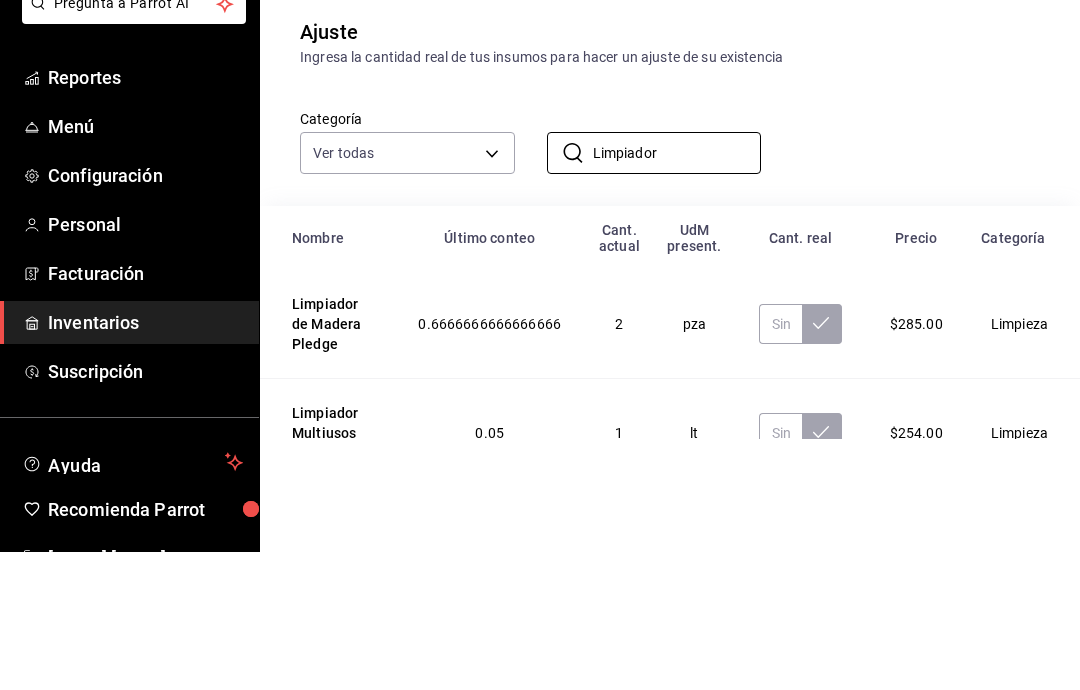 type on "Limpiador" 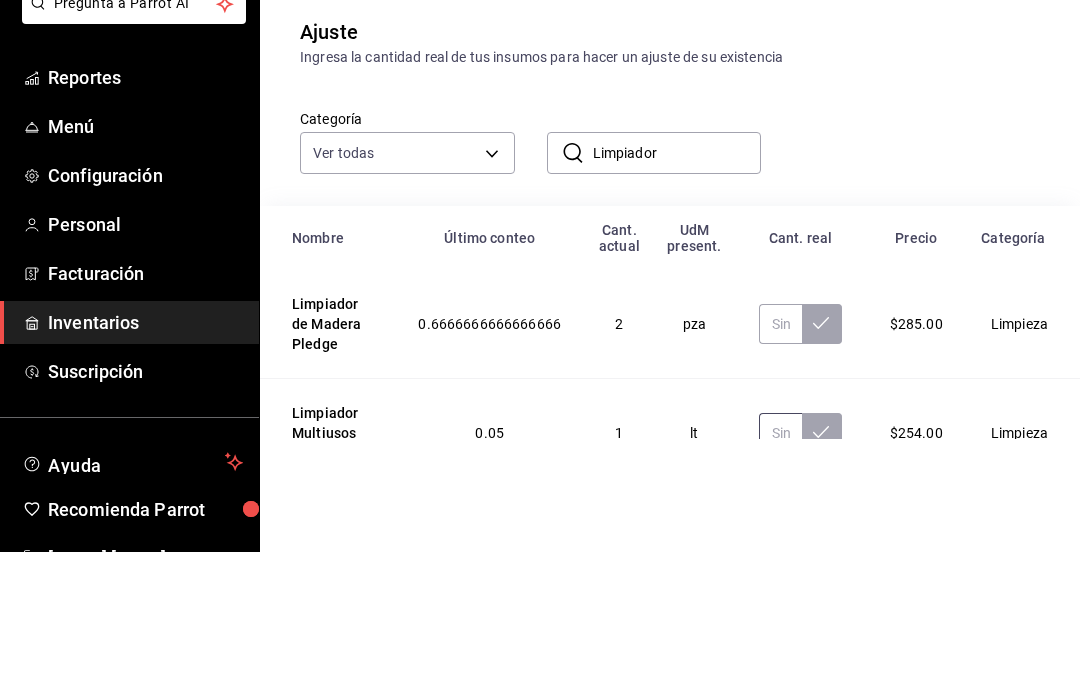 click at bounding box center [780, 571] 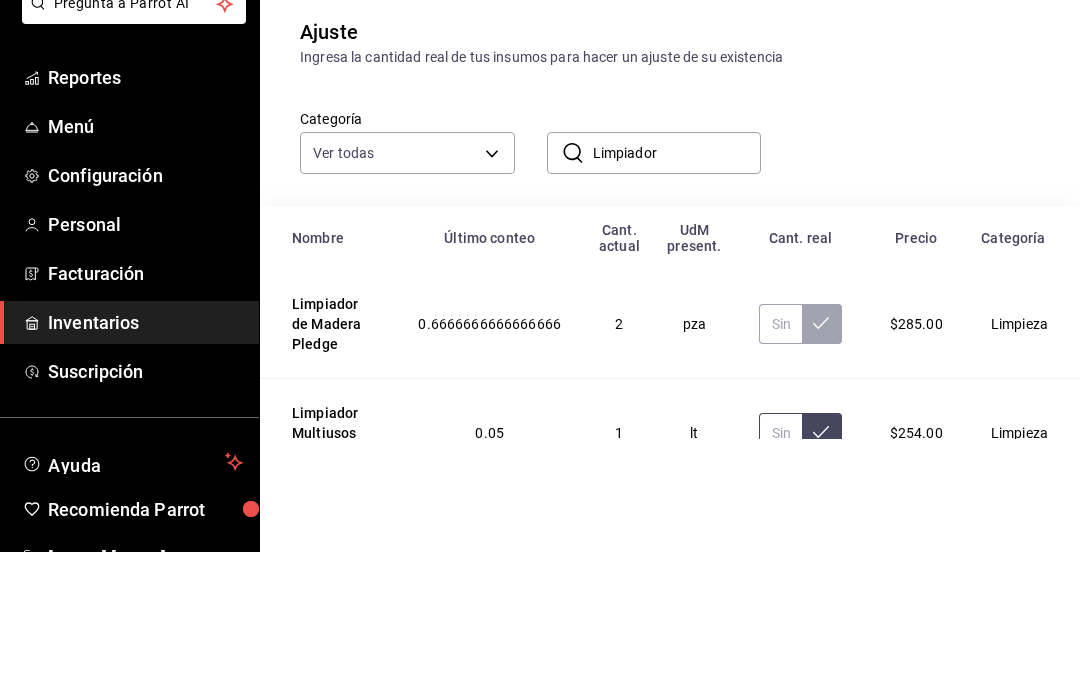 type on "1.00" 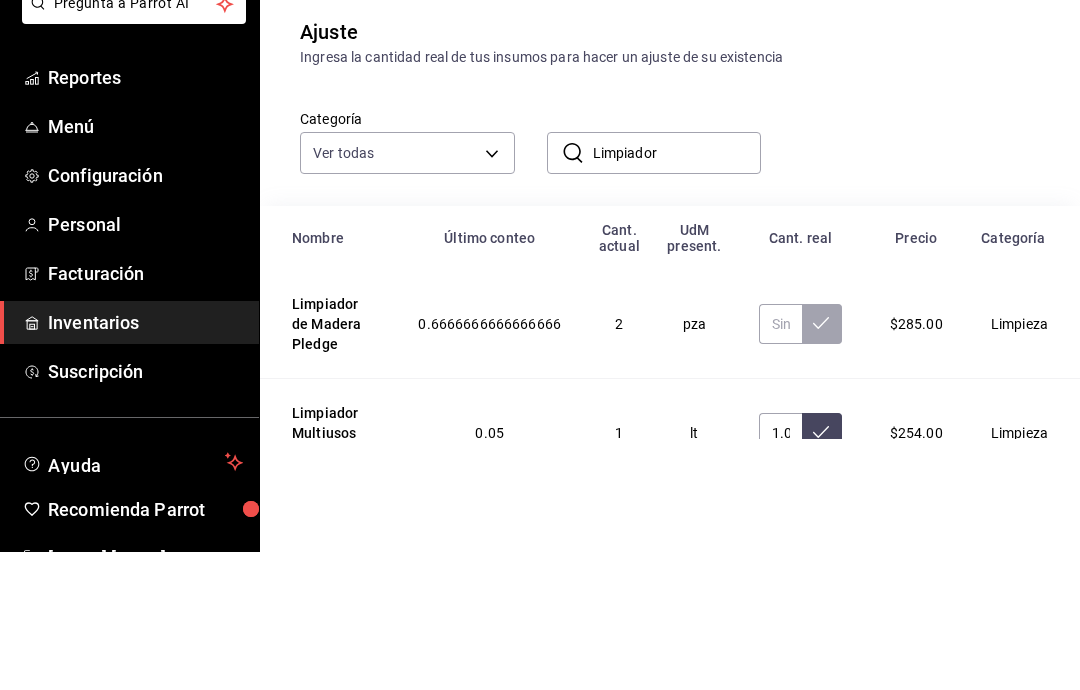 click 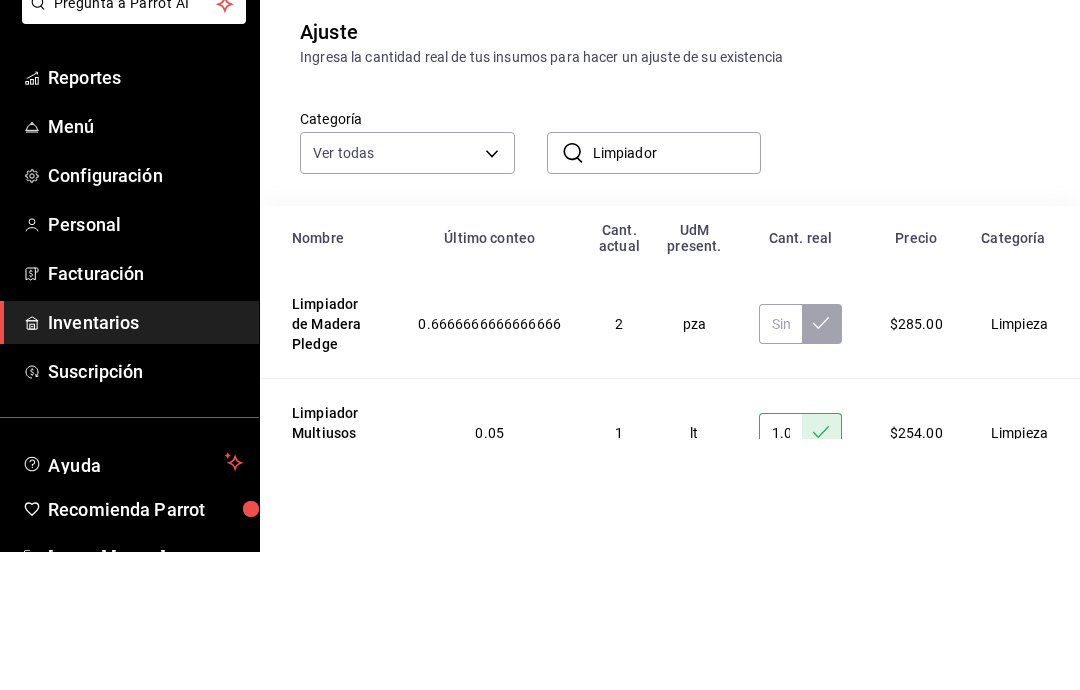 click on "Limpiador" at bounding box center (677, 291) 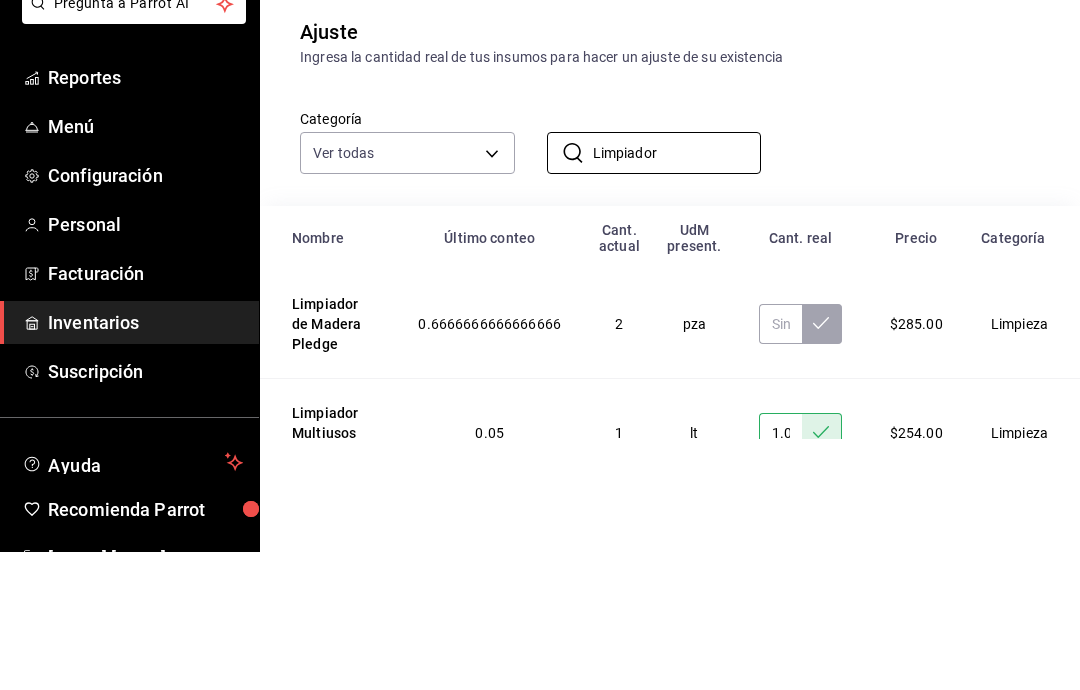 click on "Limpiador" at bounding box center (677, 291) 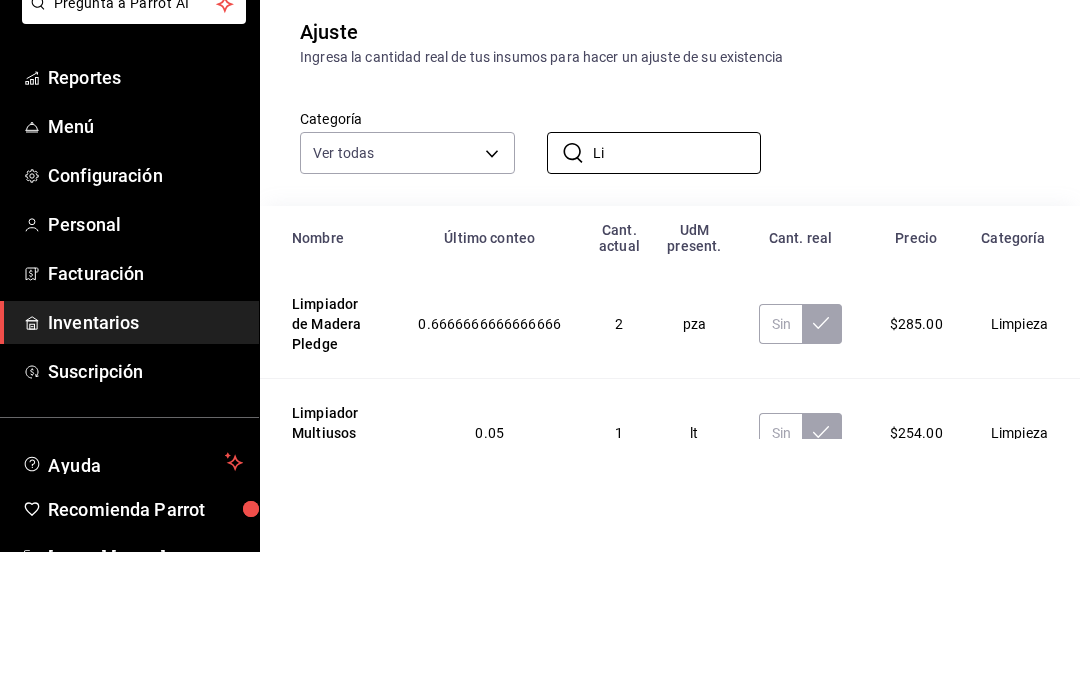 type on "L" 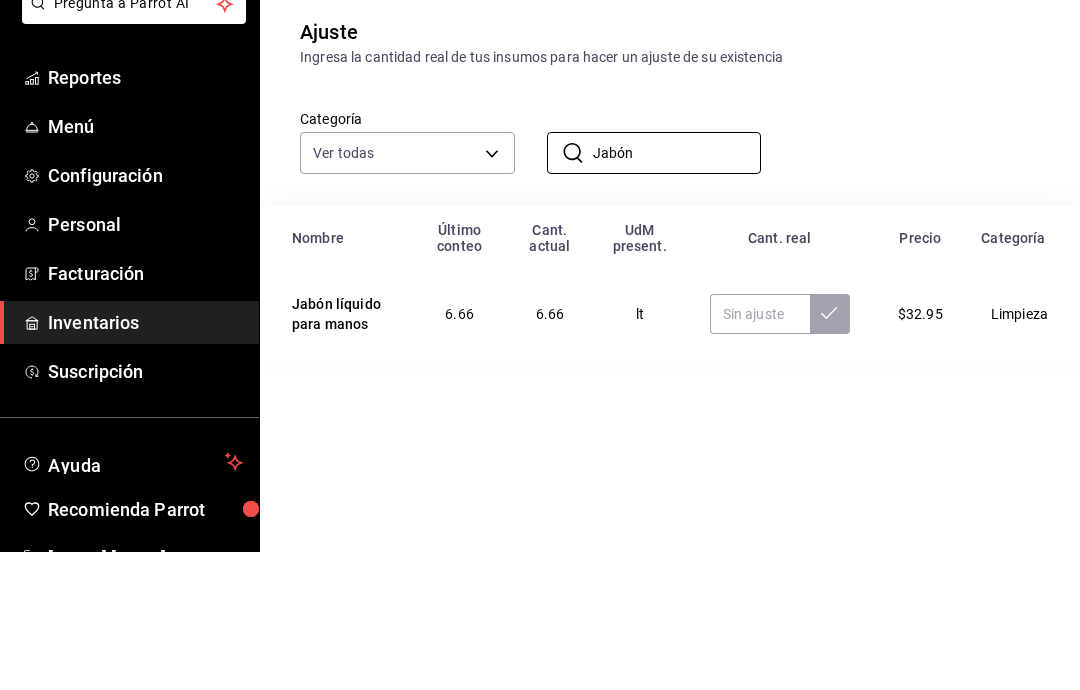 type on "Jabón" 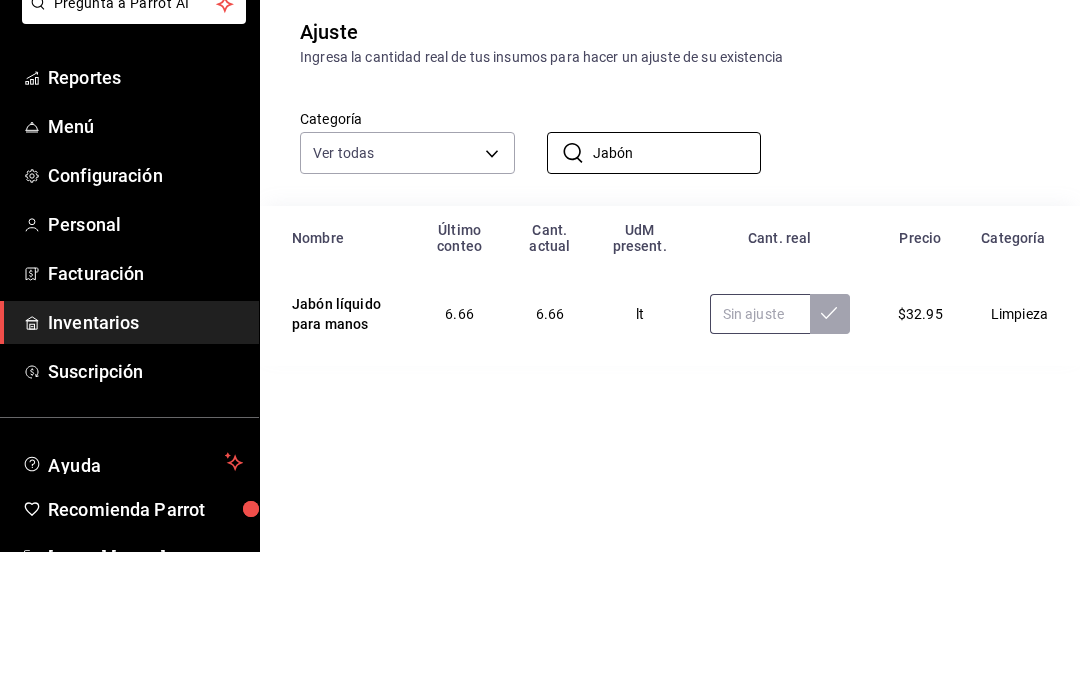 click at bounding box center [760, 452] 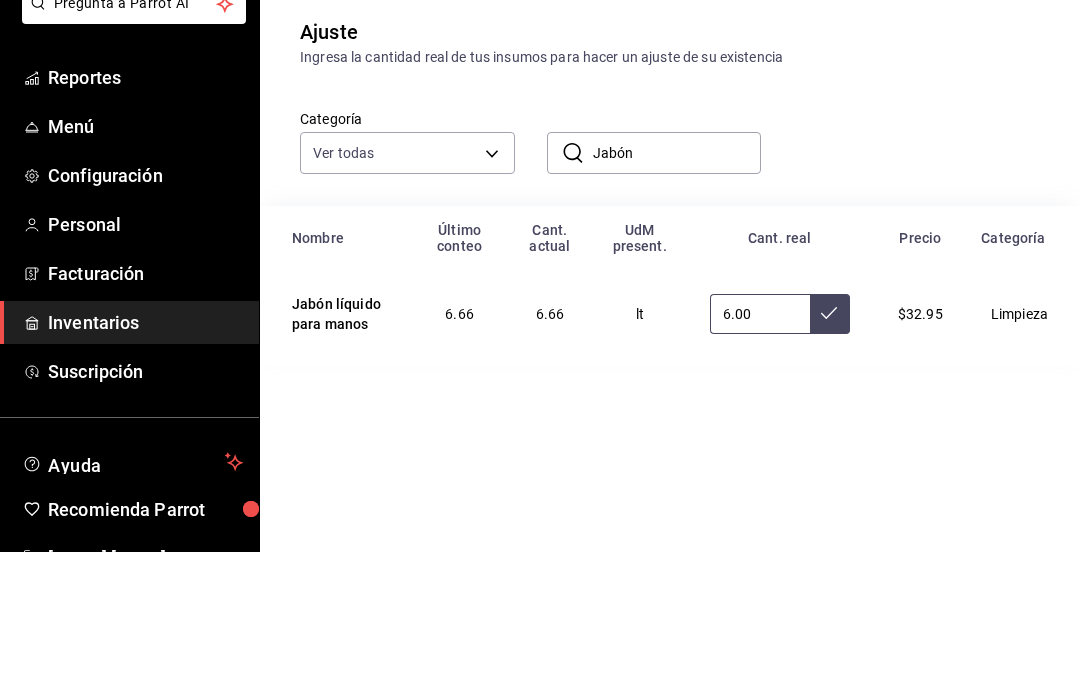 click on "6.00" at bounding box center (760, 452) 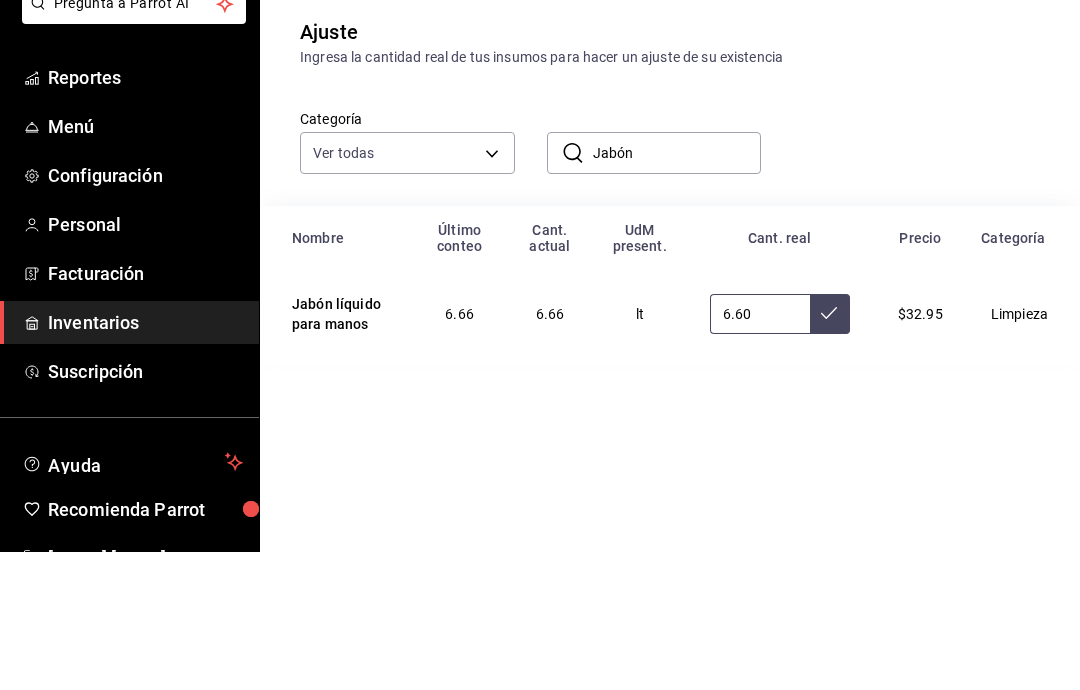 type on "6.66" 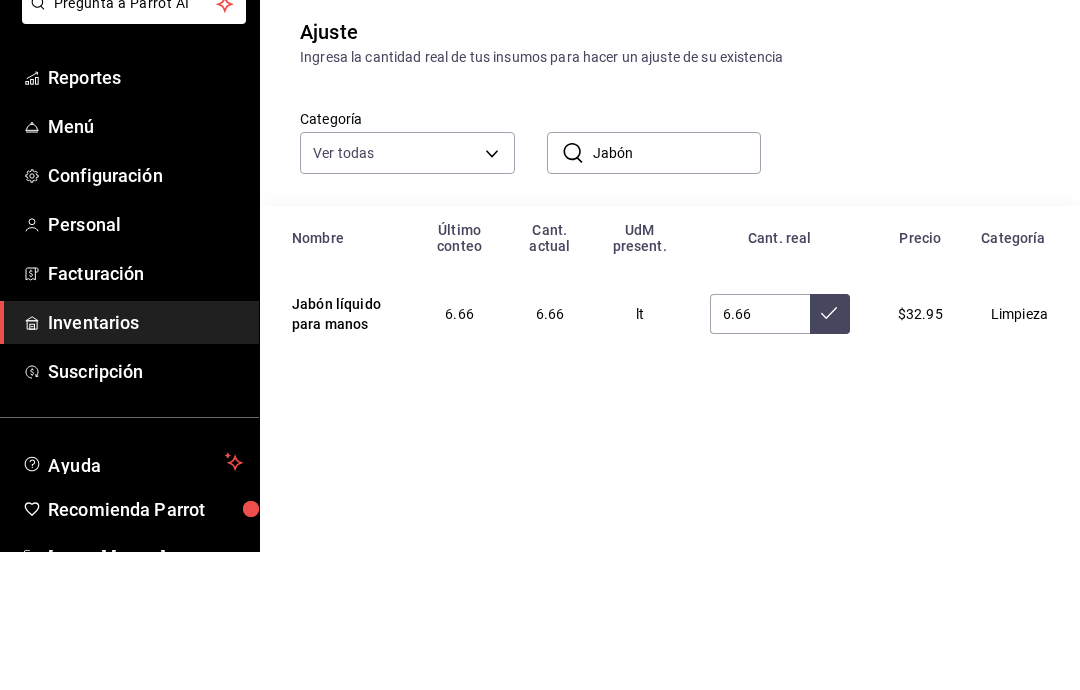 click at bounding box center [830, 452] 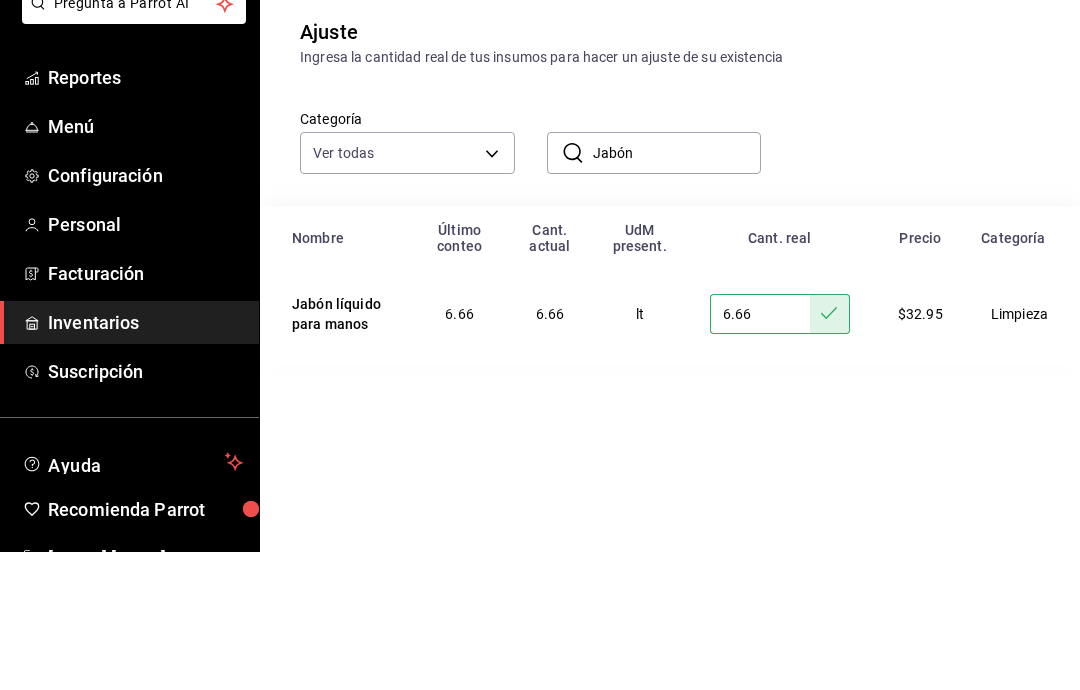 click on "Jabón" at bounding box center (677, 291) 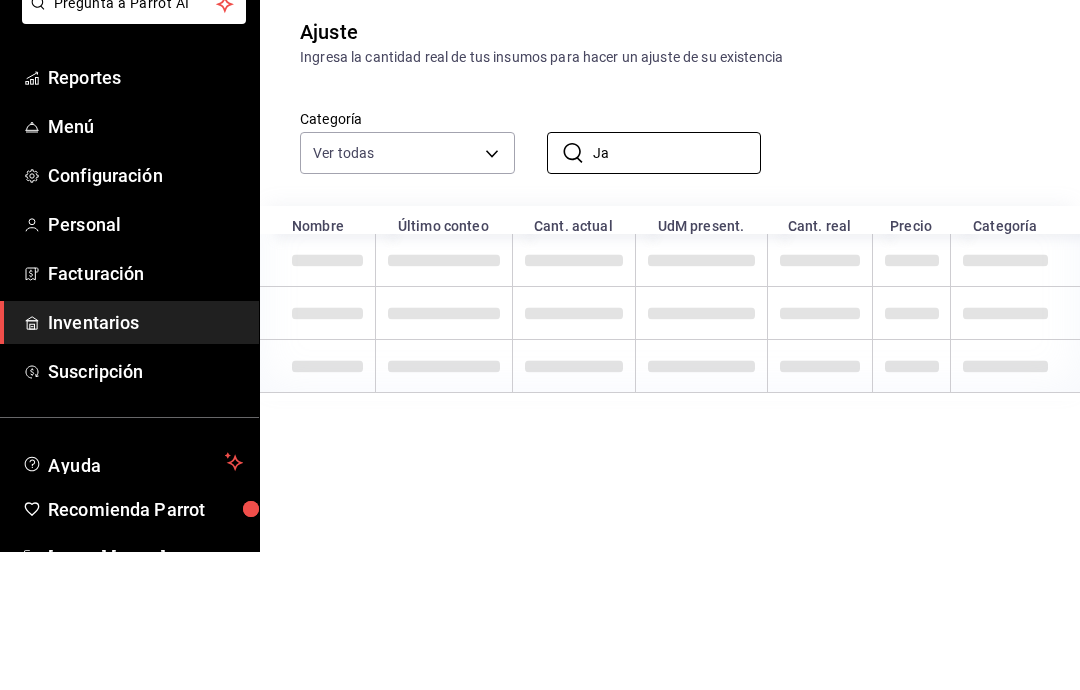 type on "J" 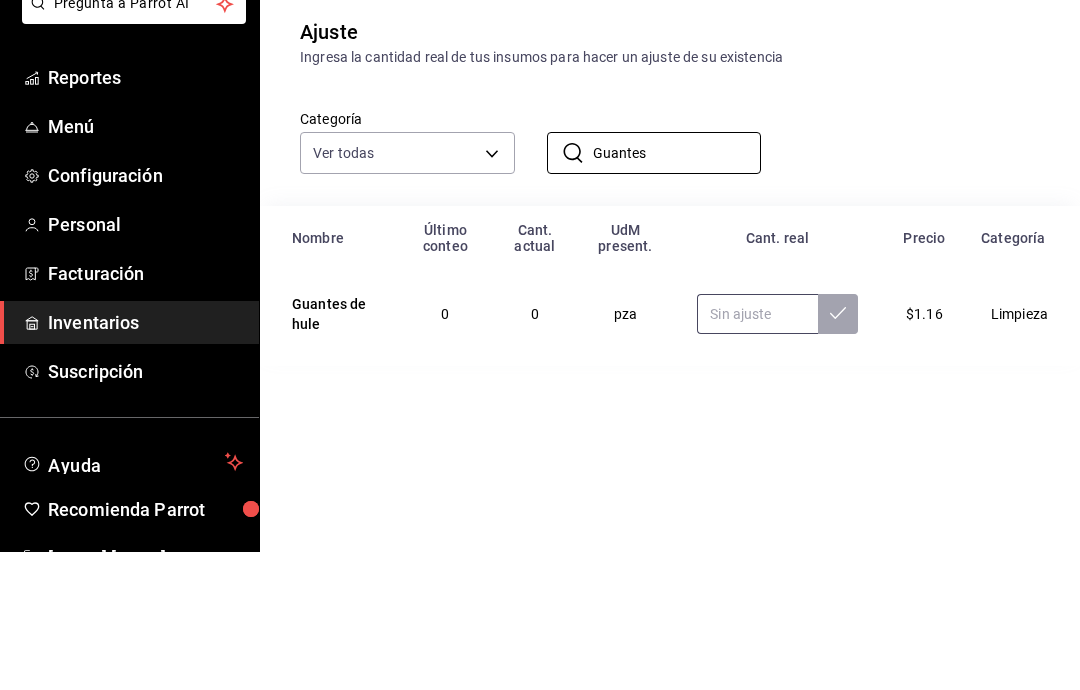 click at bounding box center (757, 452) 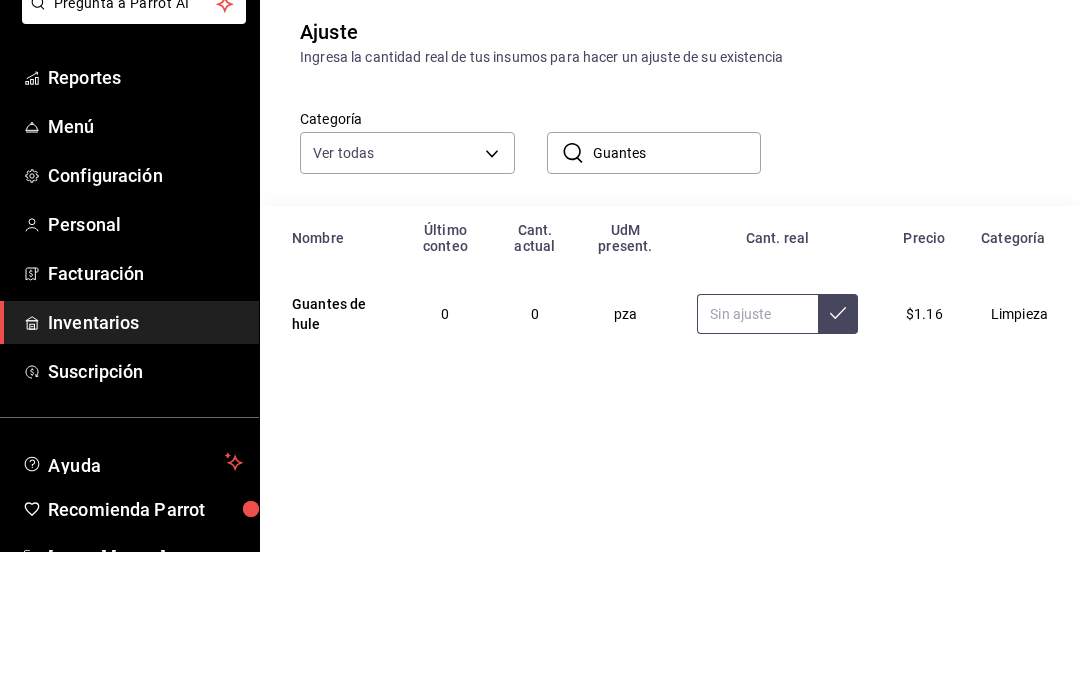click at bounding box center (757, 452) 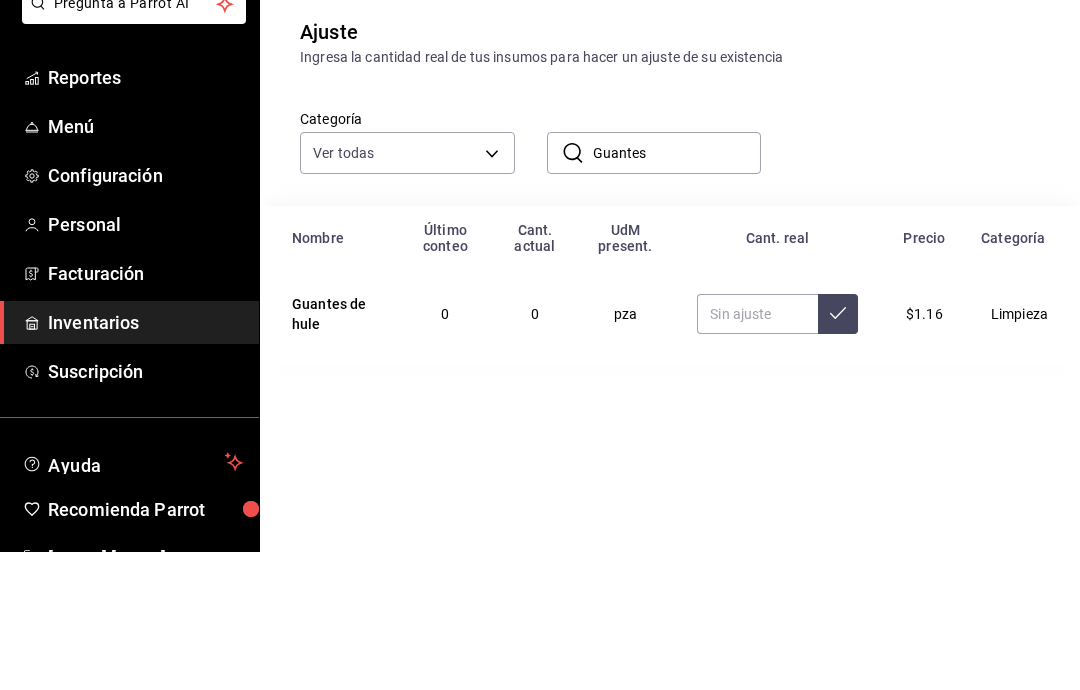 click on "Guantes ​ Nombre Último conteo Cant. actual UdM present. Cant. real Precio Categoría Guantes de hule 0 0 pza $1.16 Limpieza" at bounding box center [670, 316] 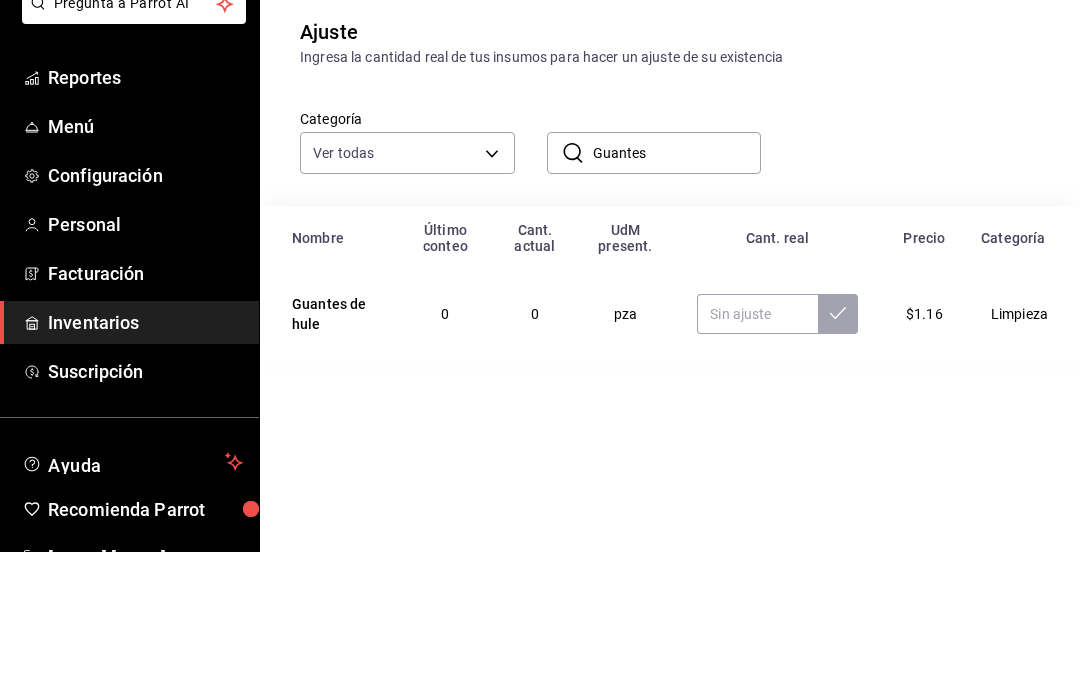 click on "Guantes" at bounding box center (677, 291) 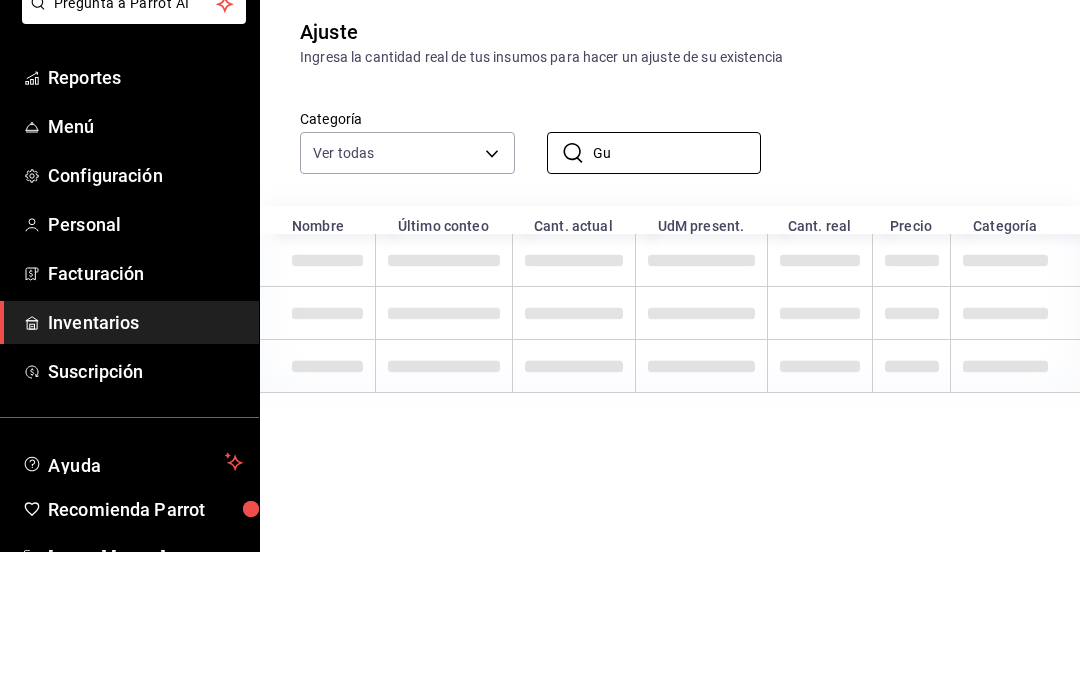 type on "G" 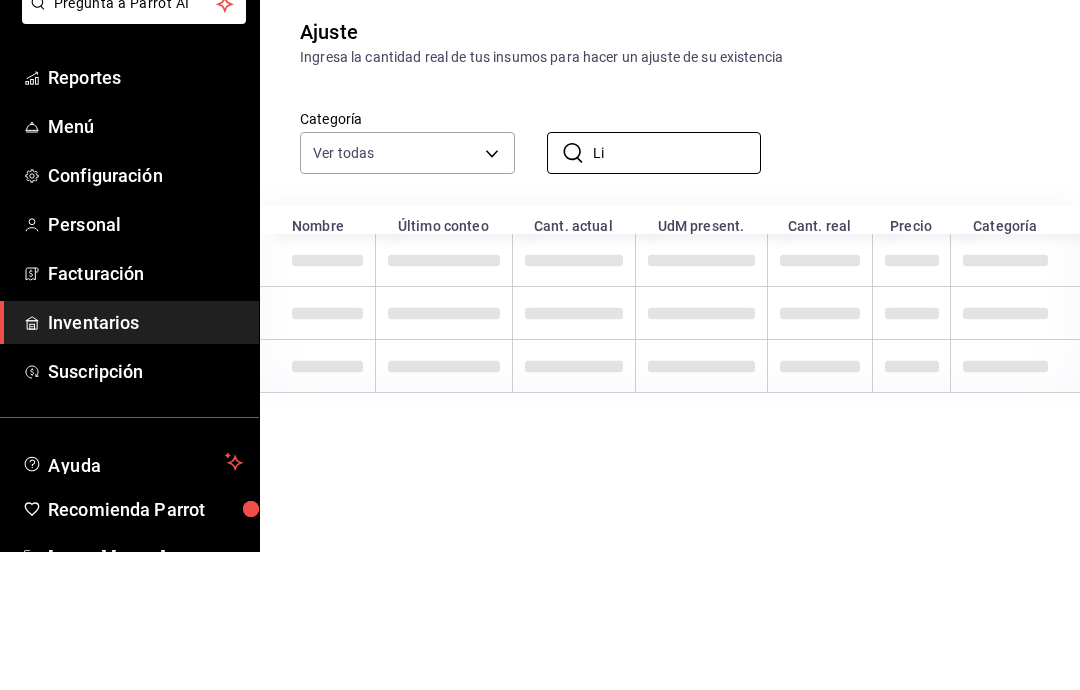 type on "L" 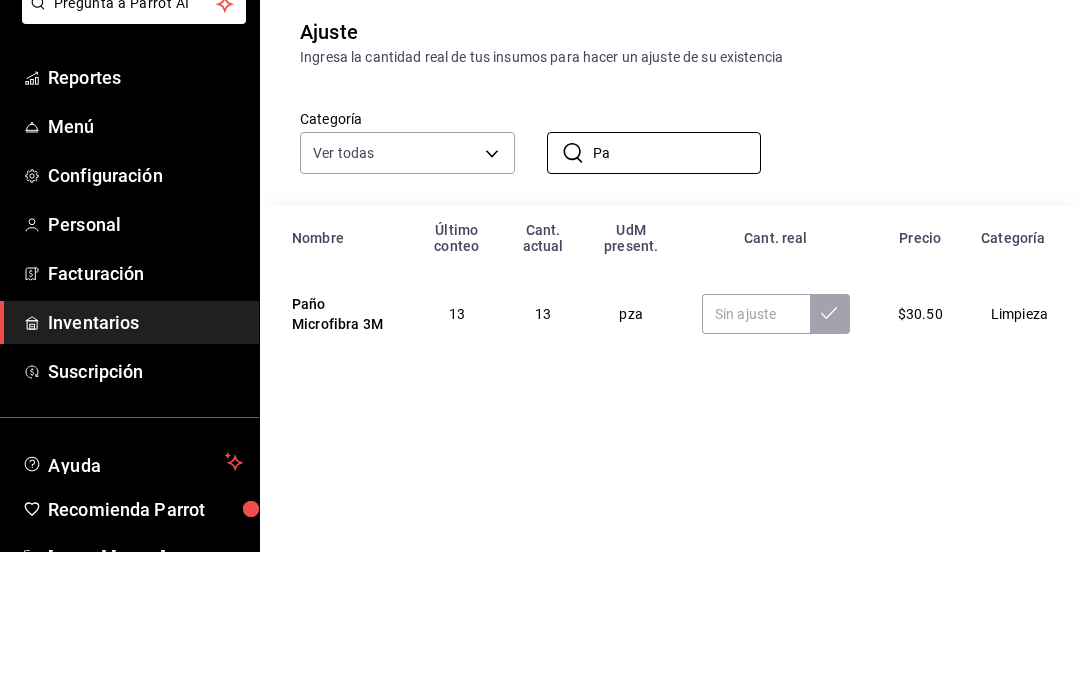 type on "P" 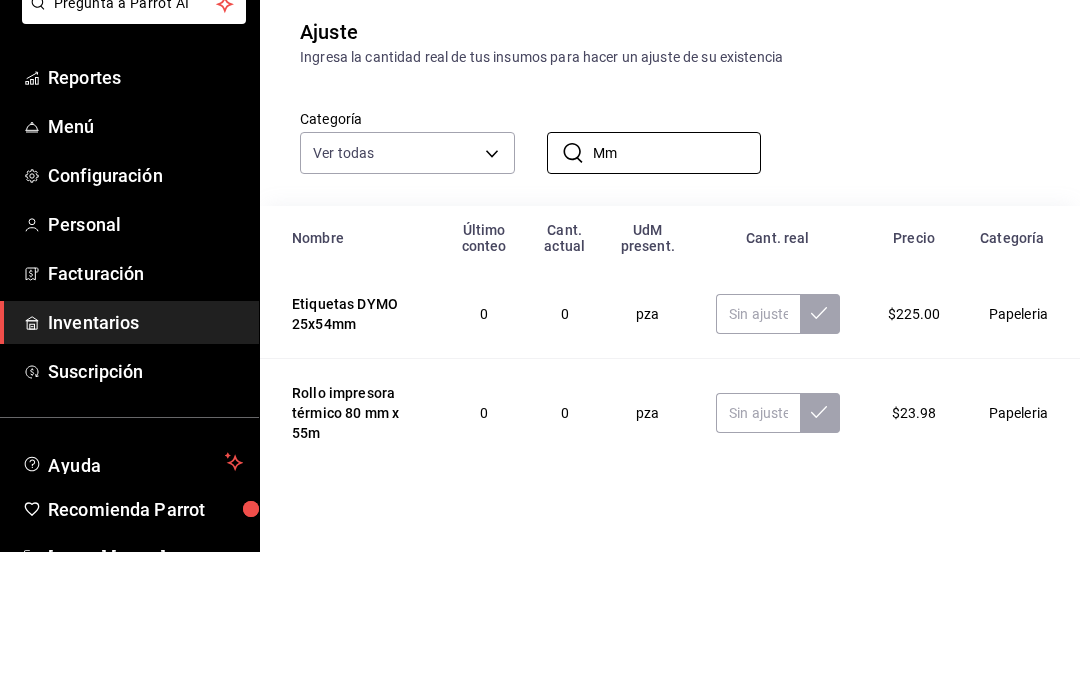 type on "M" 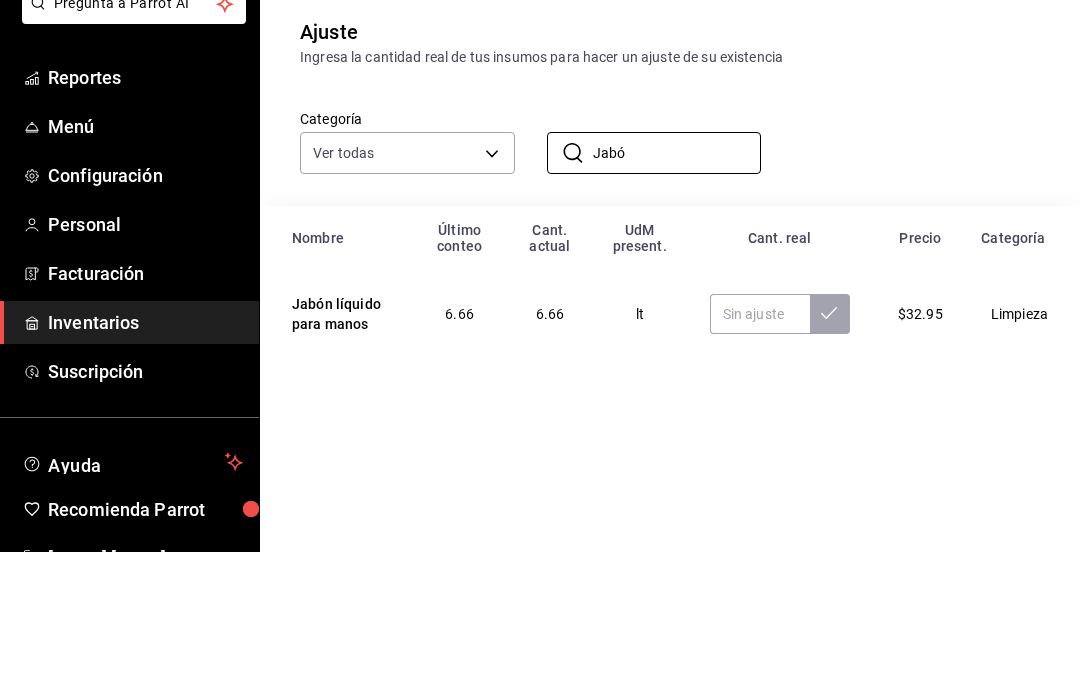 click at bounding box center (780, 452) 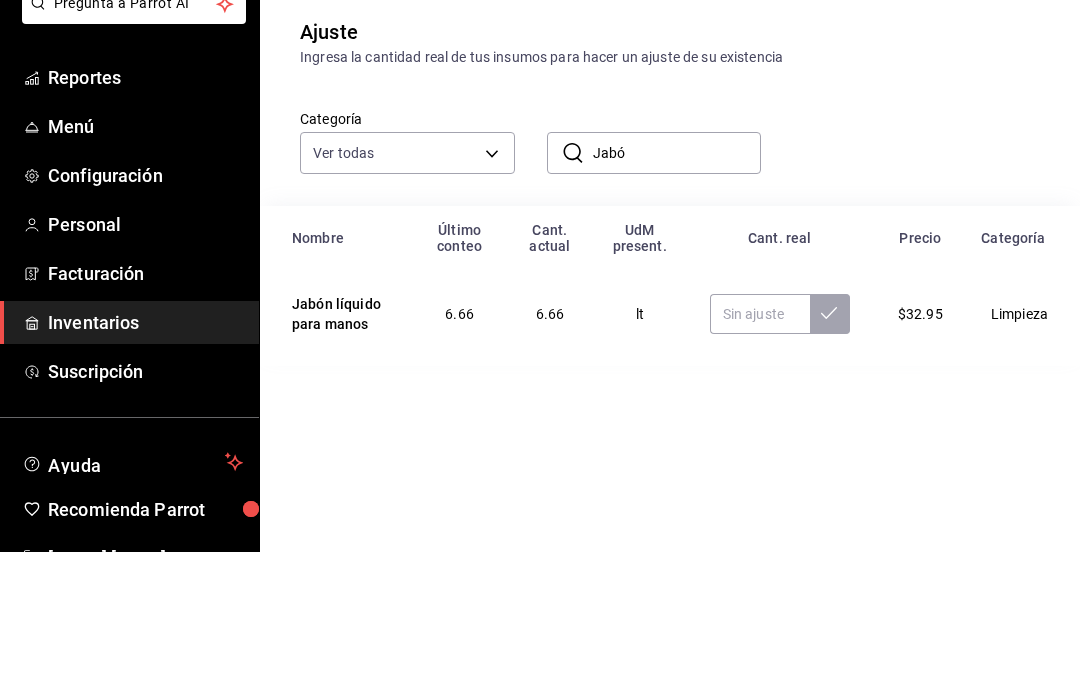 click on "6.66" at bounding box center [550, 452] 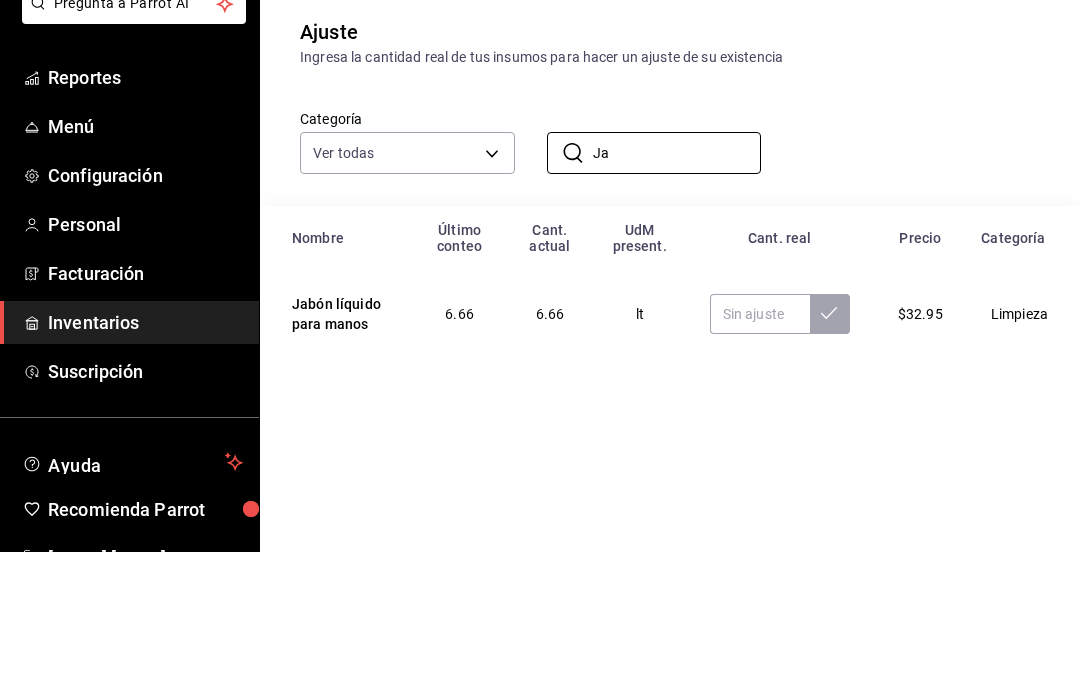 type on "J" 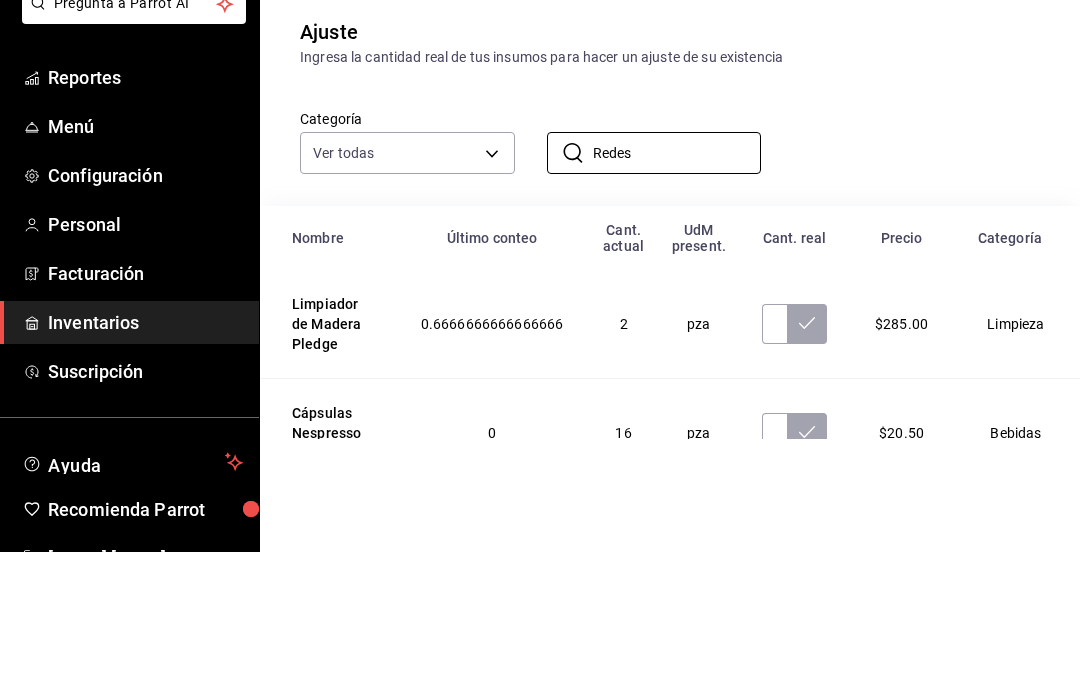 scroll, scrollTop: 0, scrollLeft: 0, axis: both 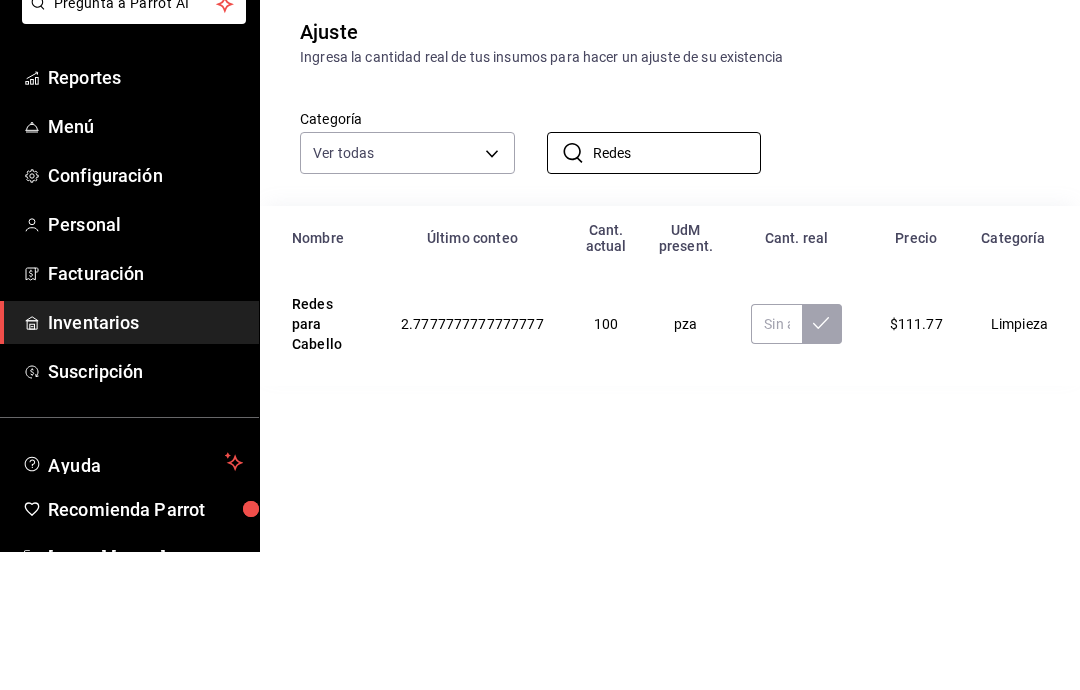 type on "Redes" 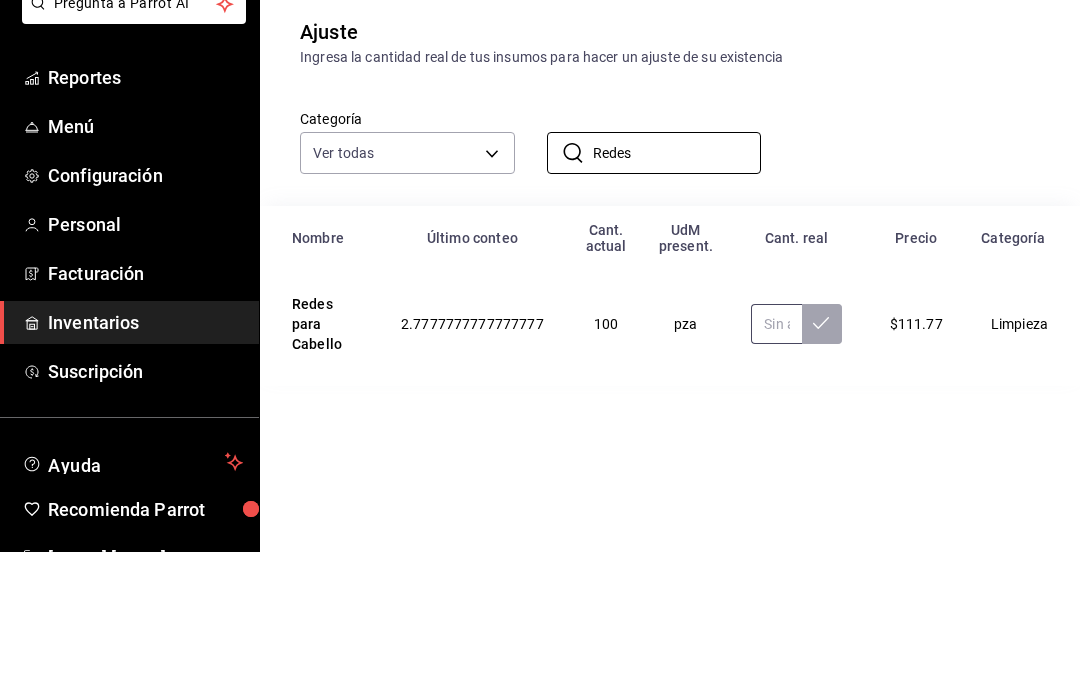 click at bounding box center (776, 462) 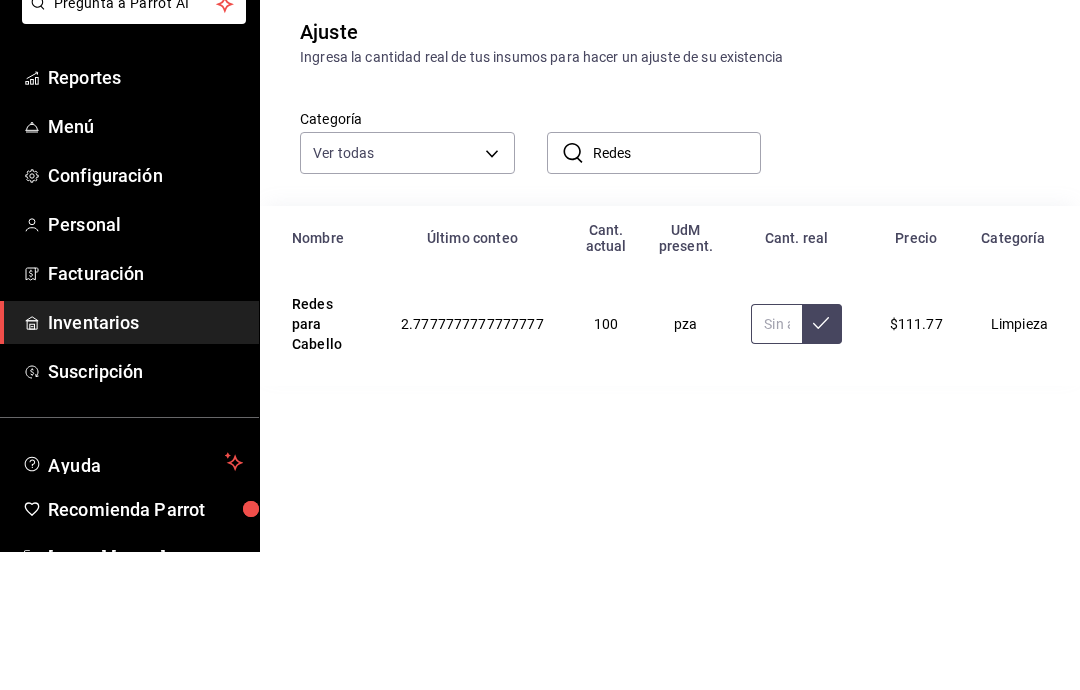click at bounding box center [776, 462] 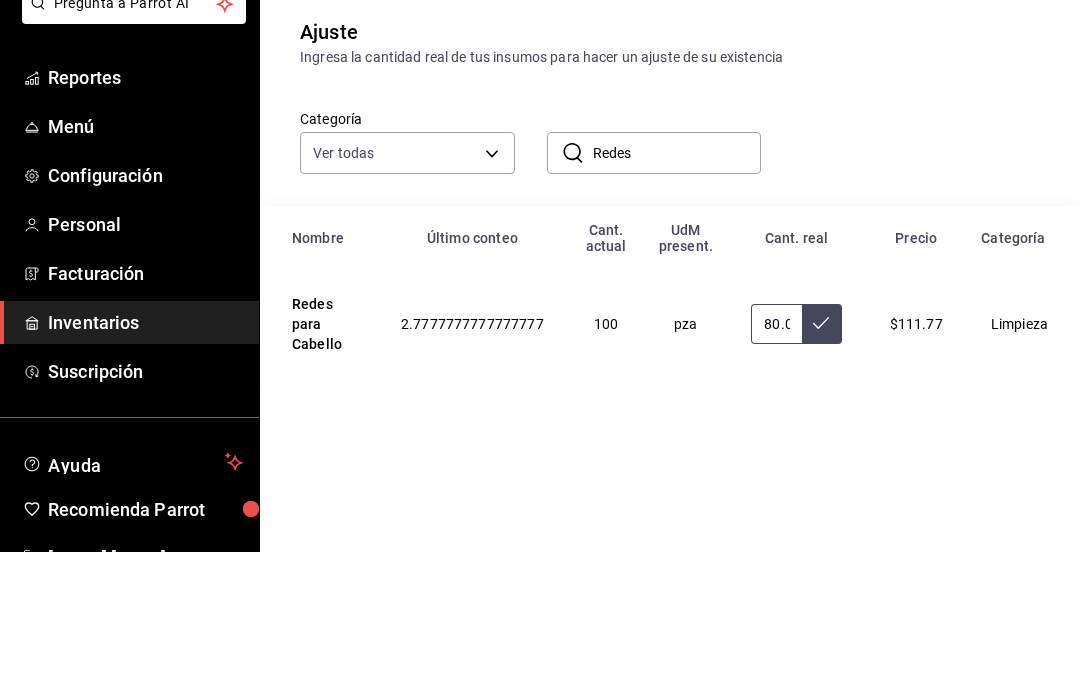 type on "80.00" 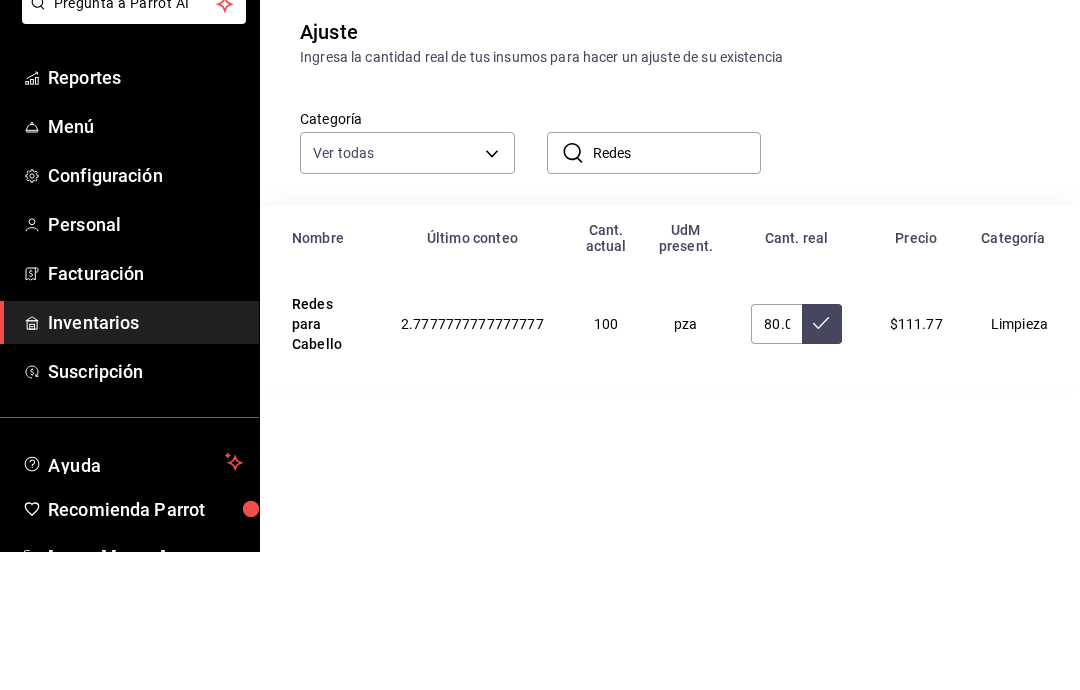 click 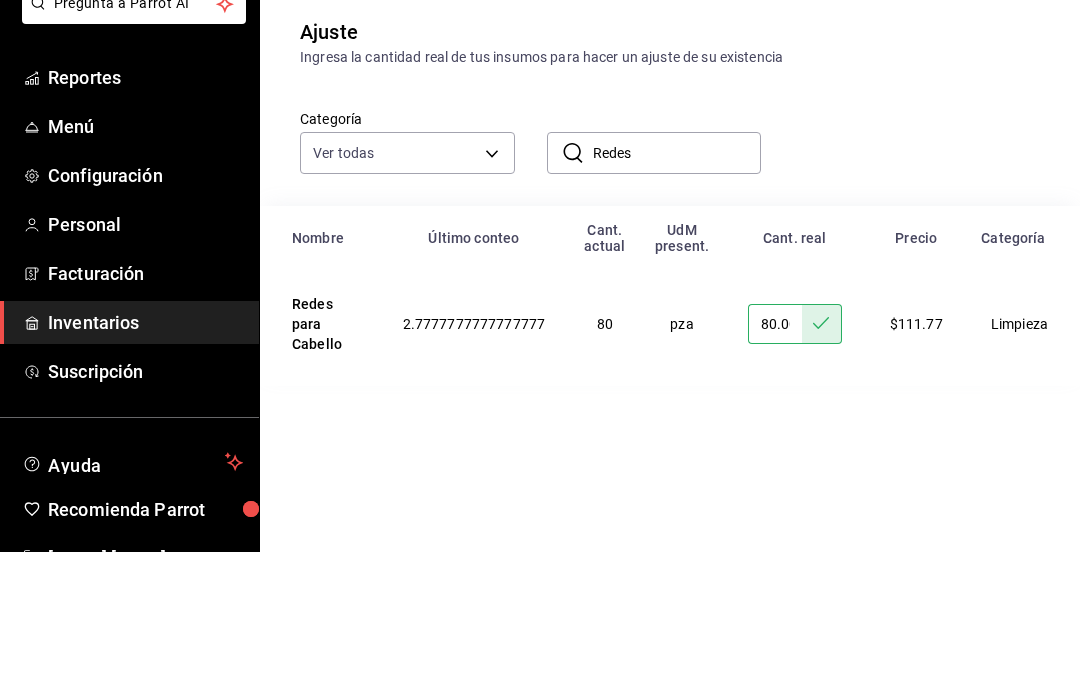 click on "Redes" at bounding box center [677, 291] 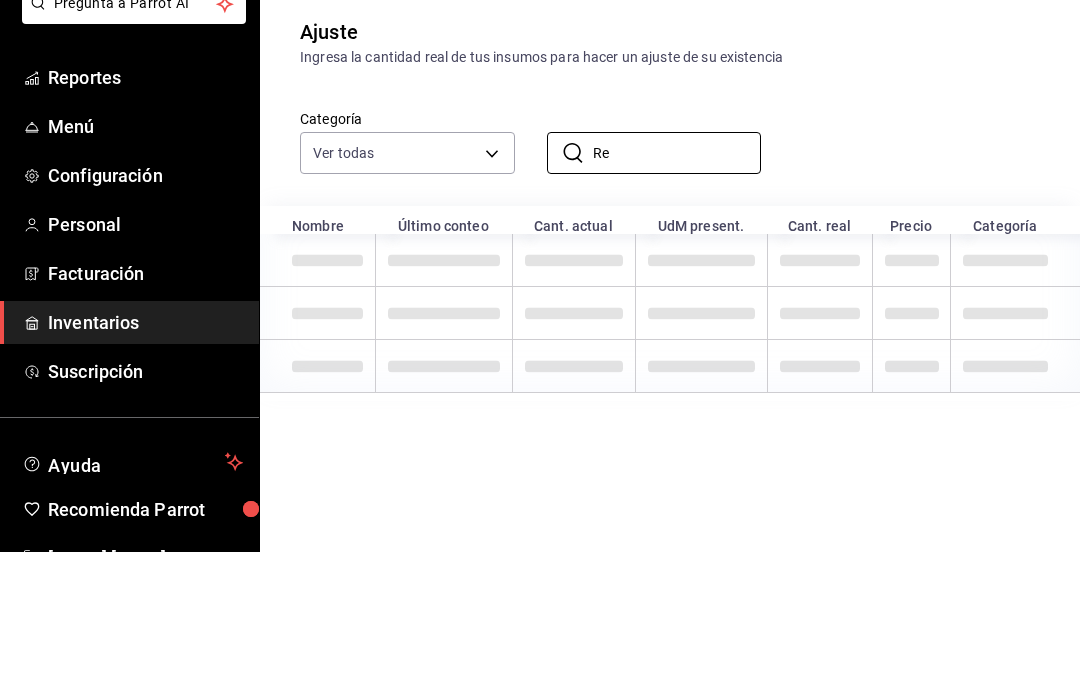 type on "R" 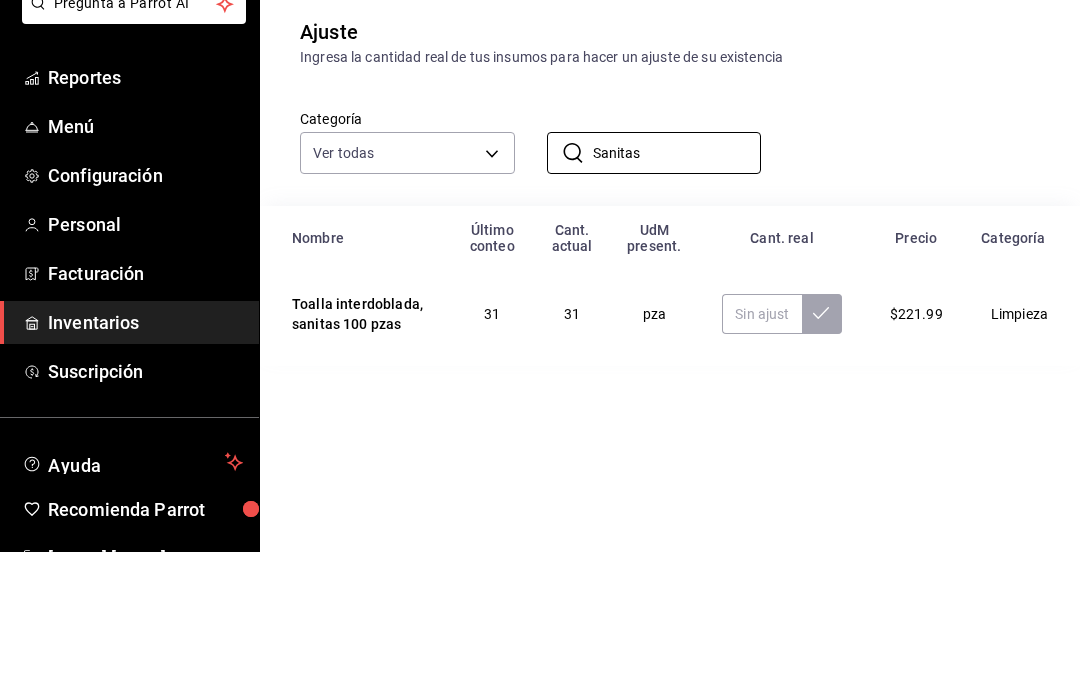 type on "Sanitas" 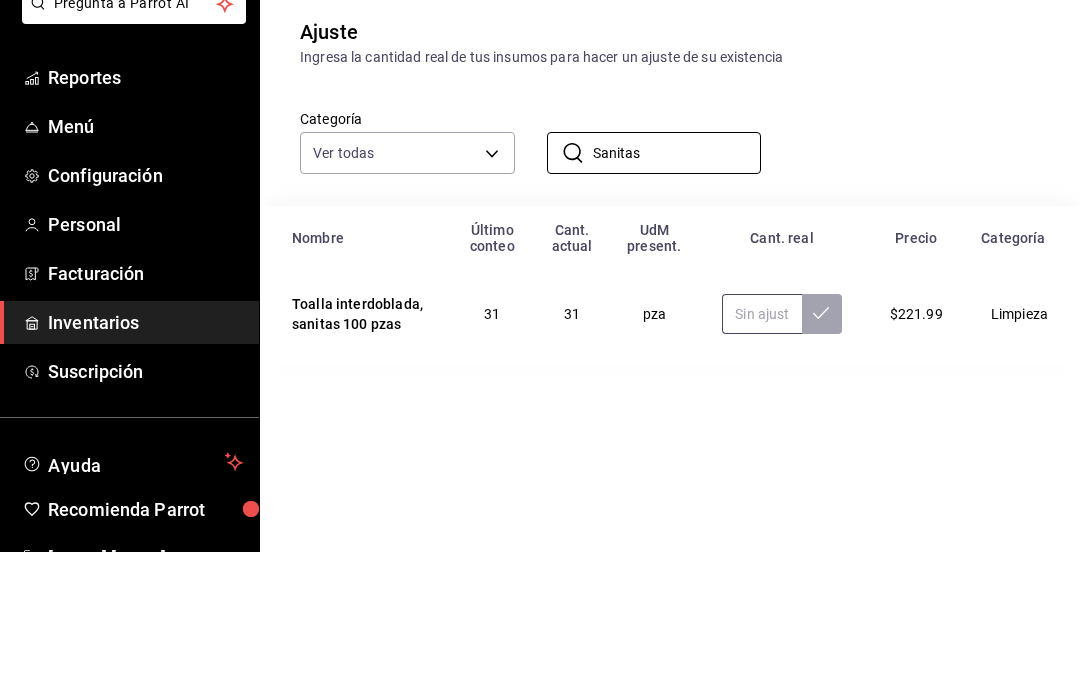 click at bounding box center [761, 452] 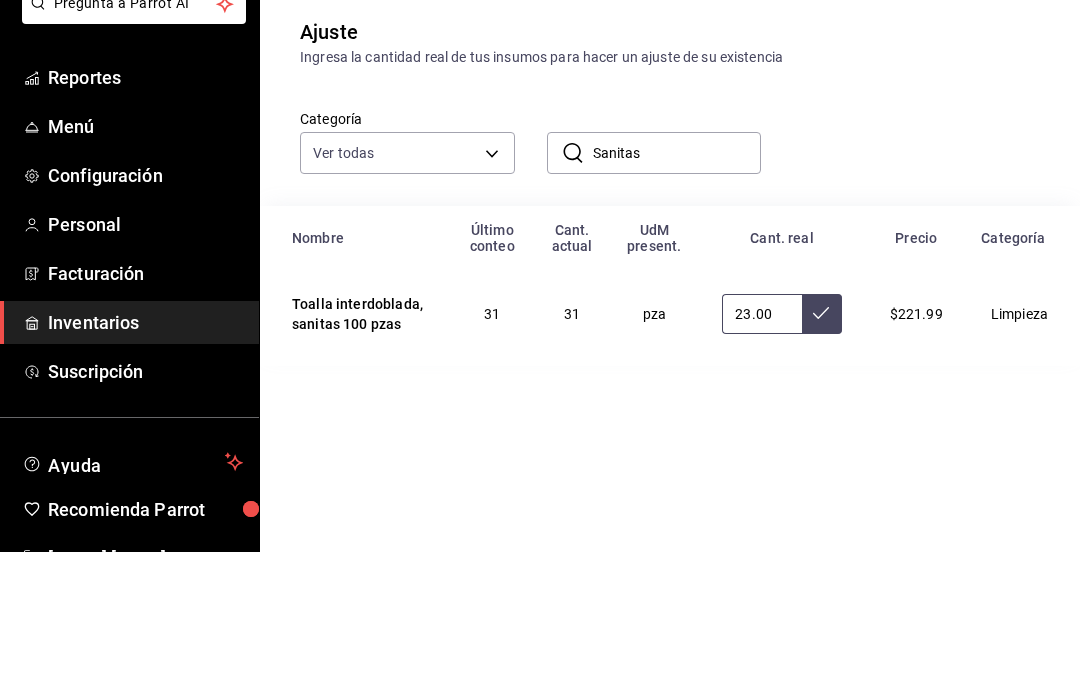 type on "23.00" 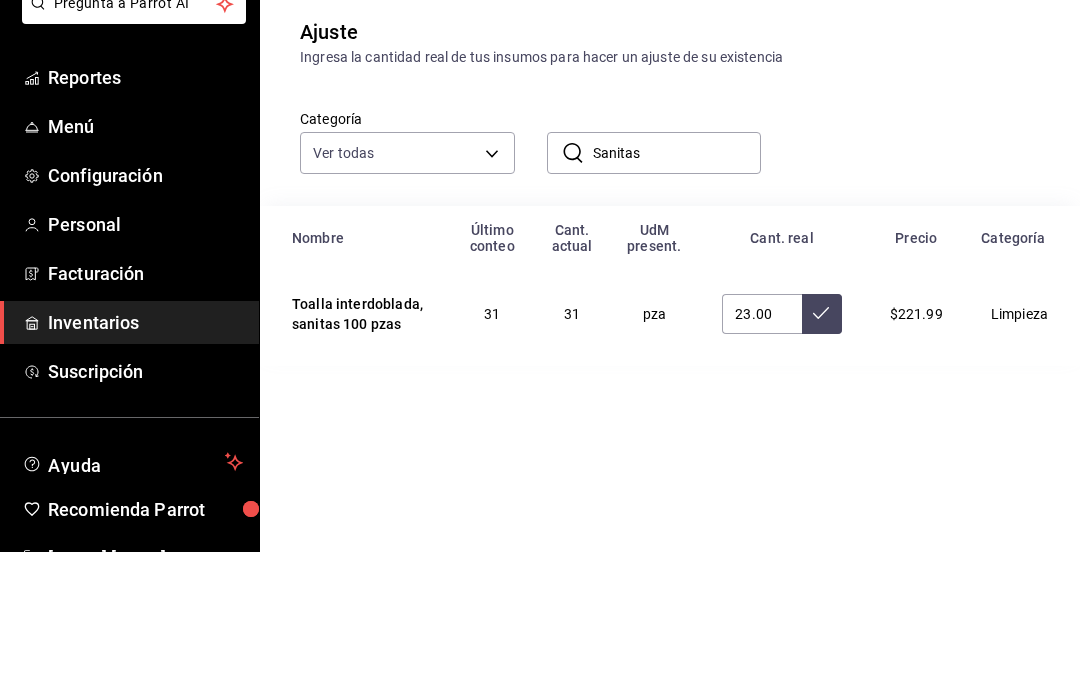 click 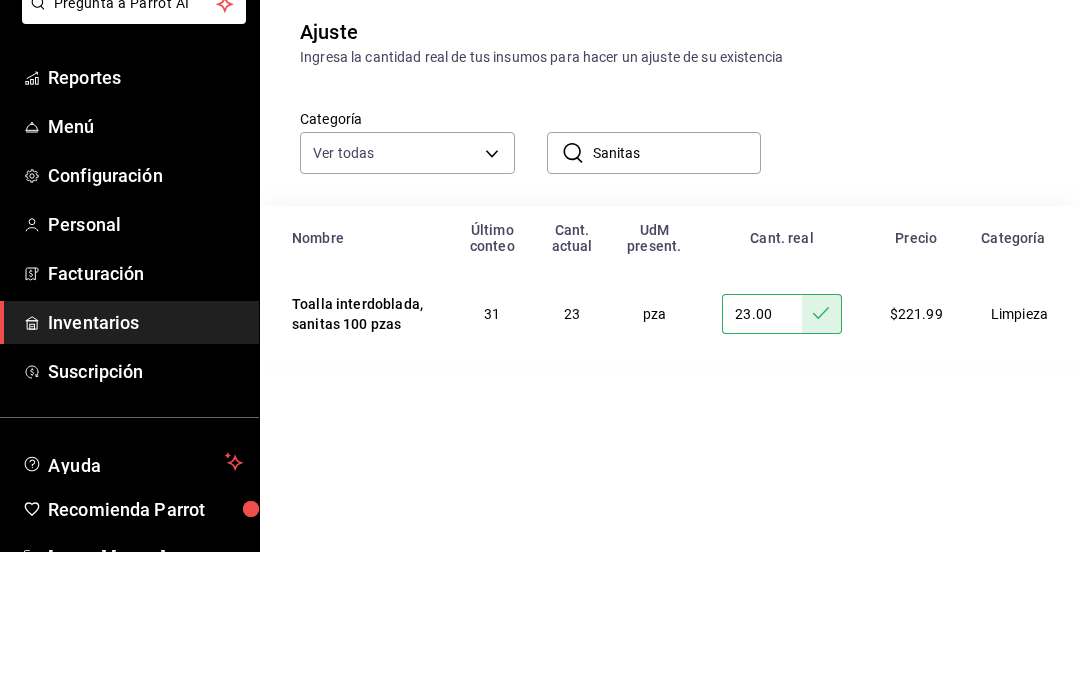 click on "Sanitas" at bounding box center (677, 291) 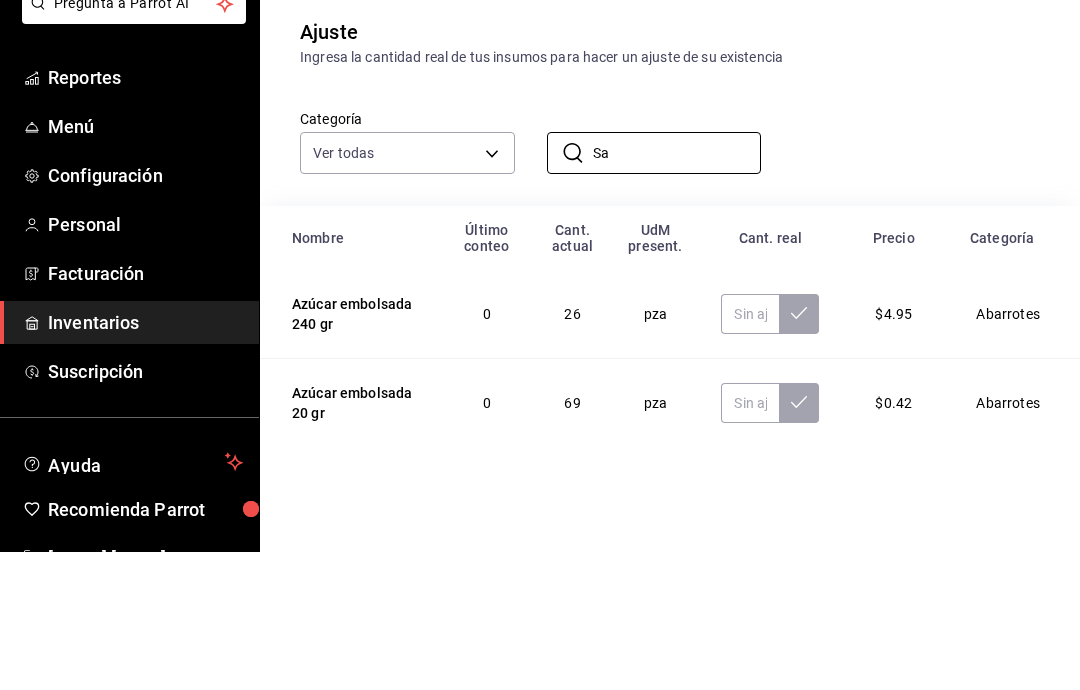 type on "S" 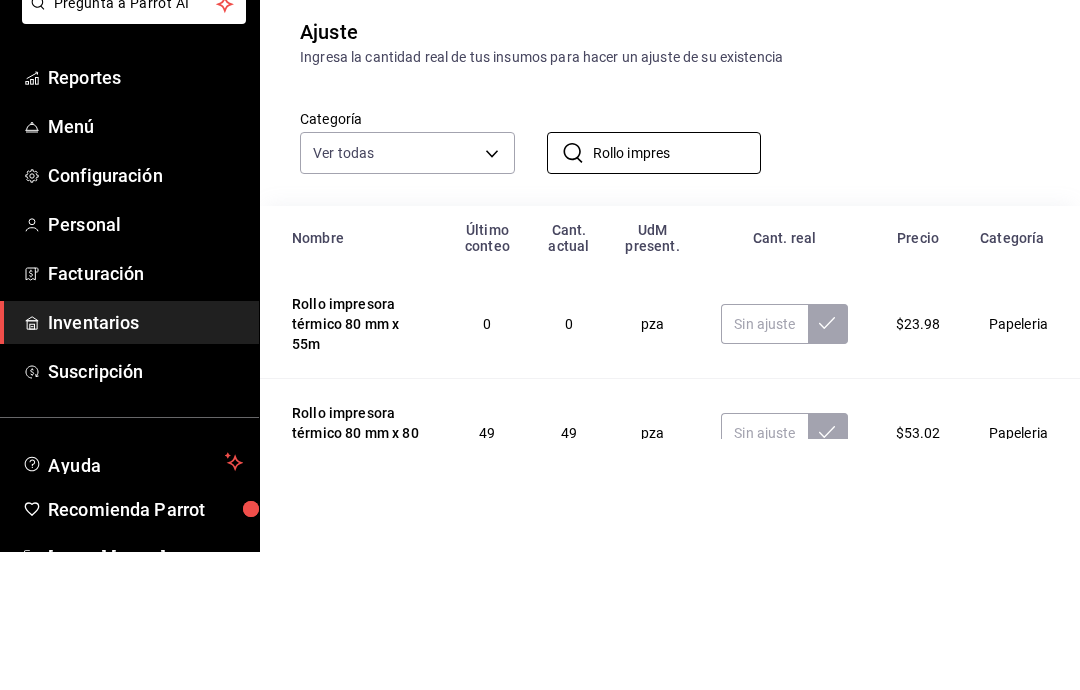 type on "Rollo impres" 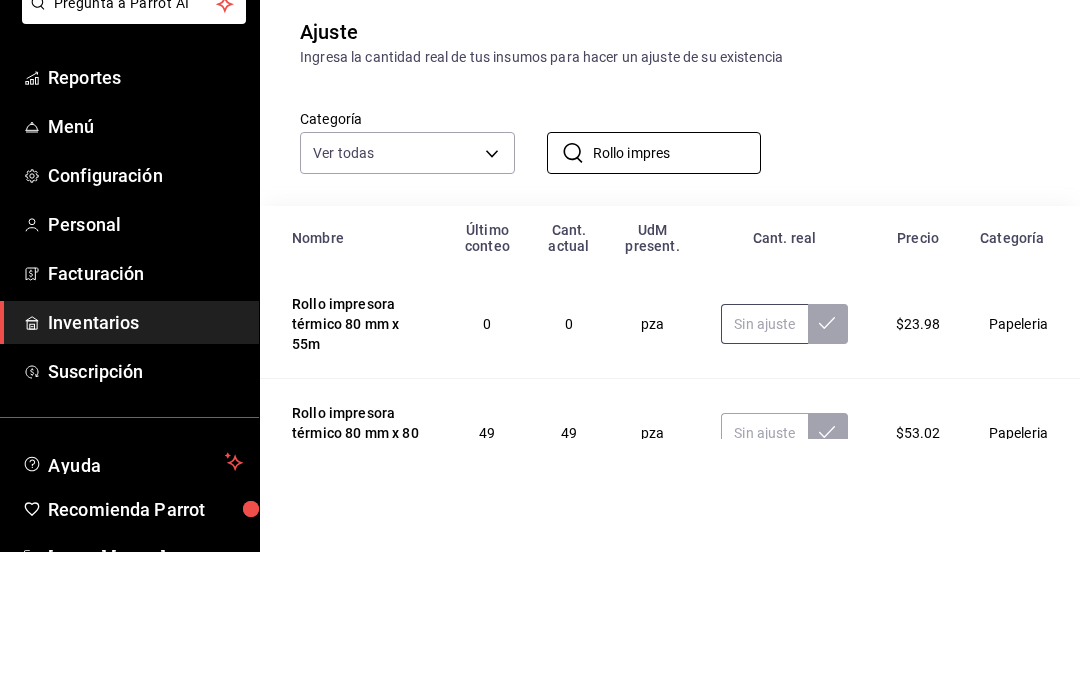 click at bounding box center (764, 462) 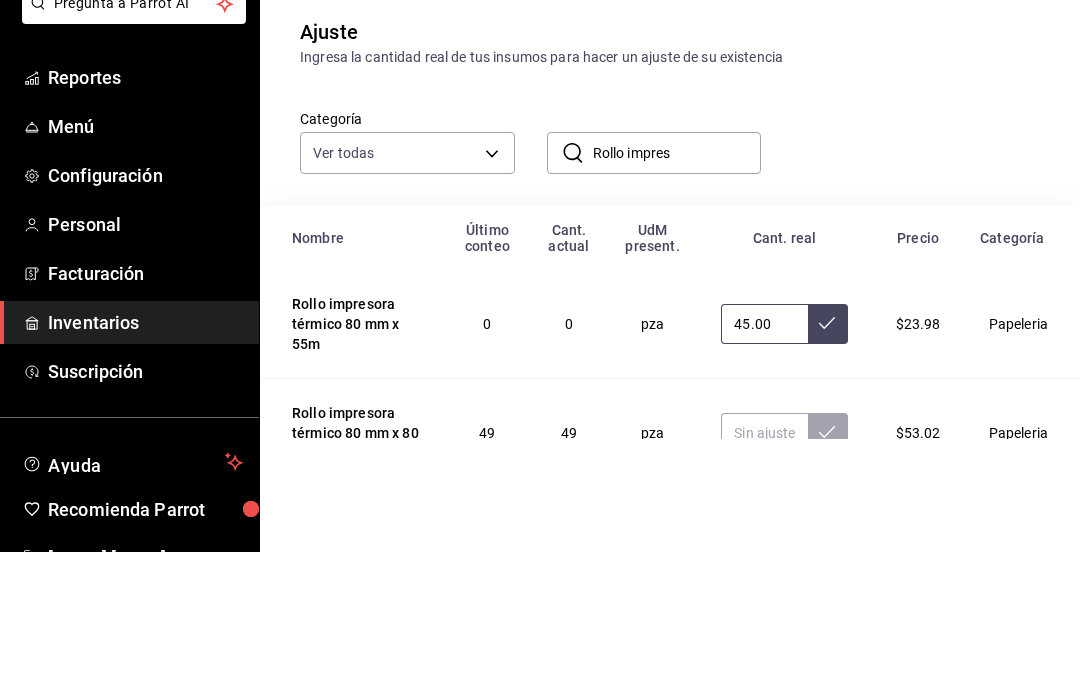 type on "45.00" 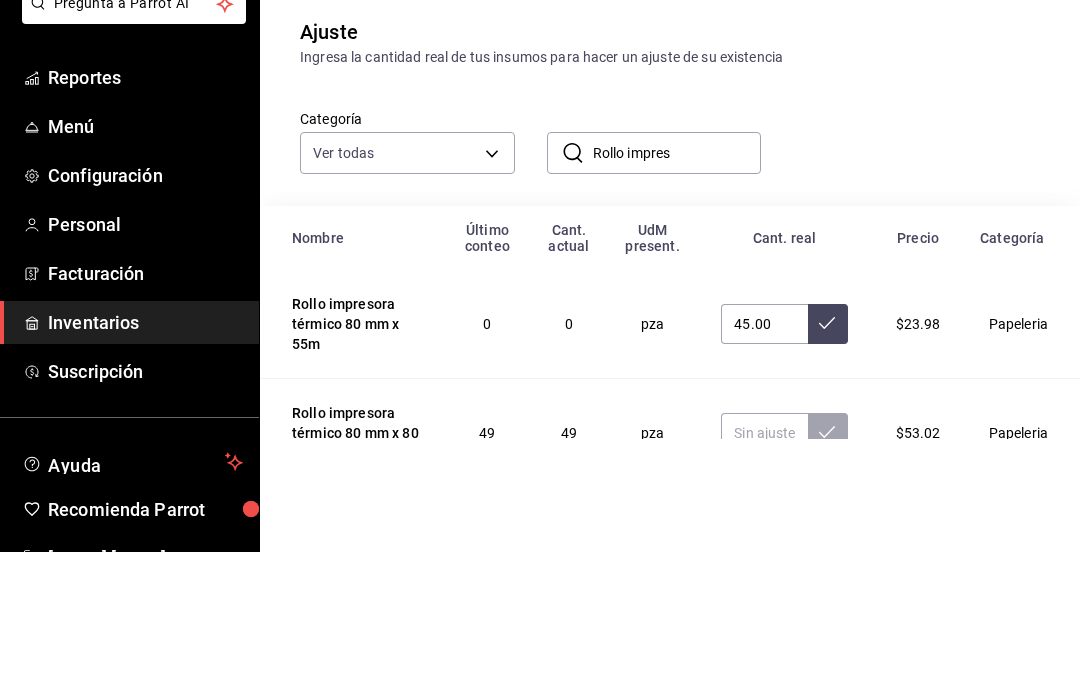 click 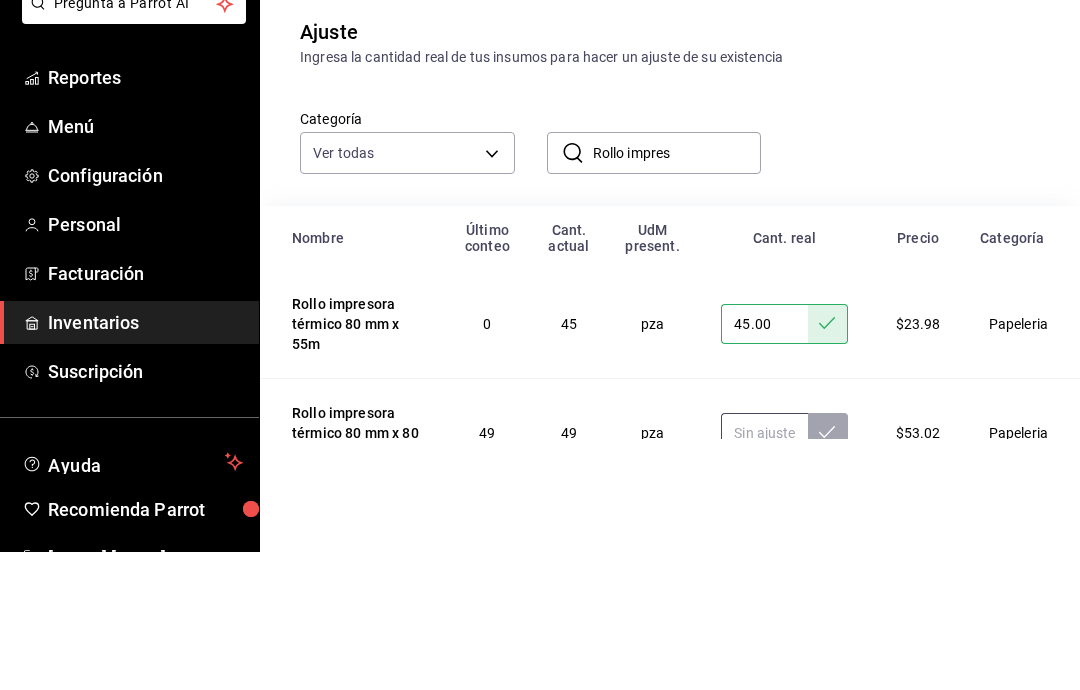 click at bounding box center [764, 571] 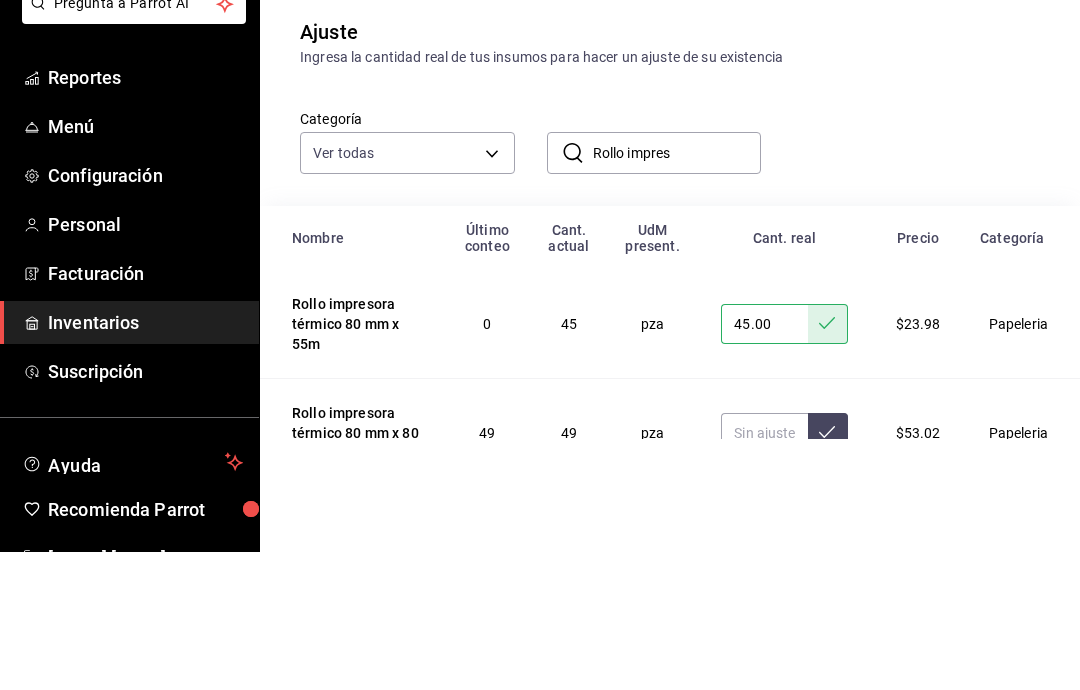 click on "Rollo impres" at bounding box center [677, 291] 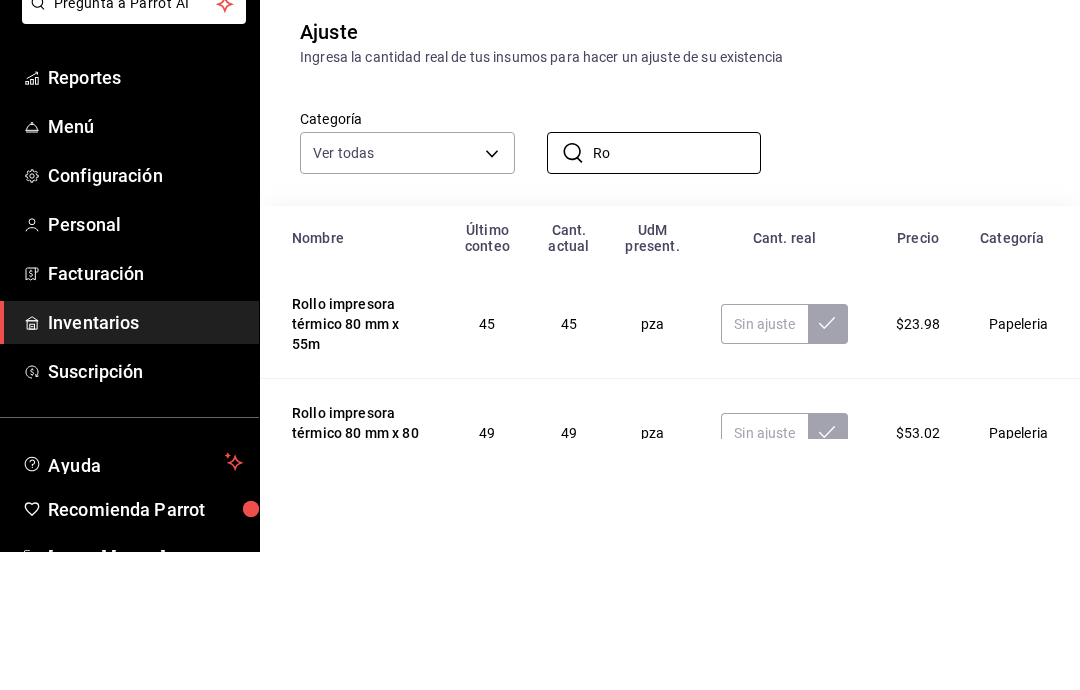 type on "R" 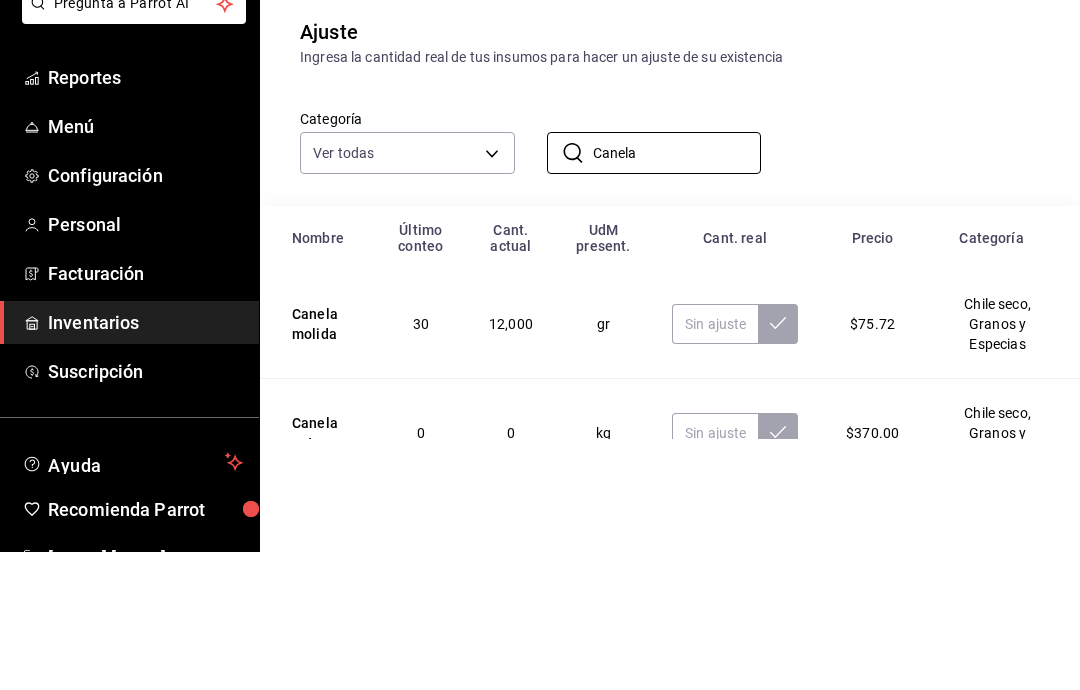 type on "Canela" 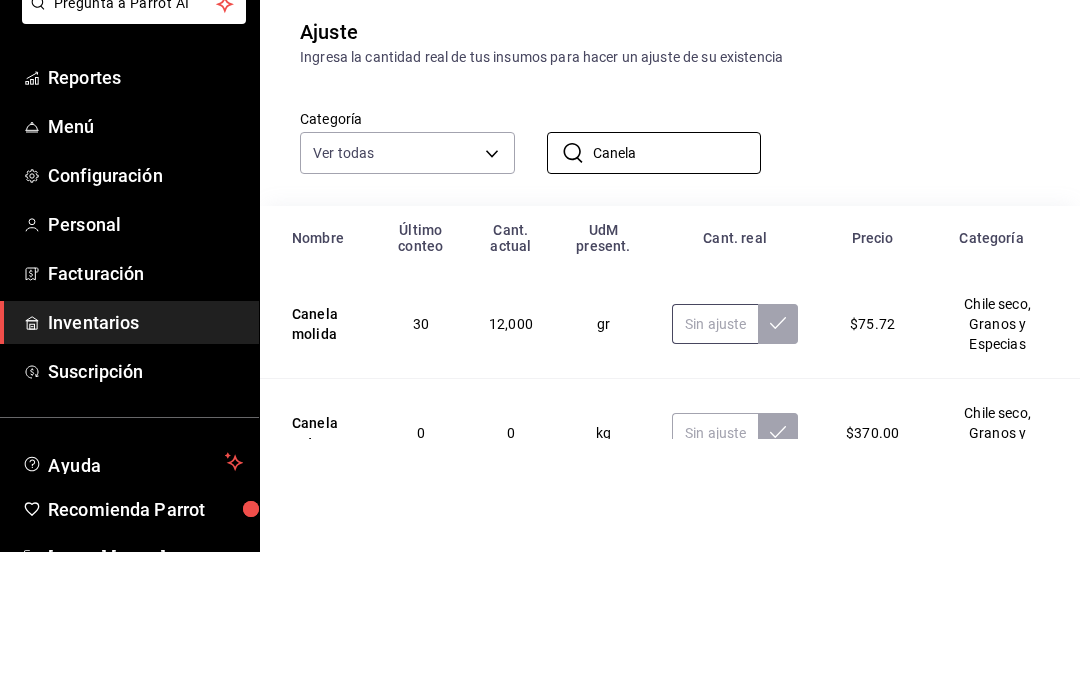 click at bounding box center (715, 462) 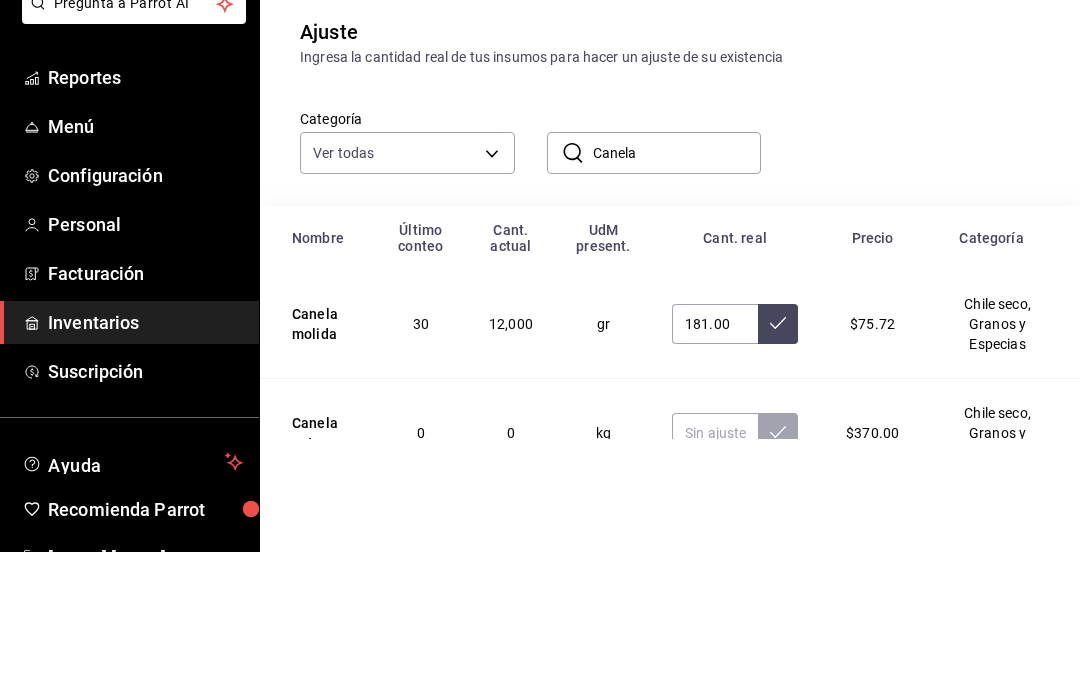 click 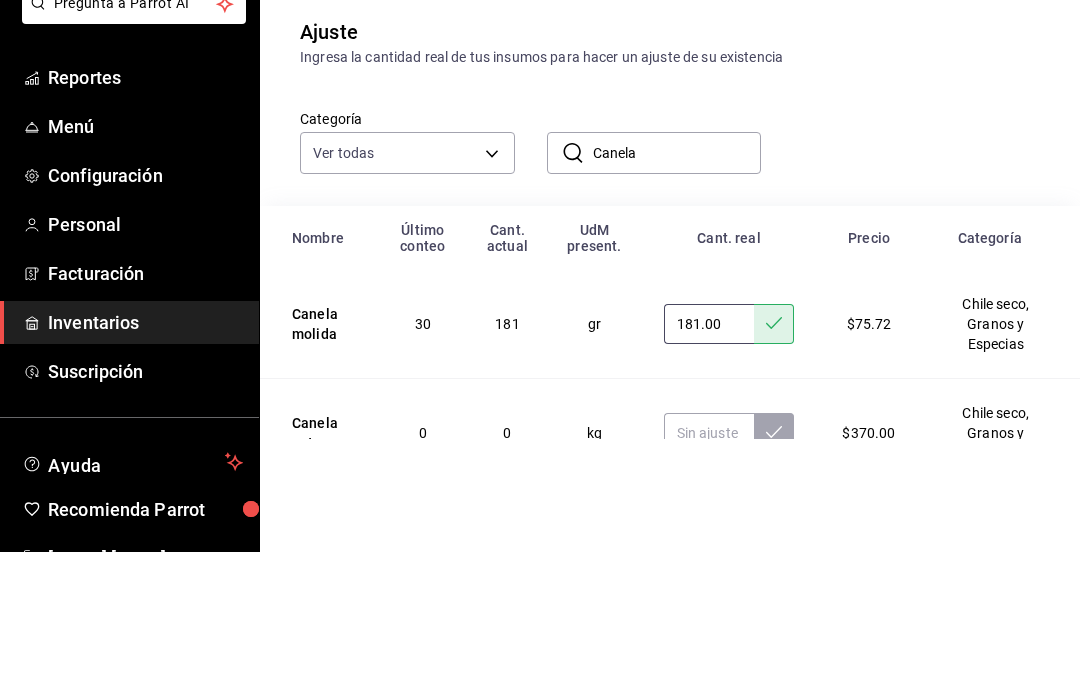 click on "181.00" at bounding box center [709, 462] 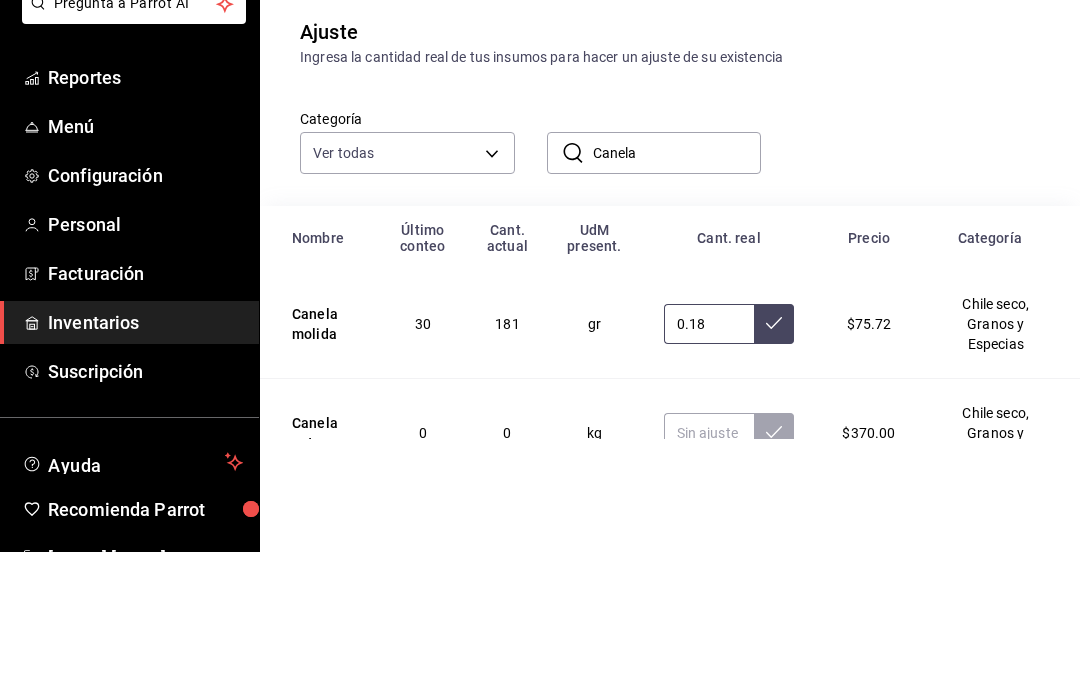 click on "0.18" at bounding box center (709, 462) 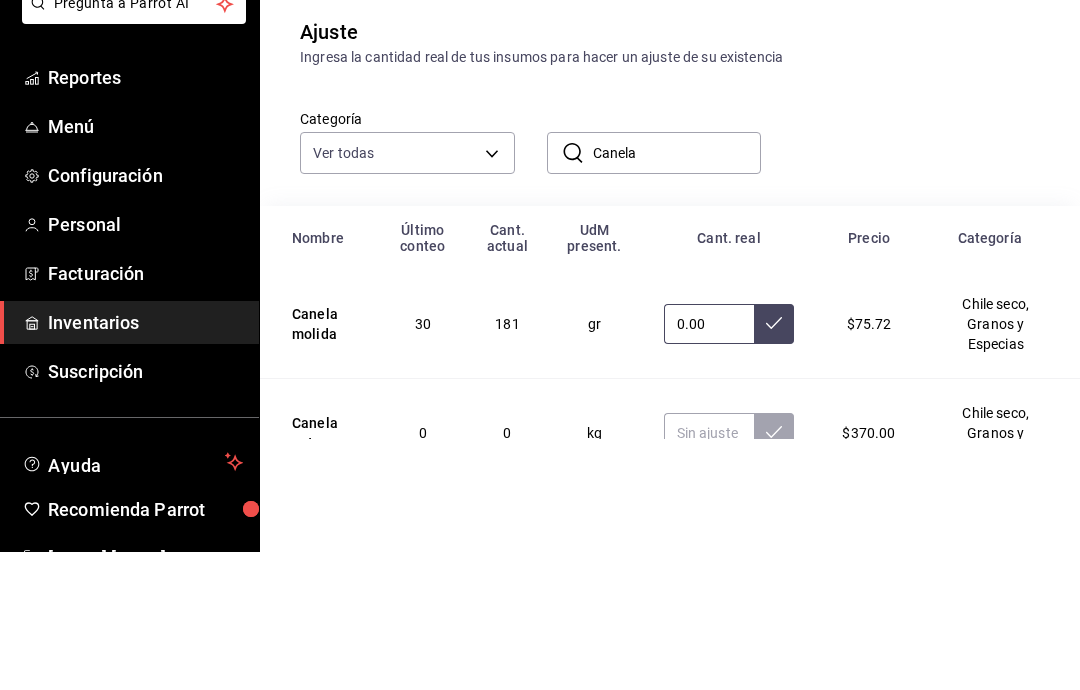 type on "0.00" 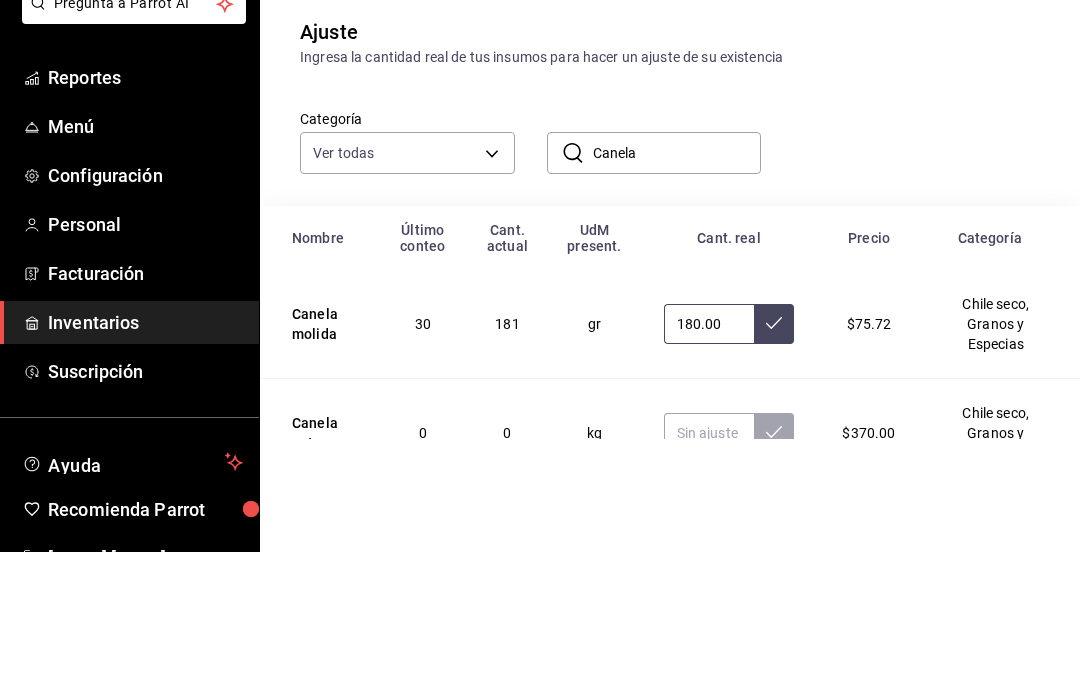 type on "180.00" 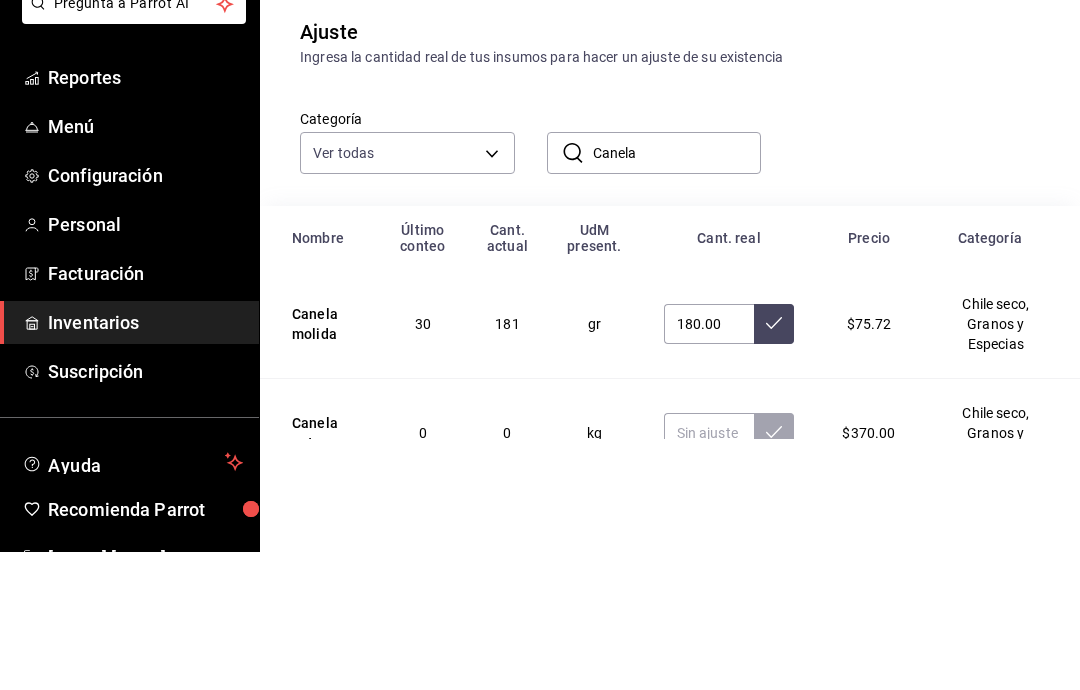 click 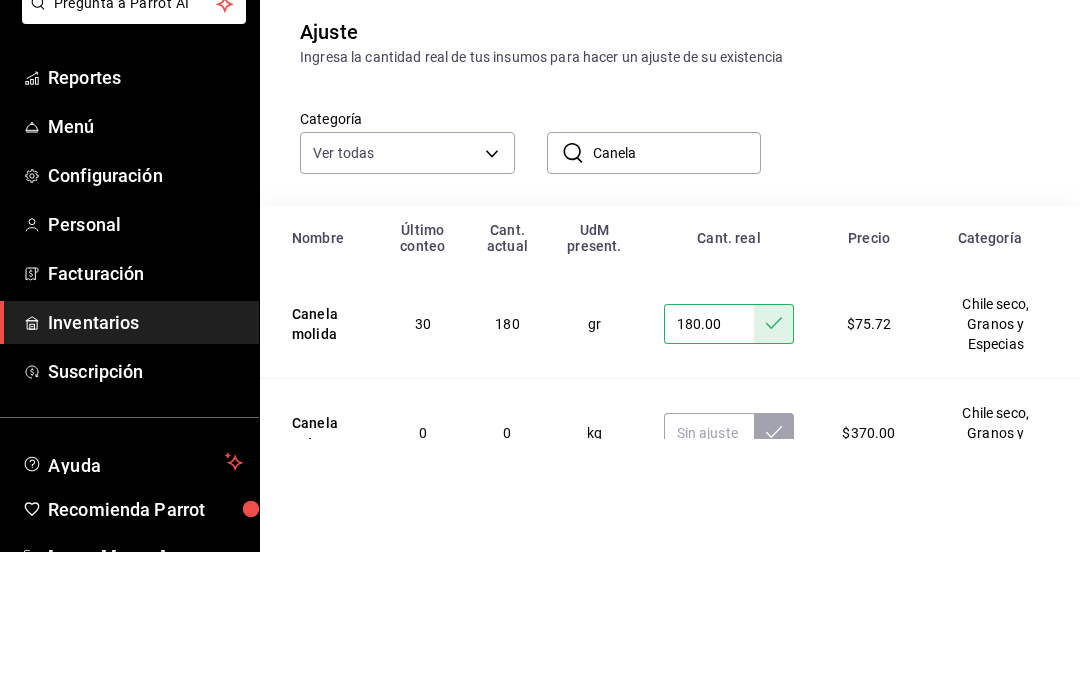 click on "Canela" at bounding box center (677, 291) 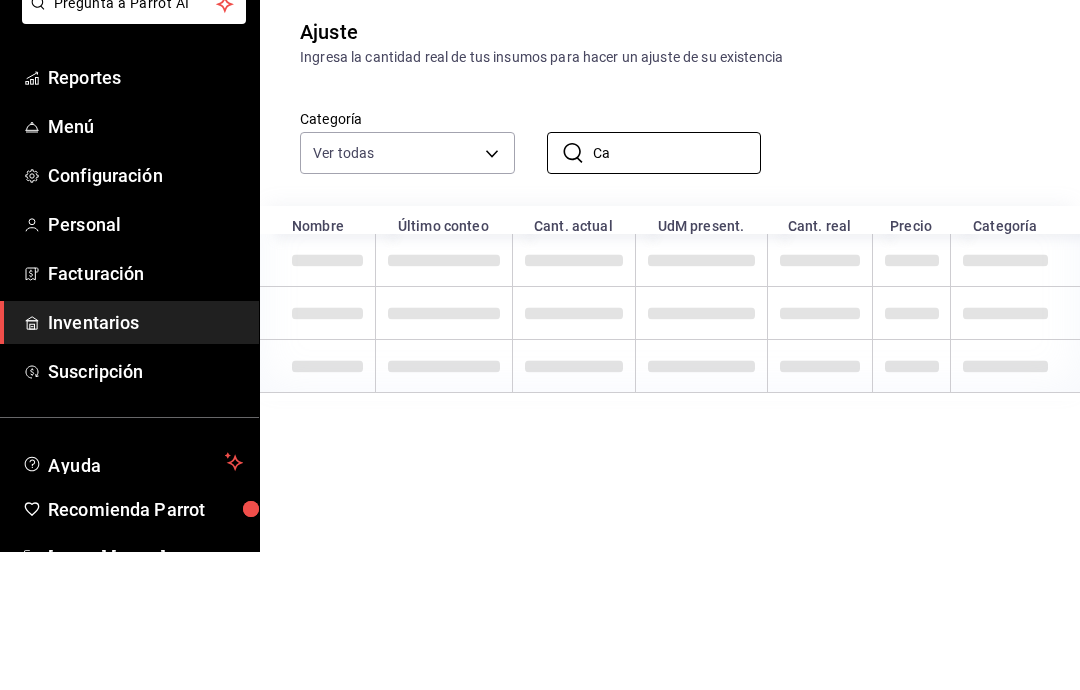 type on "C" 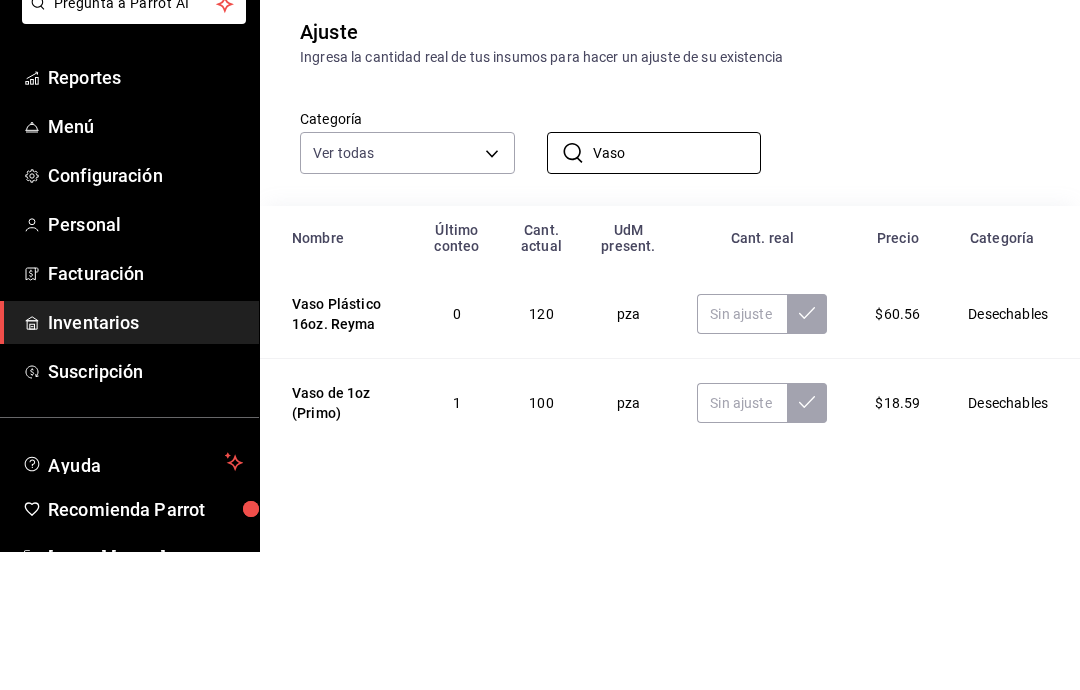 type on "Vaso" 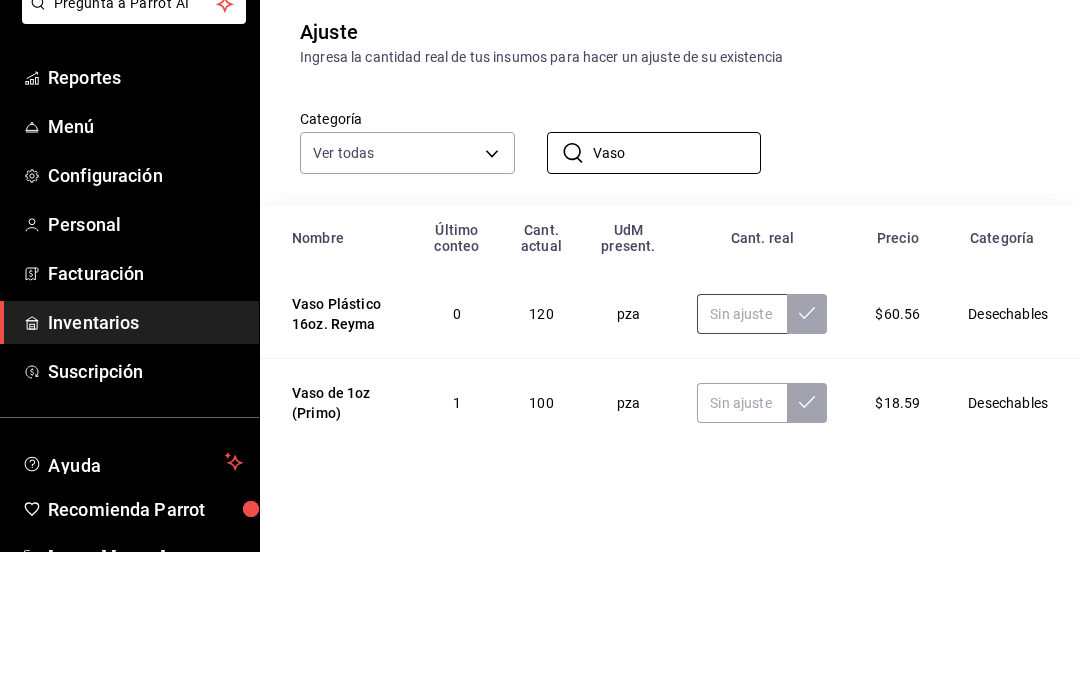 click at bounding box center (742, 452) 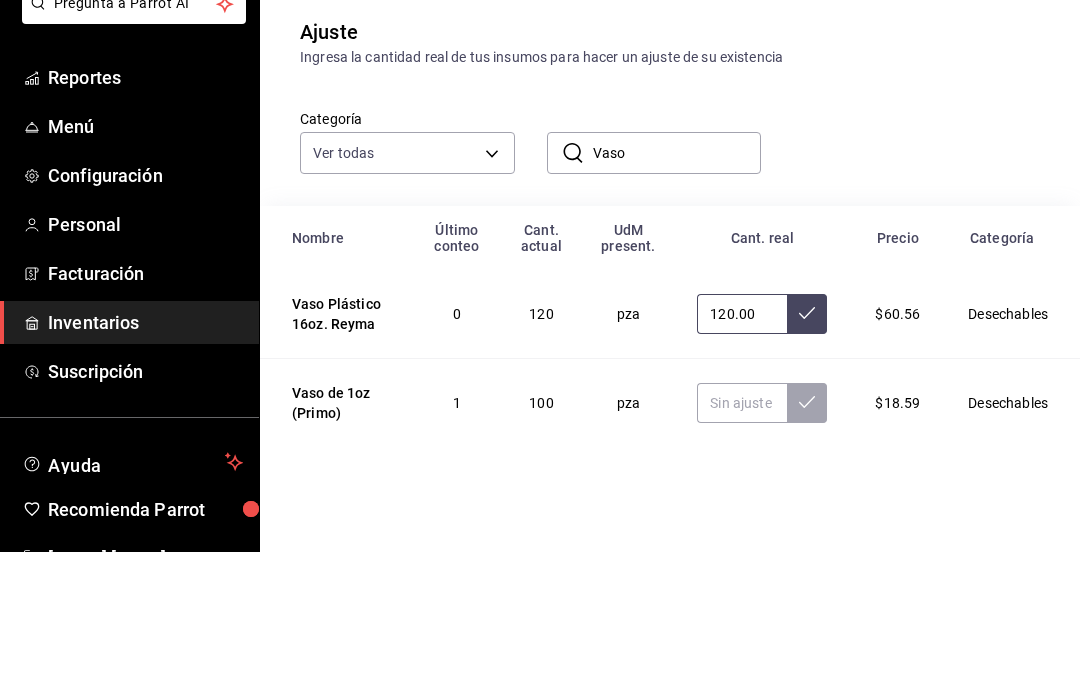 type on "120.00" 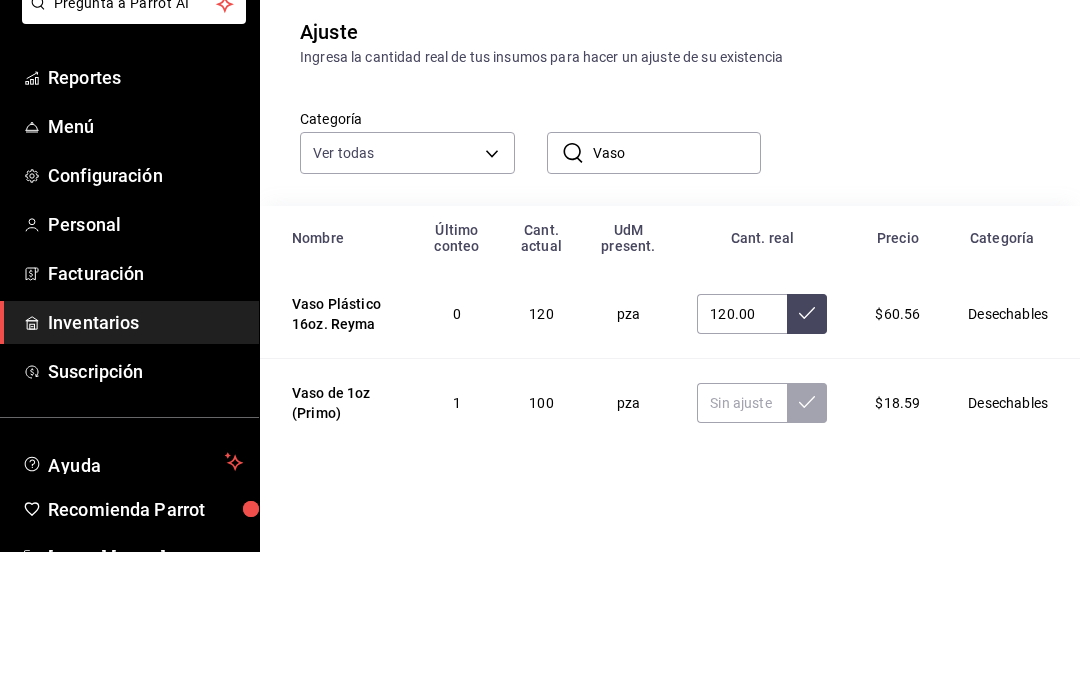 click 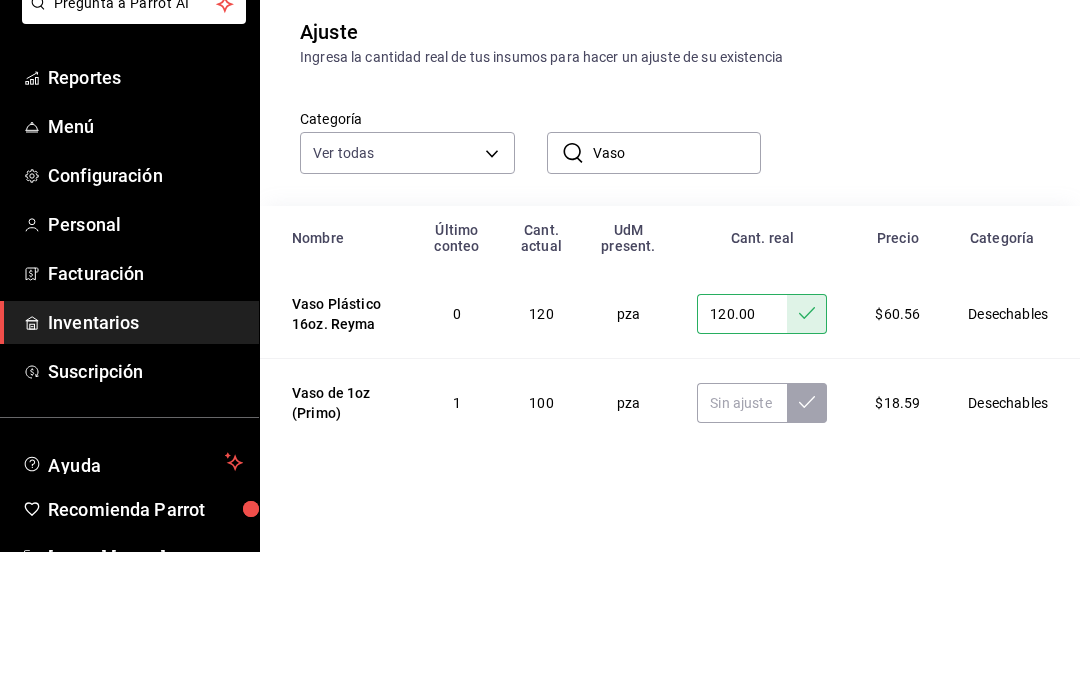 click on "Vaso" at bounding box center (677, 291) 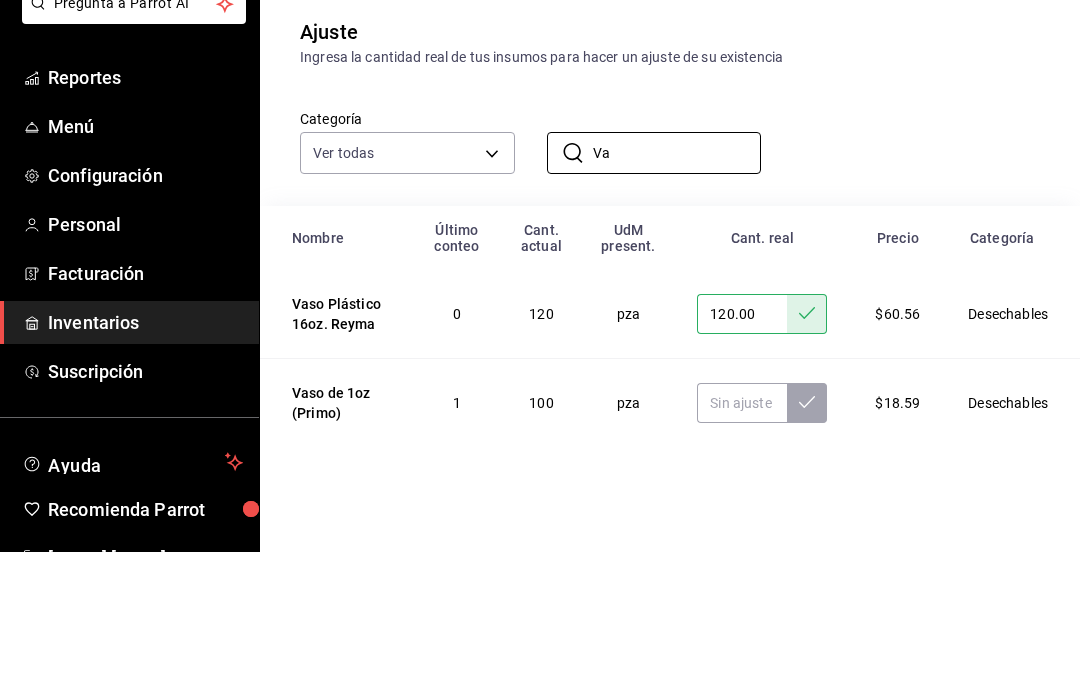type on "V" 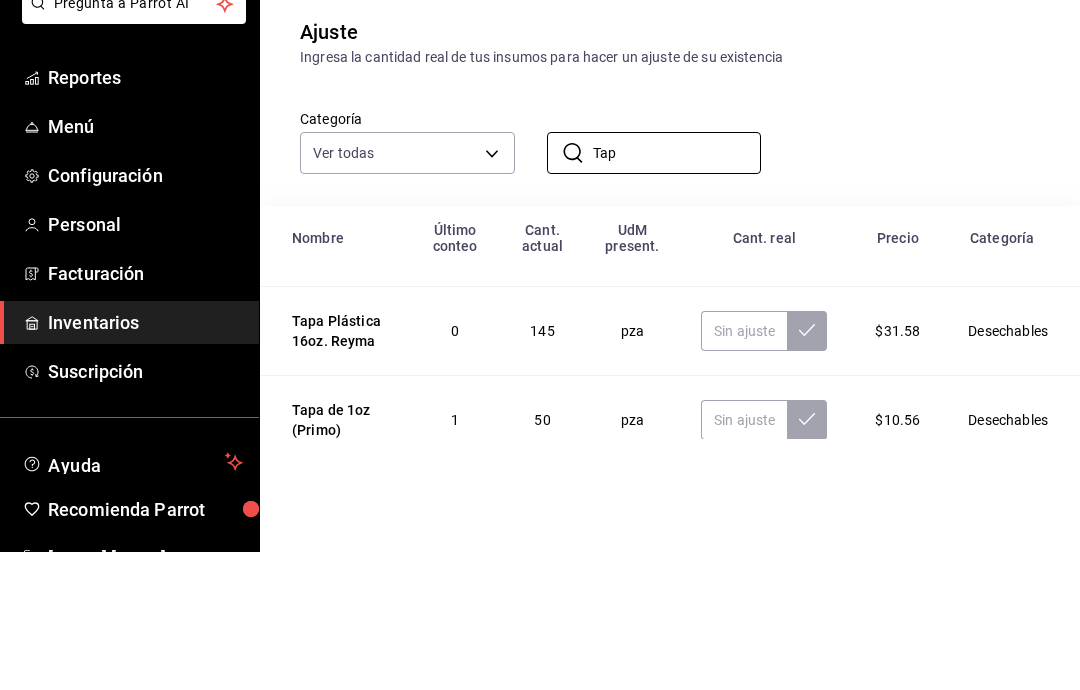 scroll, scrollTop: 70, scrollLeft: 0, axis: vertical 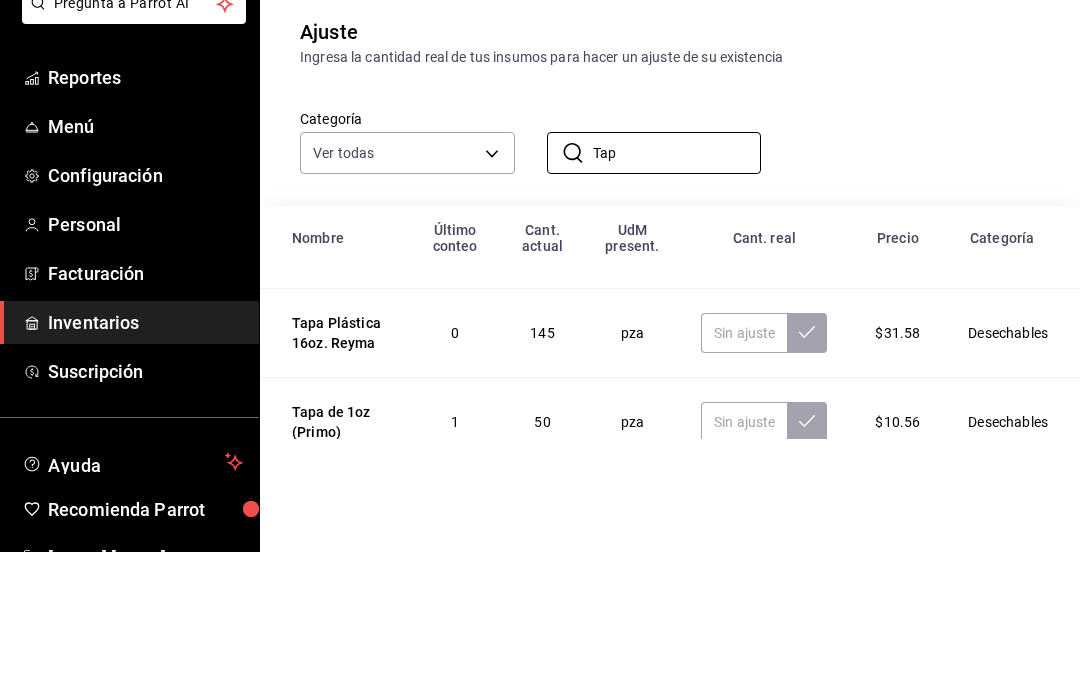 type on "Tap" 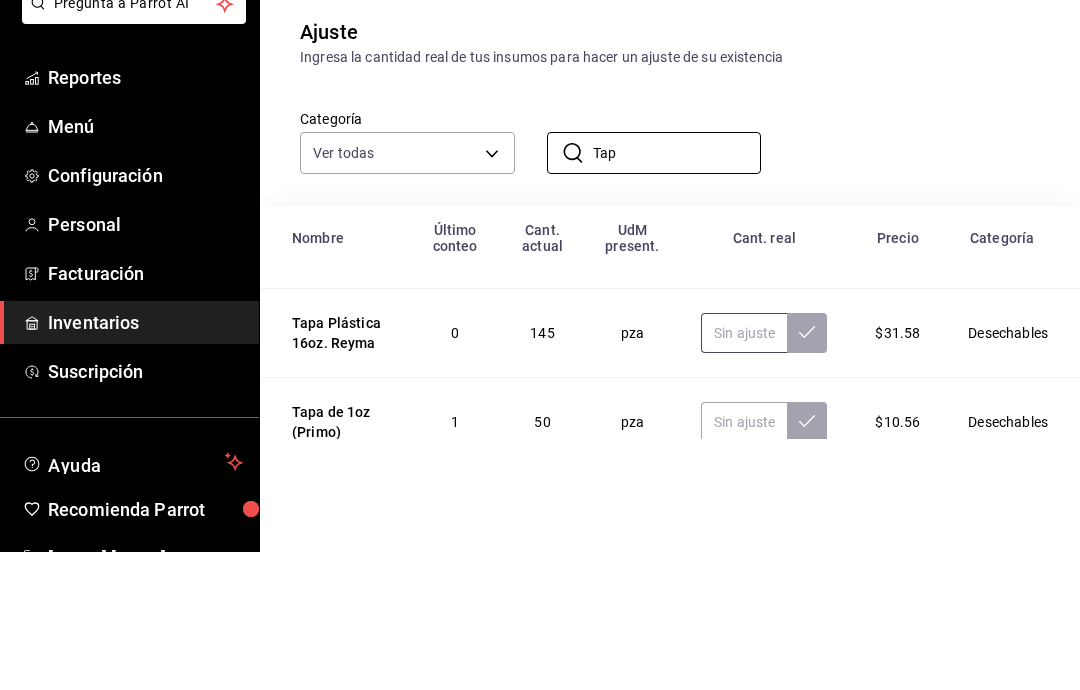 click at bounding box center [744, 471] 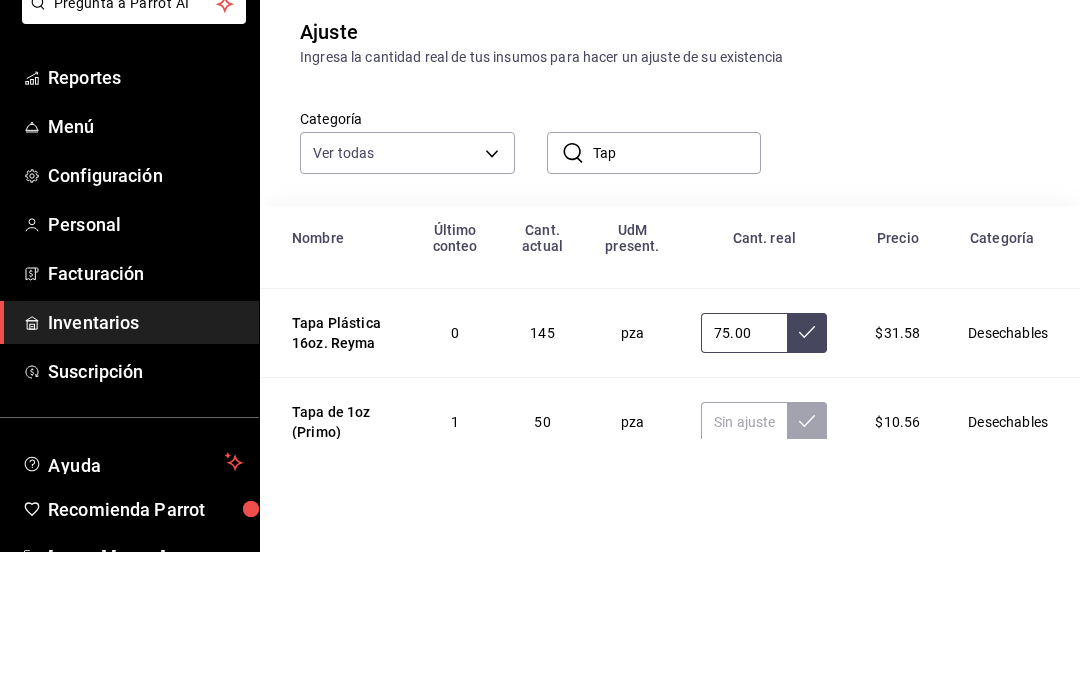 type on "75.00" 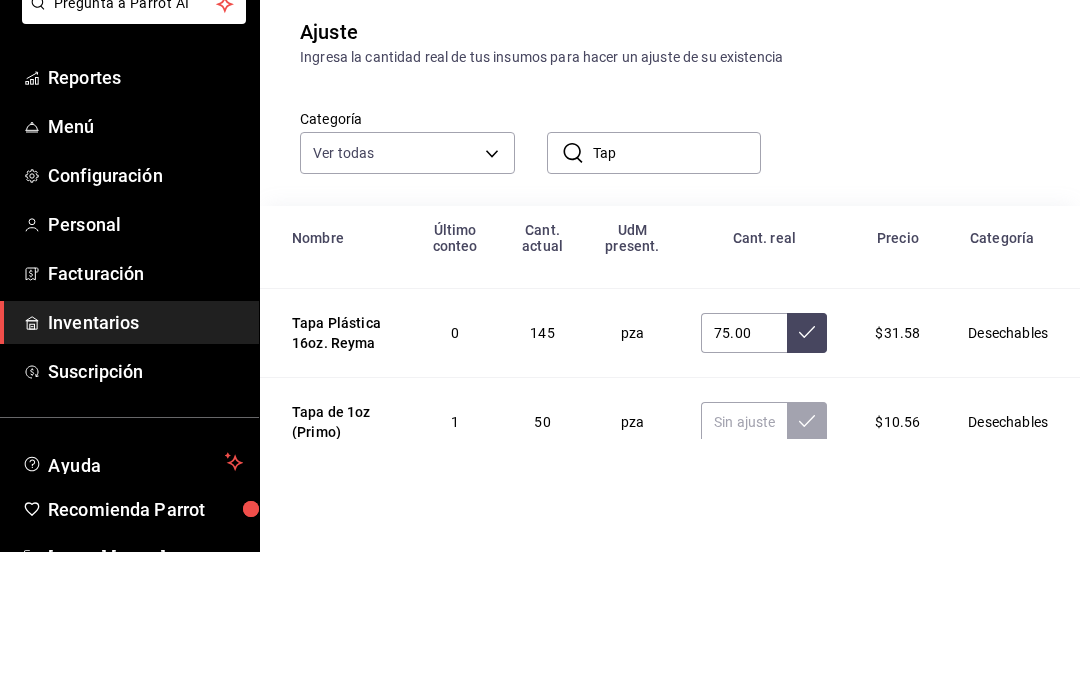 click 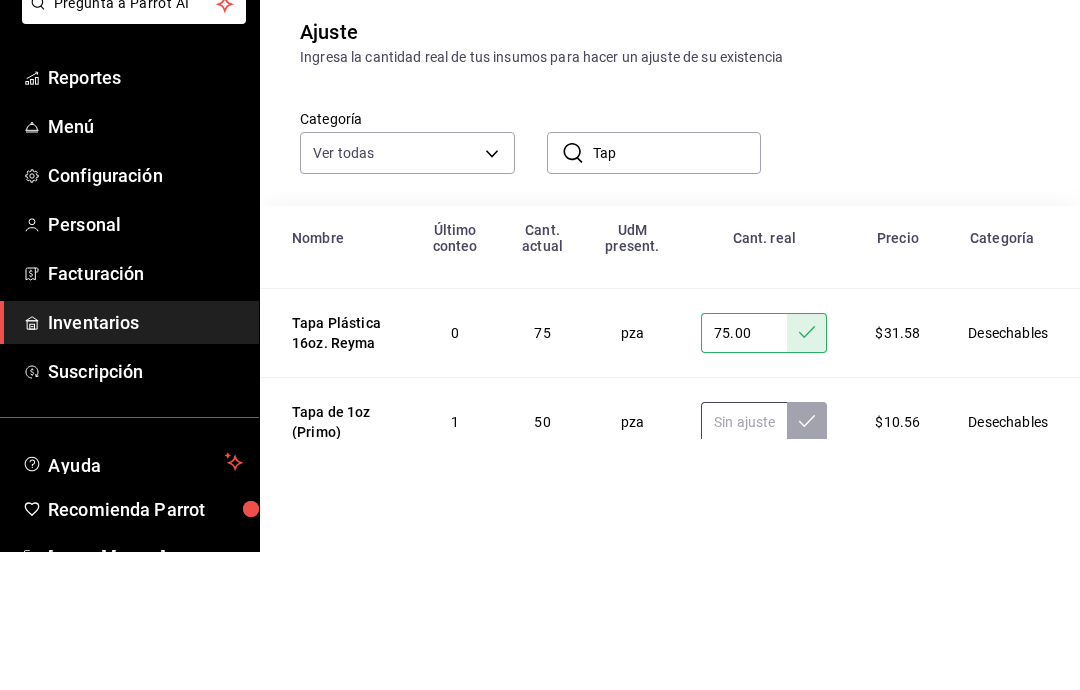 click at bounding box center (744, 560) 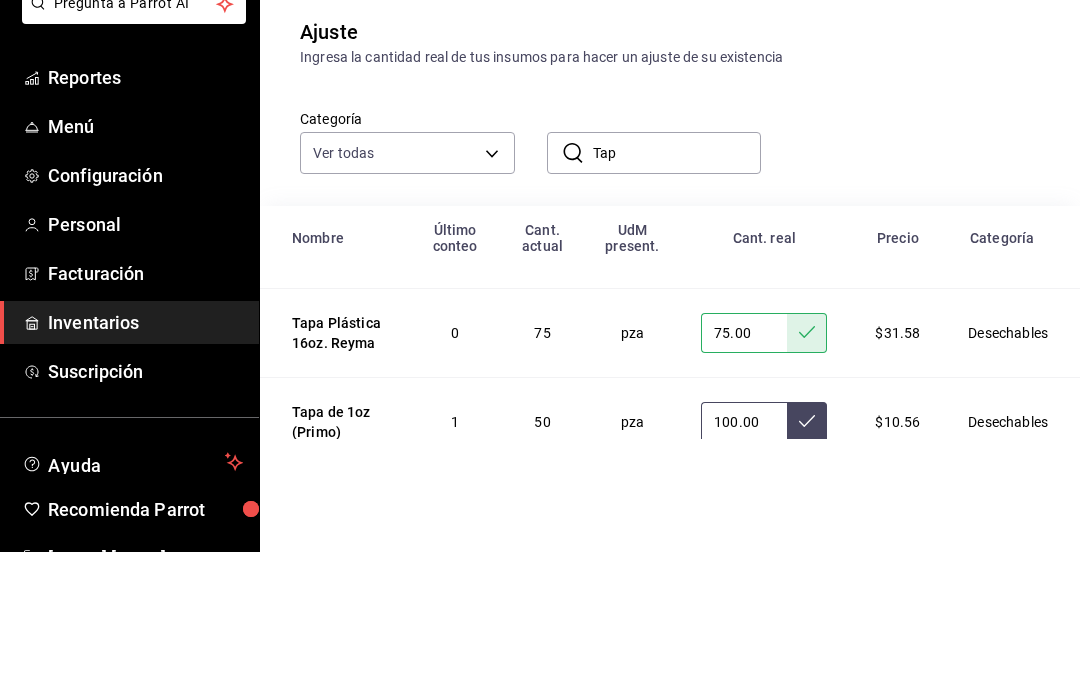 type on "100.00" 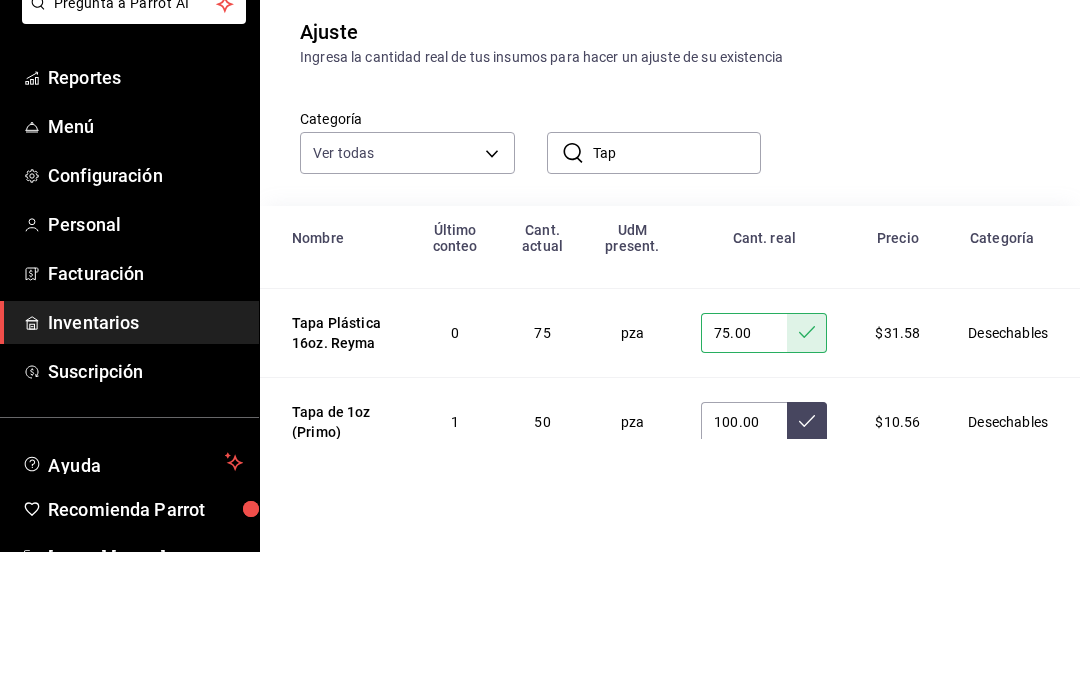 click at bounding box center (807, 560) 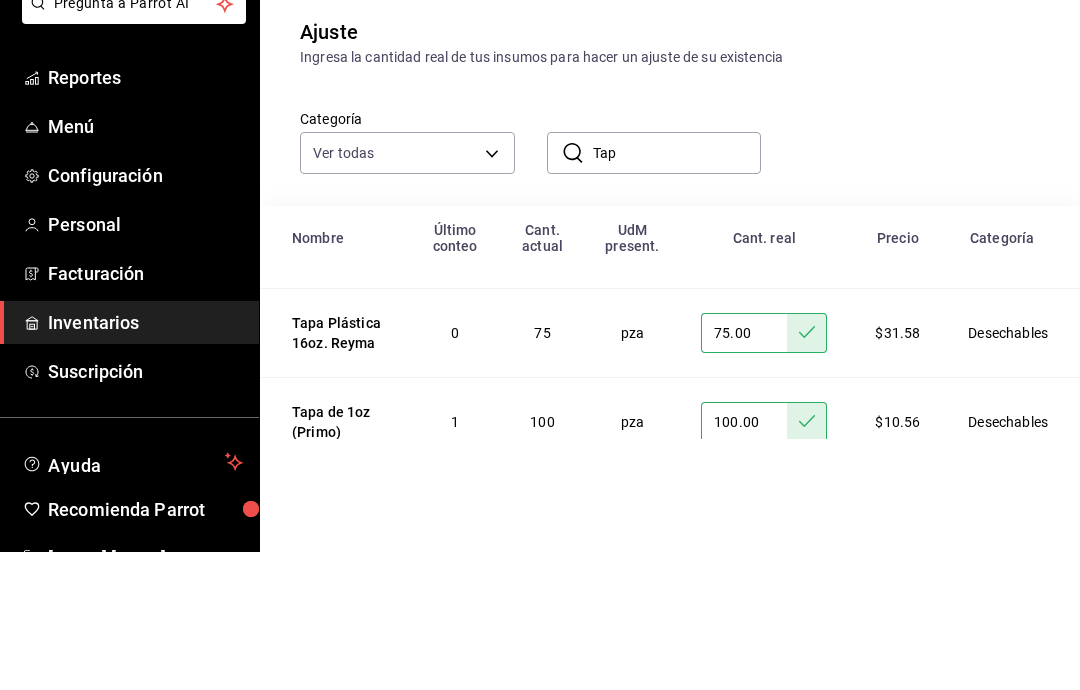 click on "Tap" at bounding box center (677, 291) 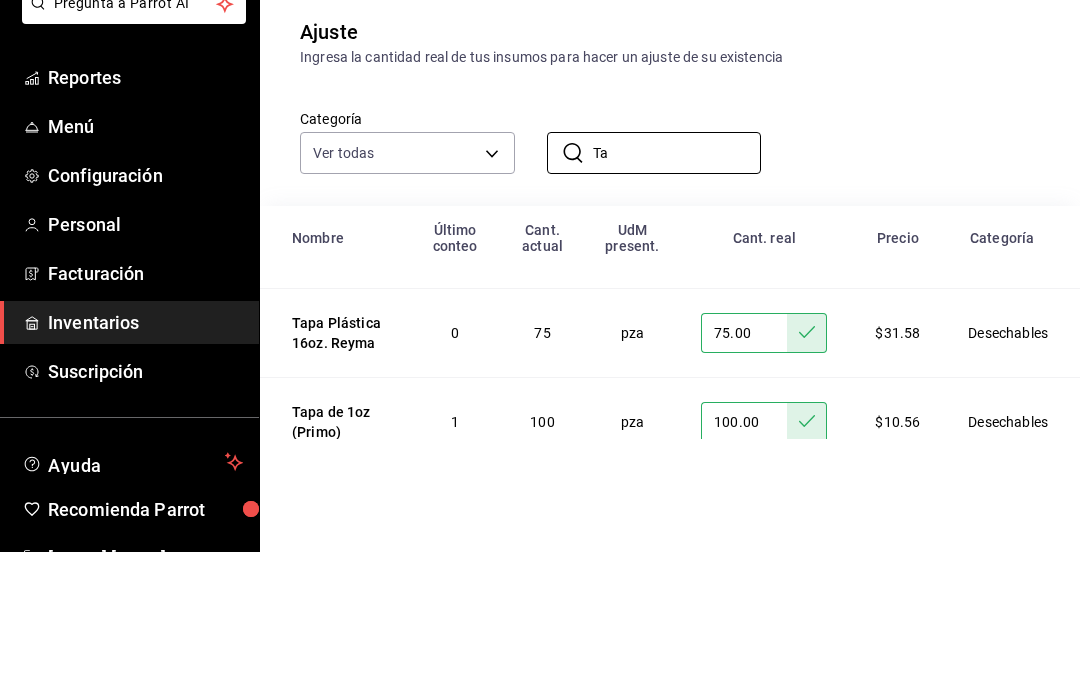 type on "T" 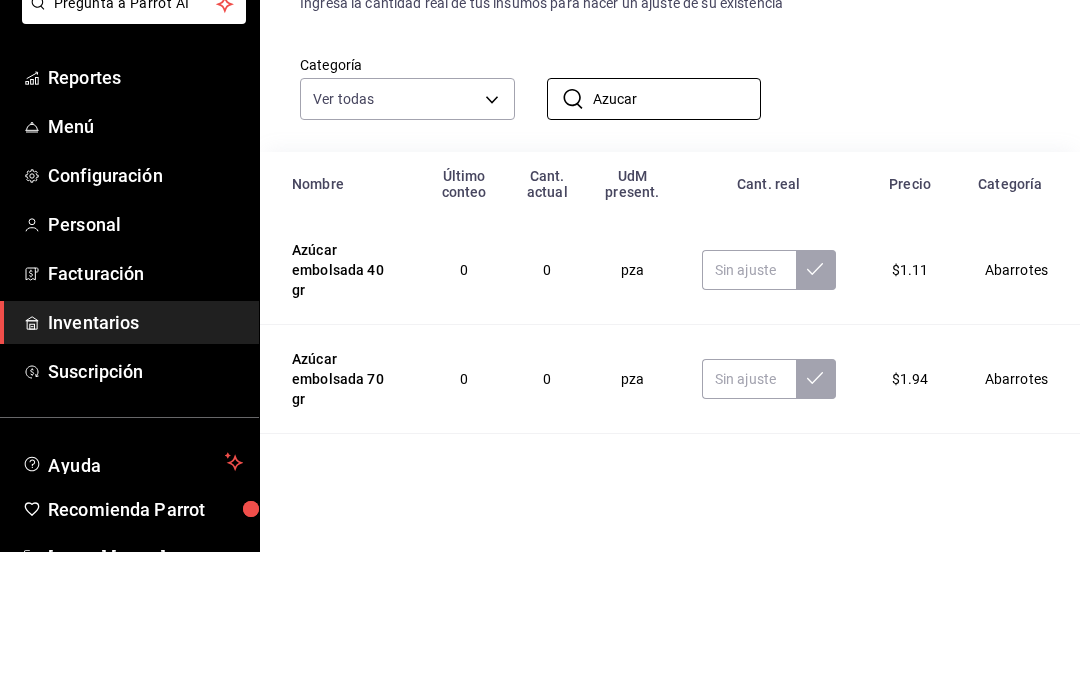 scroll, scrollTop: 57, scrollLeft: 0, axis: vertical 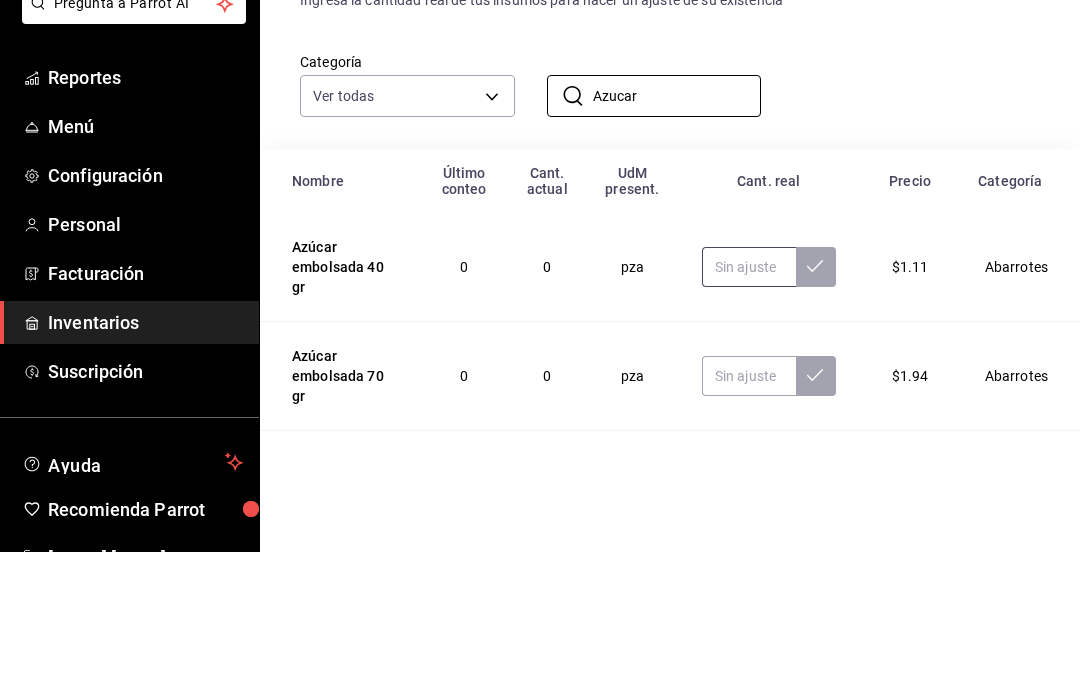 click at bounding box center (749, 405) 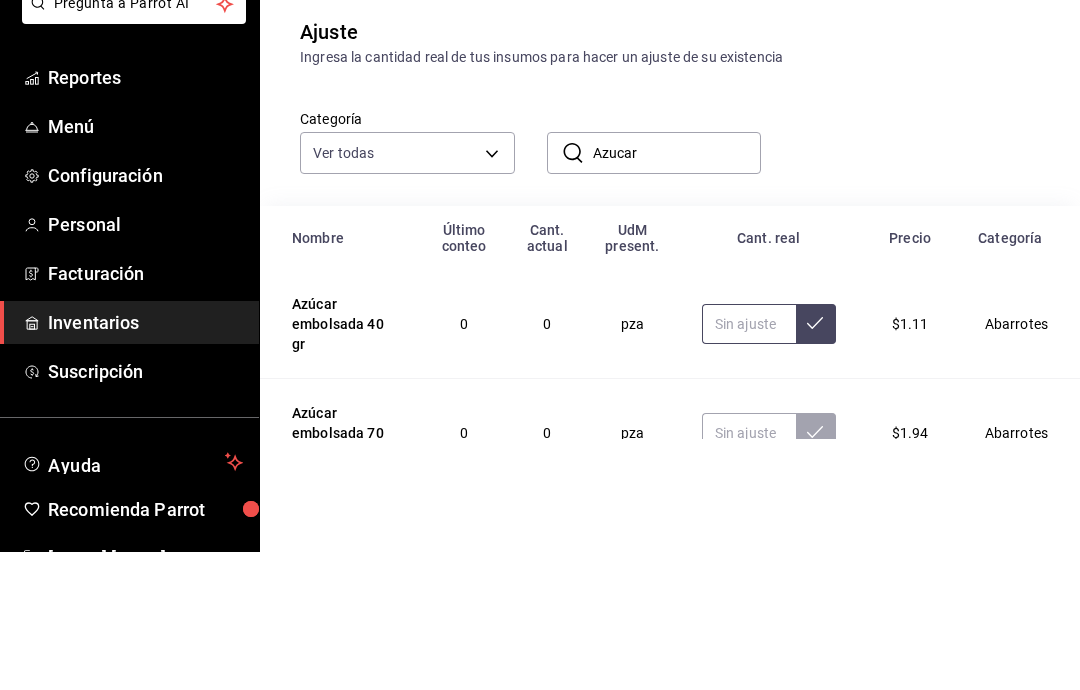 scroll, scrollTop: 0, scrollLeft: 0, axis: both 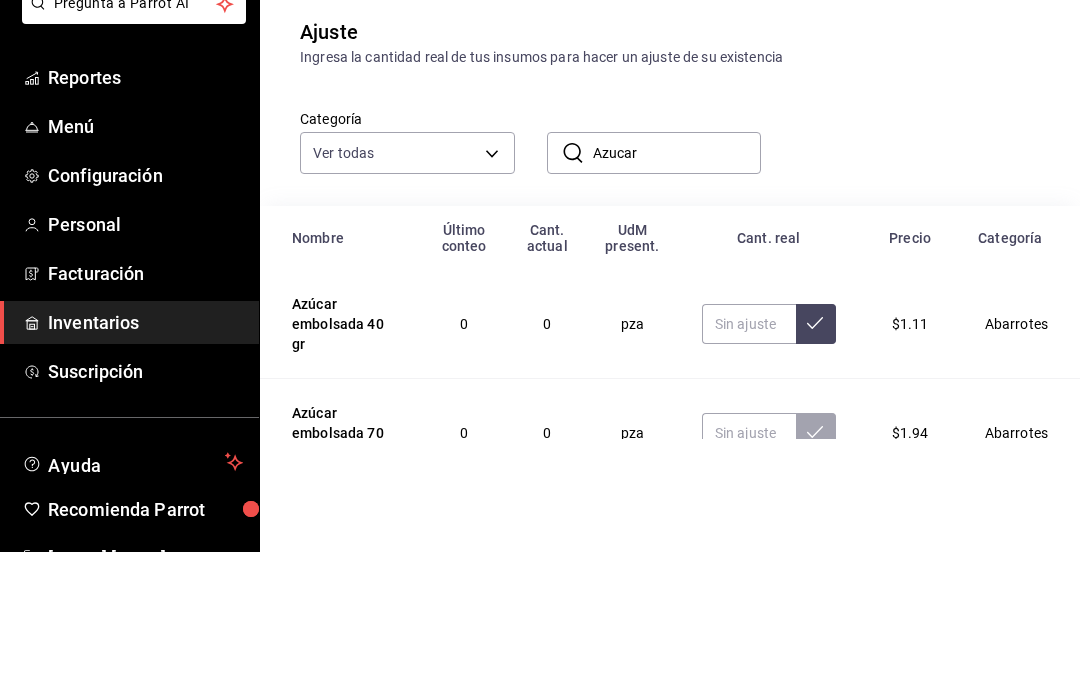 click on "Azucar" at bounding box center (677, 291) 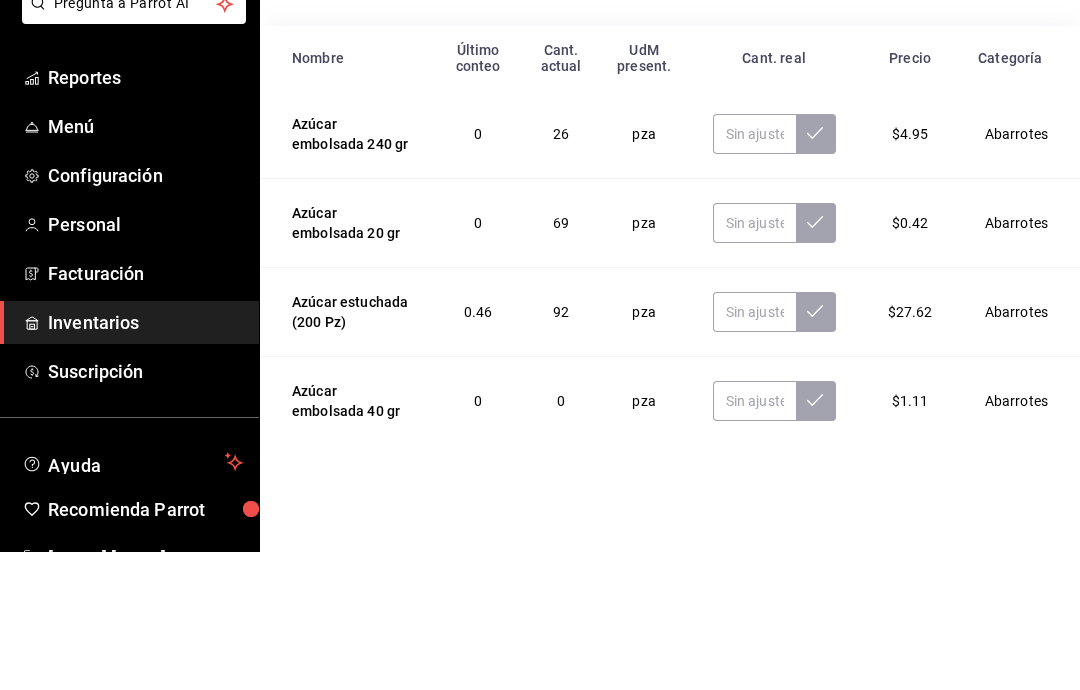 scroll, scrollTop: 181, scrollLeft: 0, axis: vertical 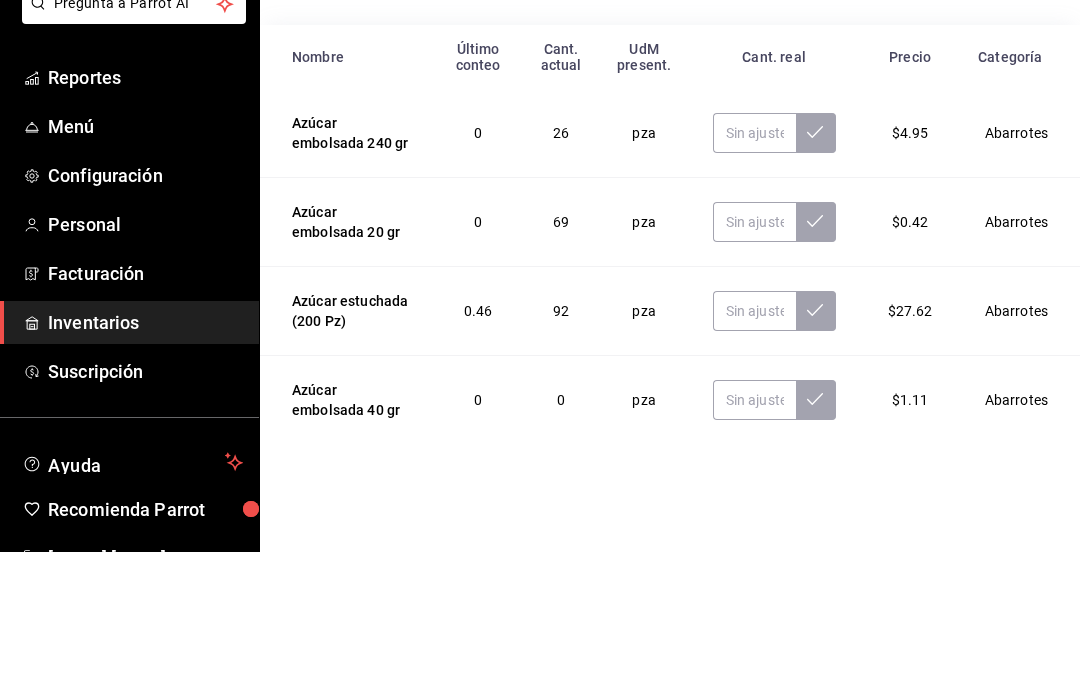 type on "Azú" 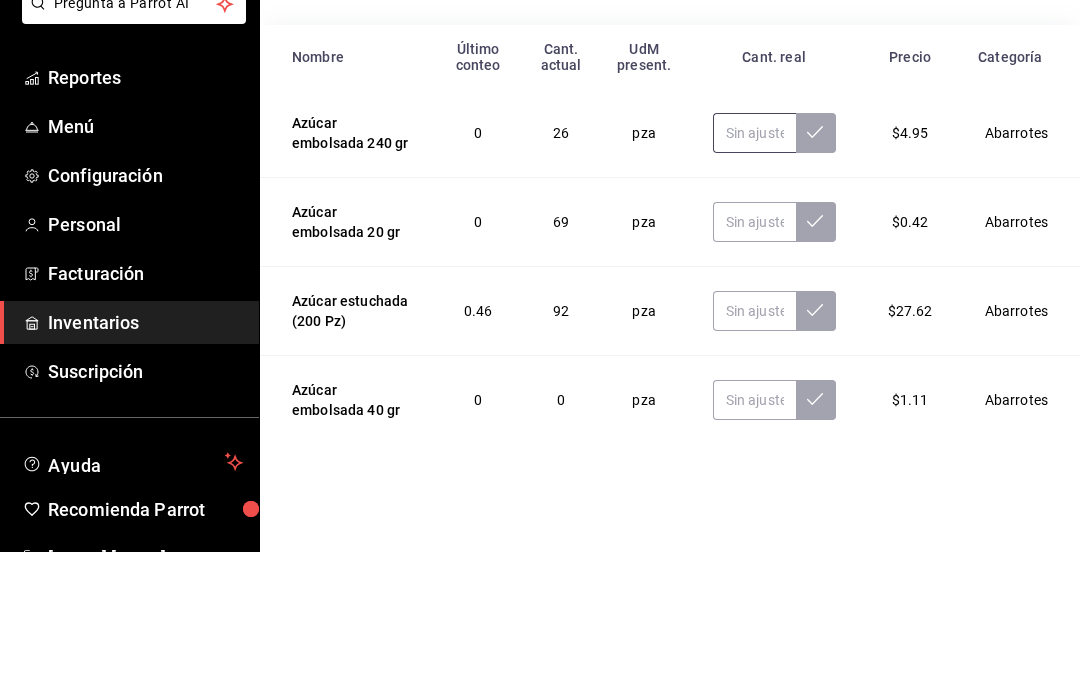 click at bounding box center (754, 271) 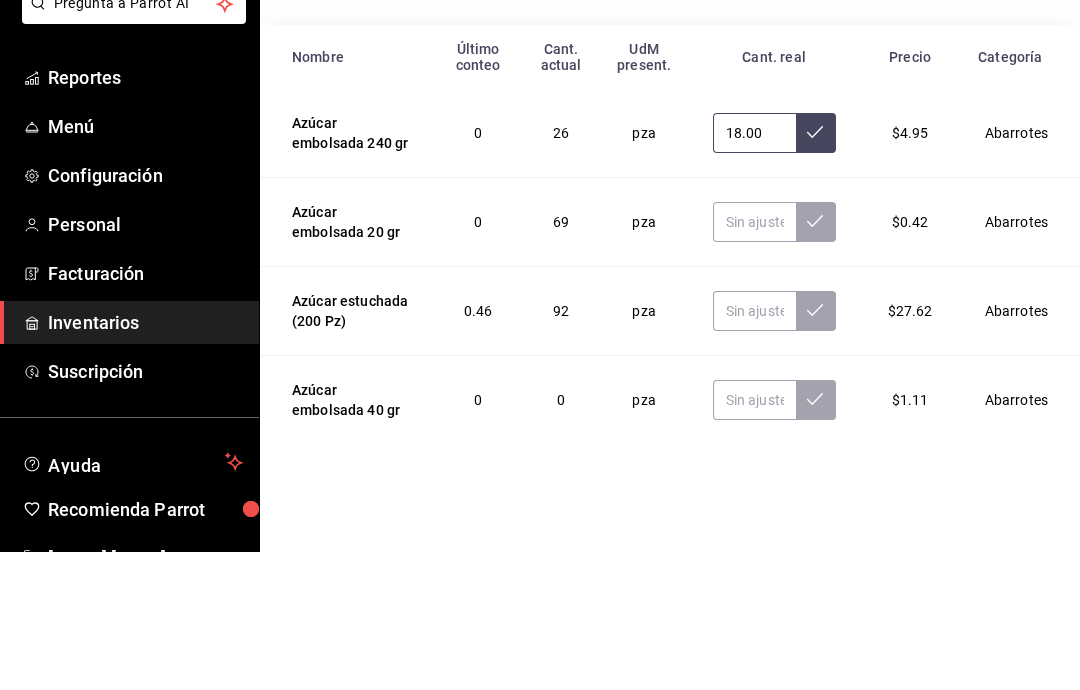 click on "18.00" at bounding box center [754, 271] 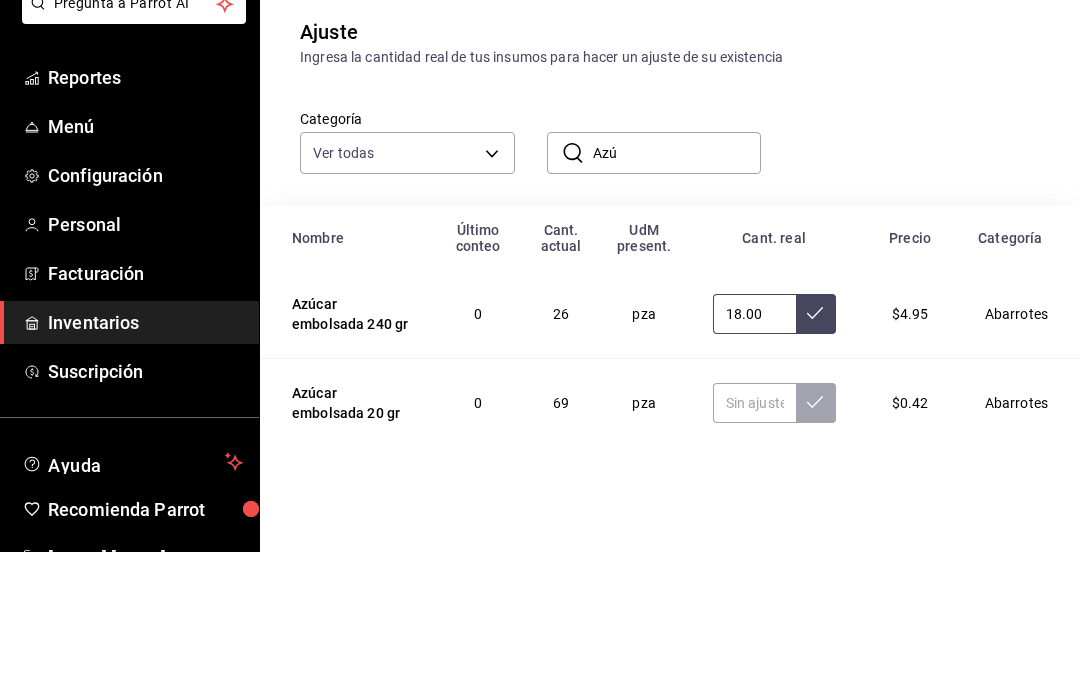 scroll, scrollTop: 0, scrollLeft: 0, axis: both 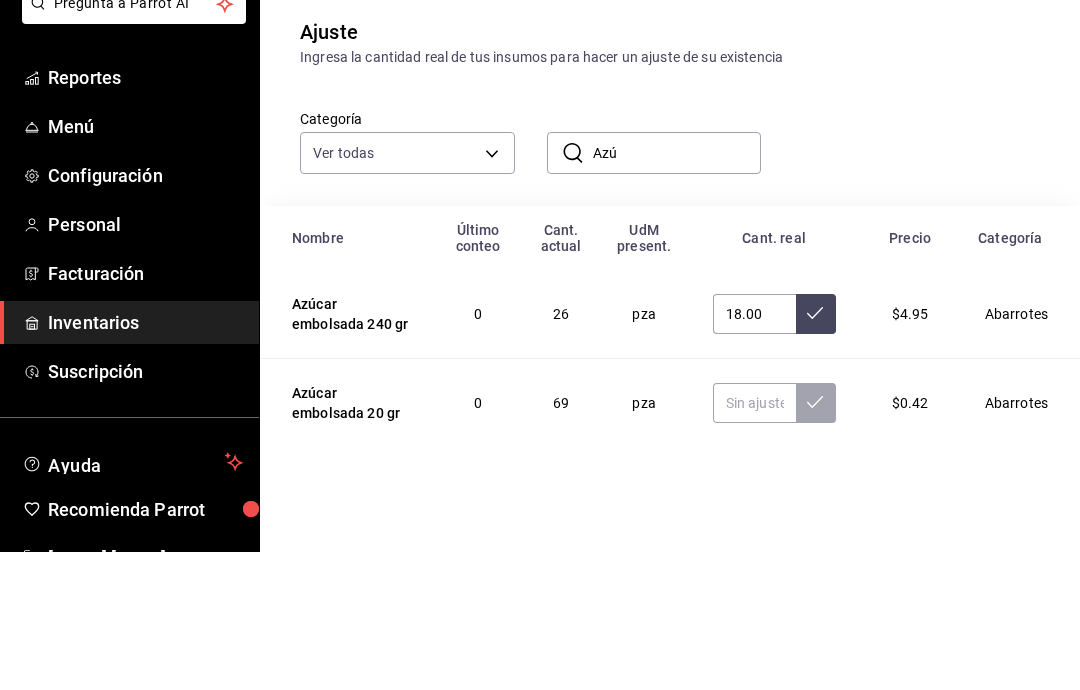 click 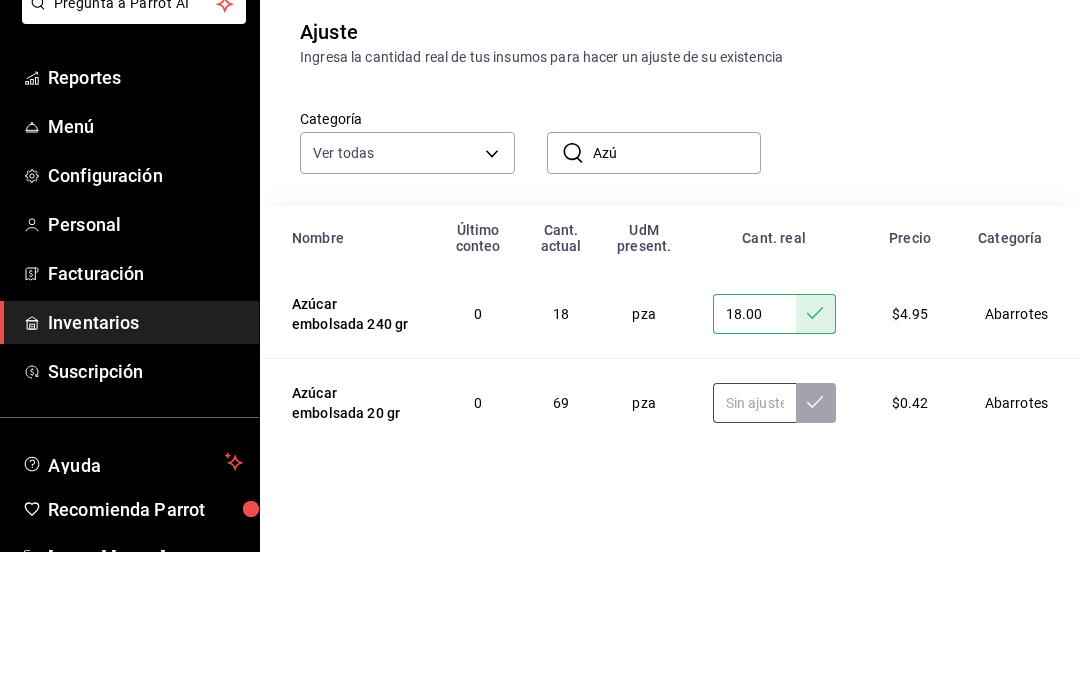 click at bounding box center [754, 541] 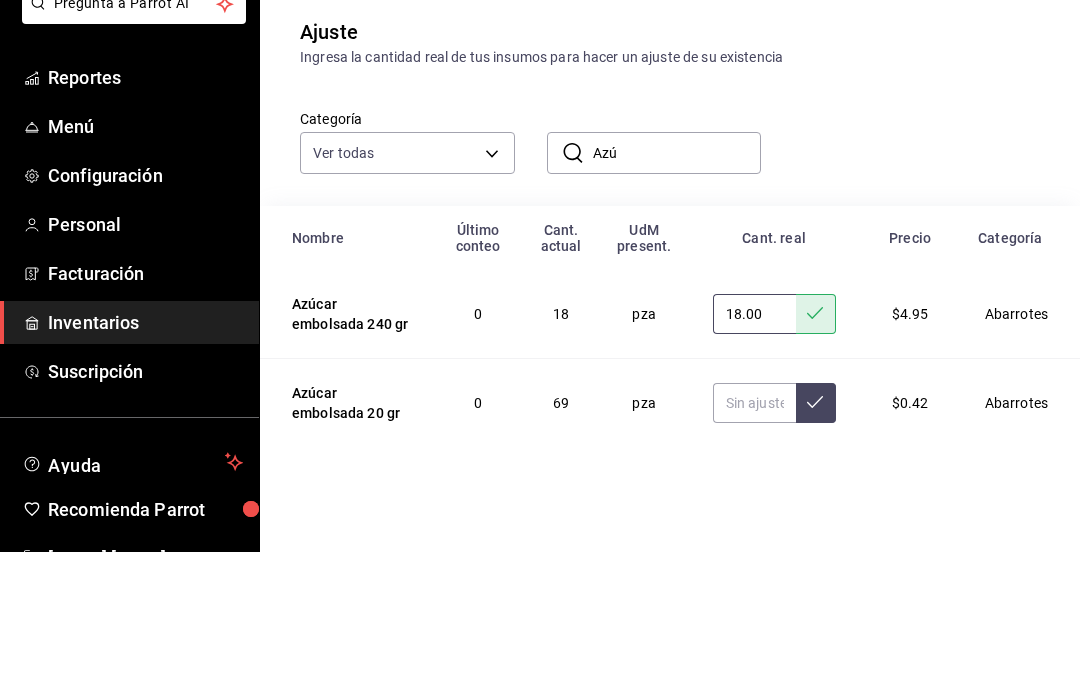 click on "18.00" at bounding box center [754, 452] 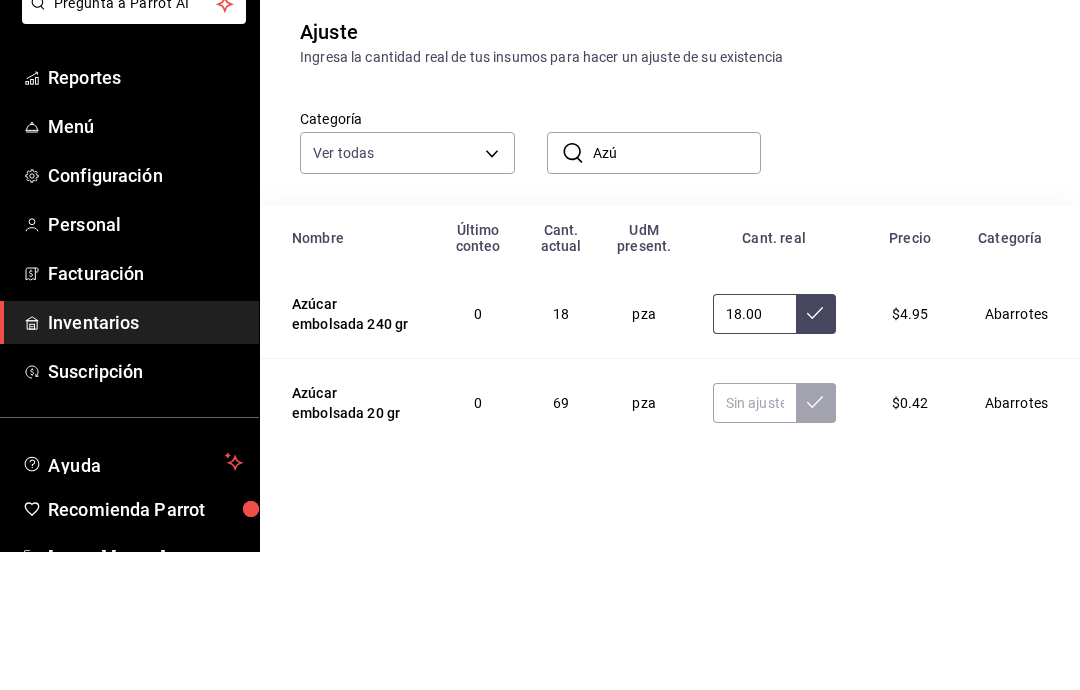 type on "1.00" 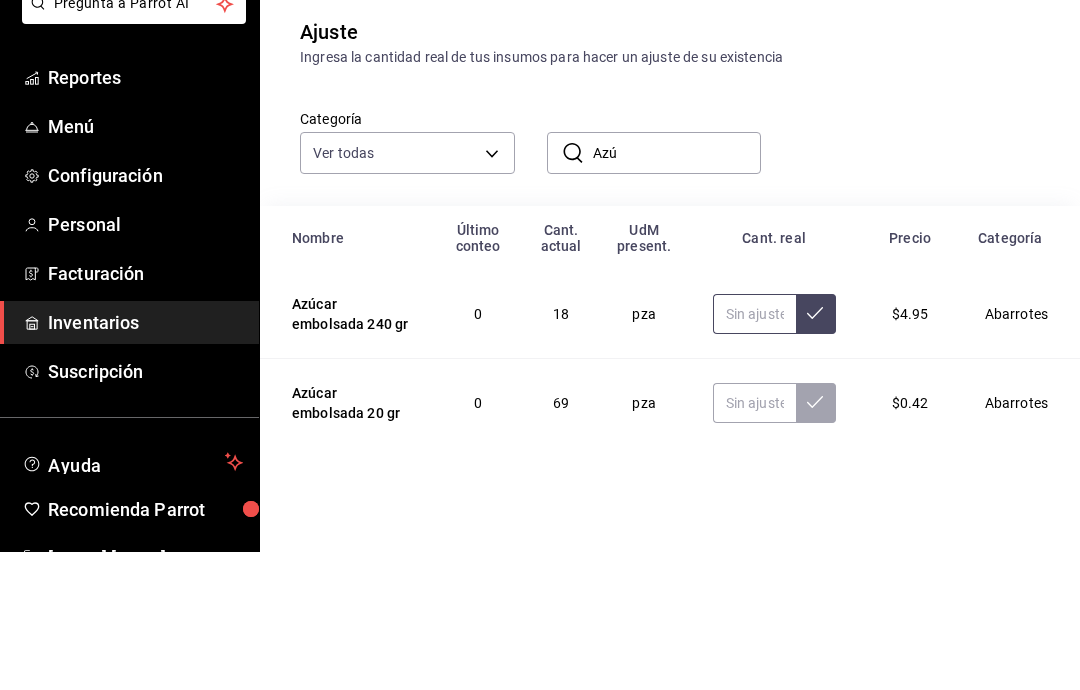 type on "5.00" 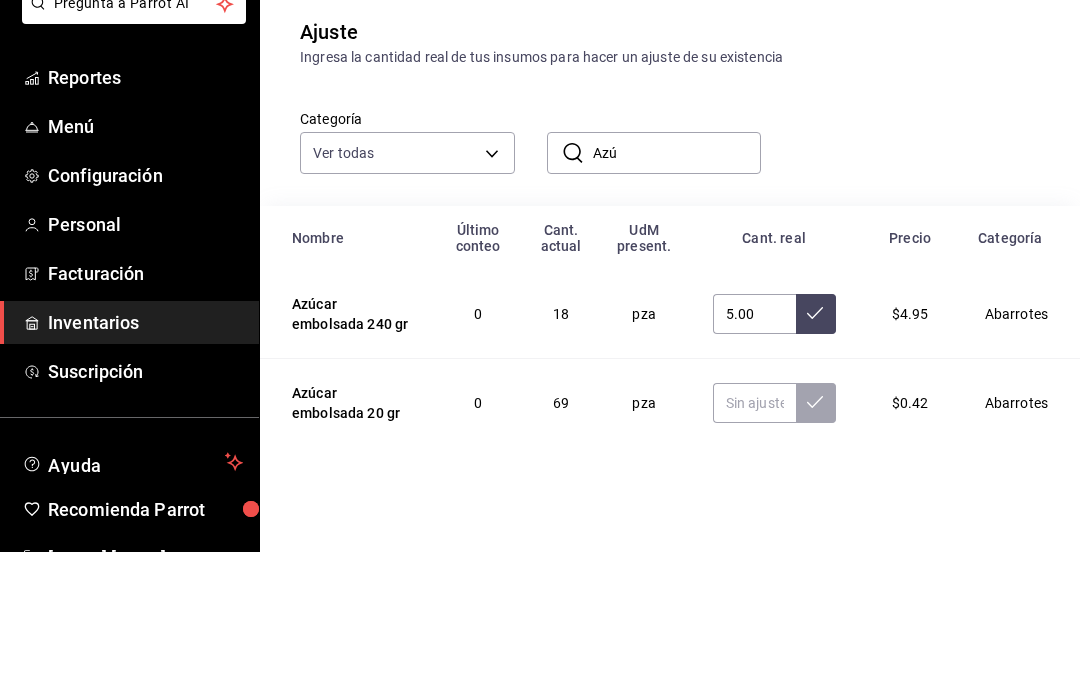 click at bounding box center (816, 452) 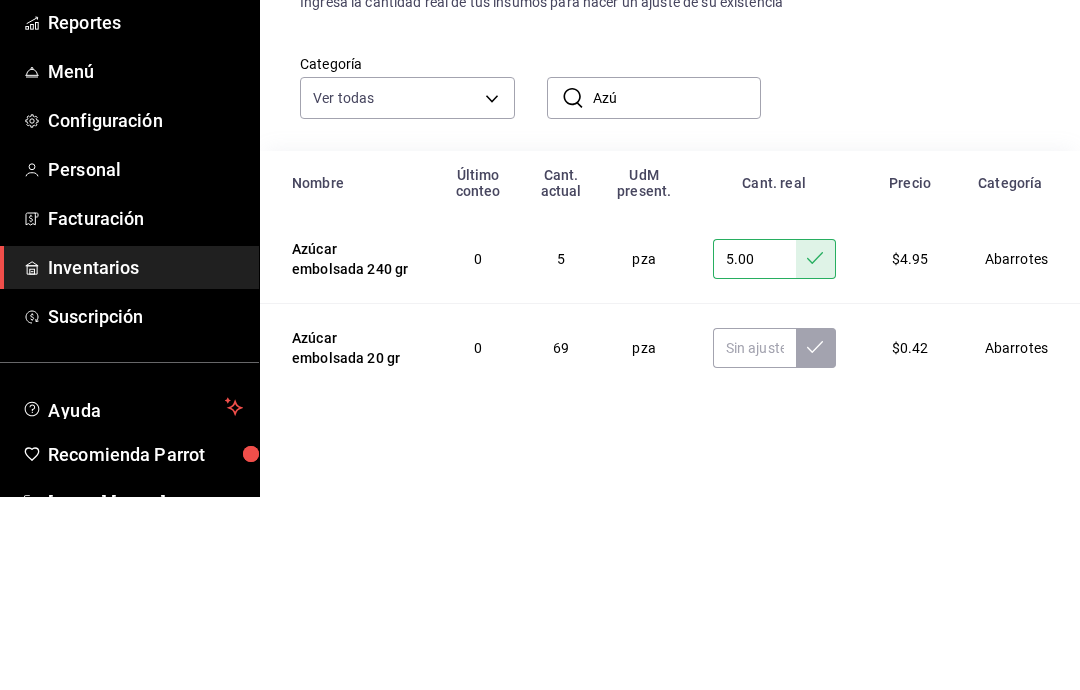 scroll, scrollTop: 1, scrollLeft: 0, axis: vertical 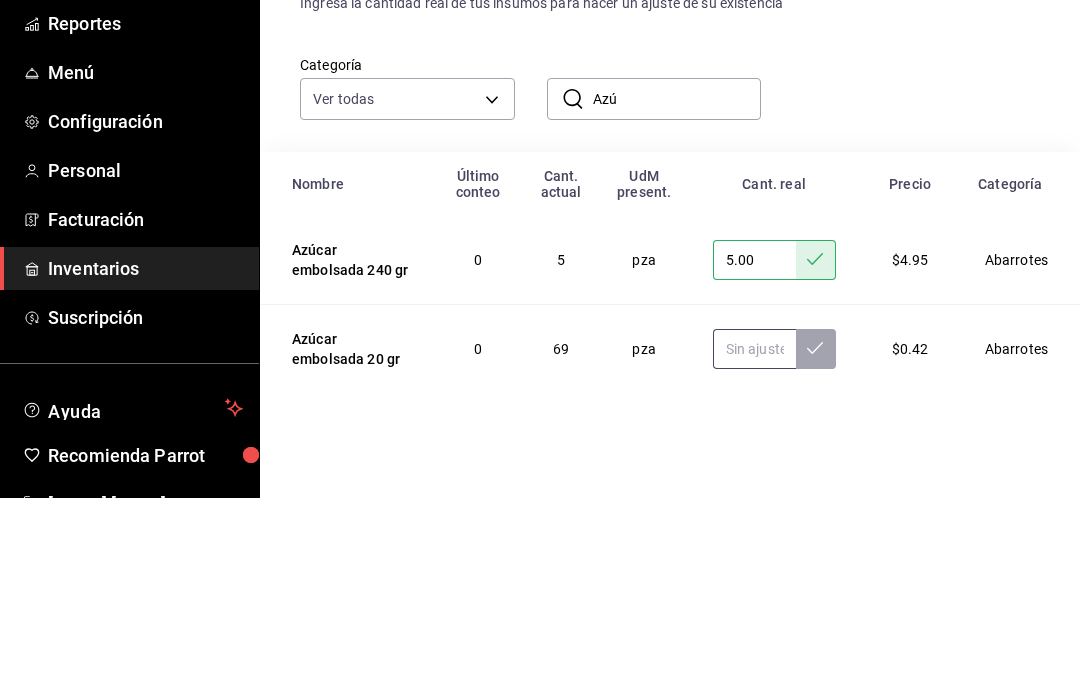 click at bounding box center (754, 541) 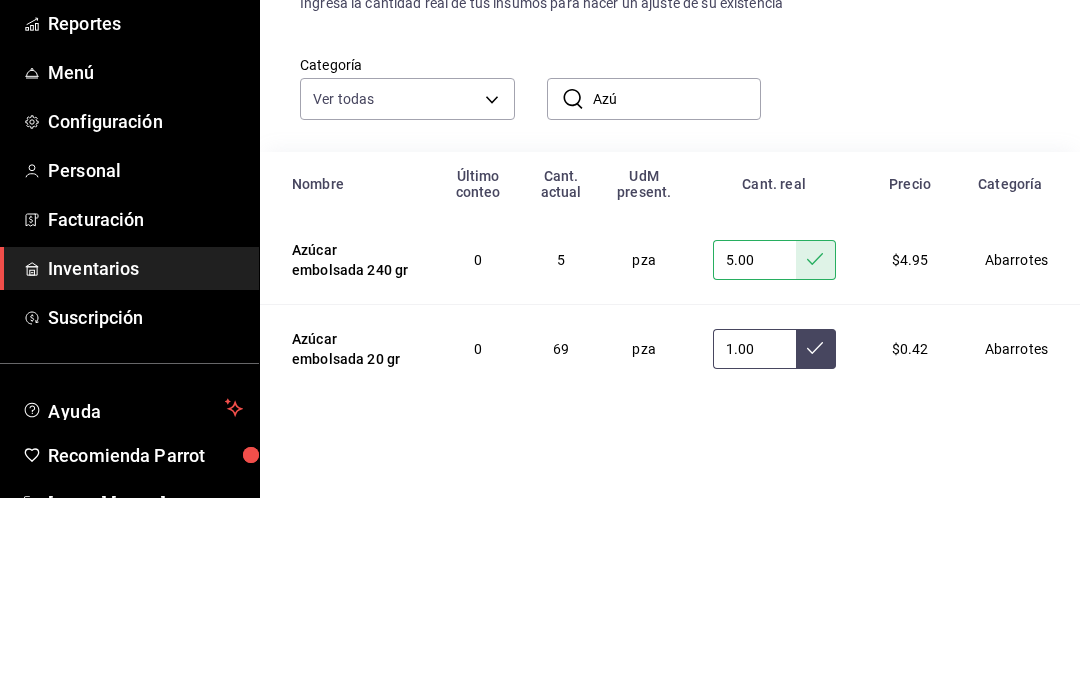 scroll, scrollTop: 0, scrollLeft: 0, axis: both 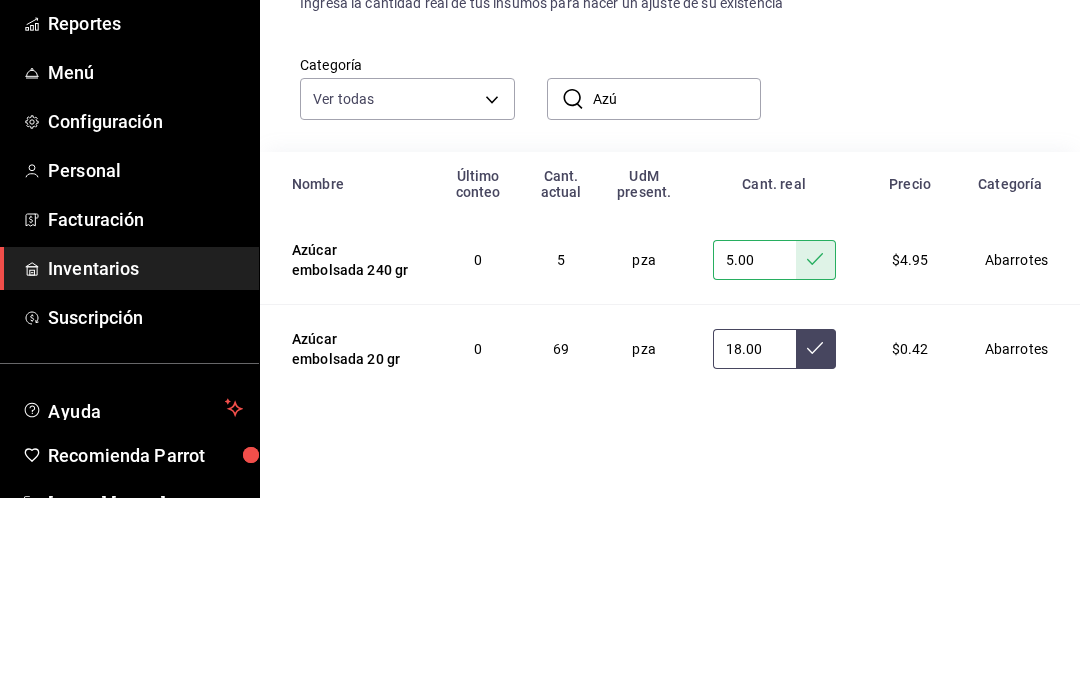 type on "18.00" 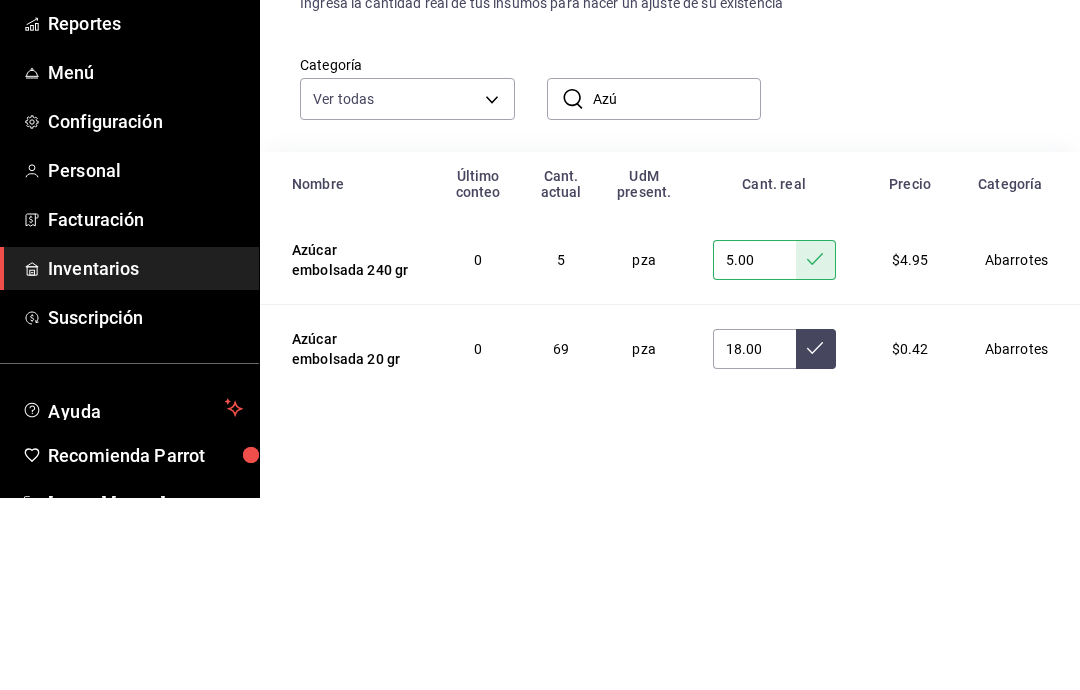 click 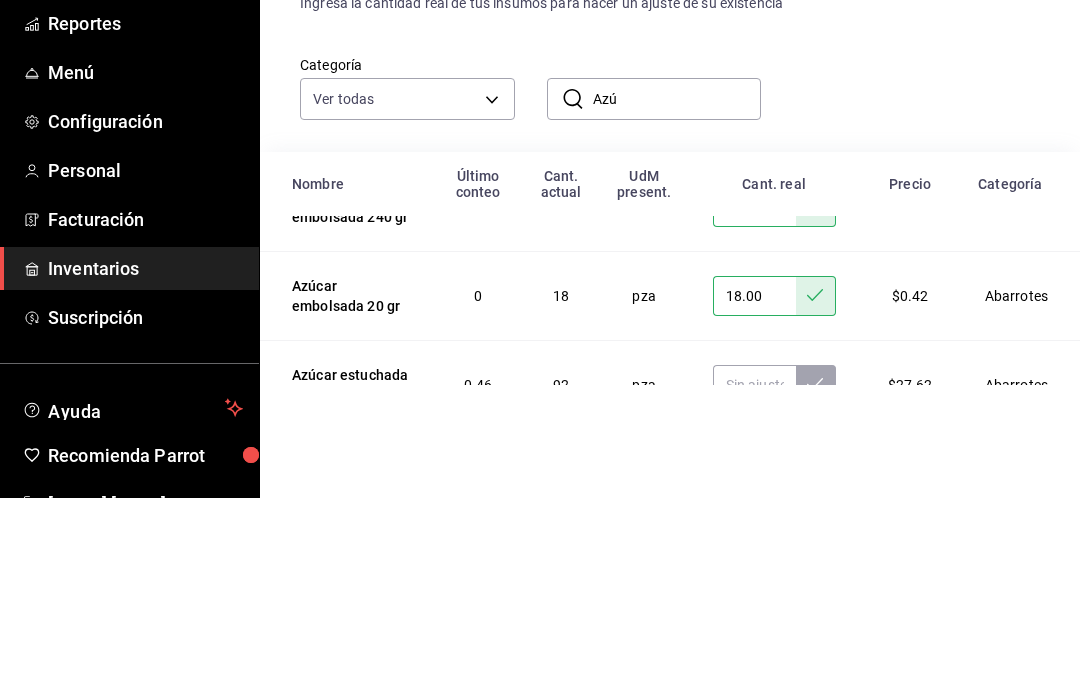 scroll, scrollTop: 52, scrollLeft: 0, axis: vertical 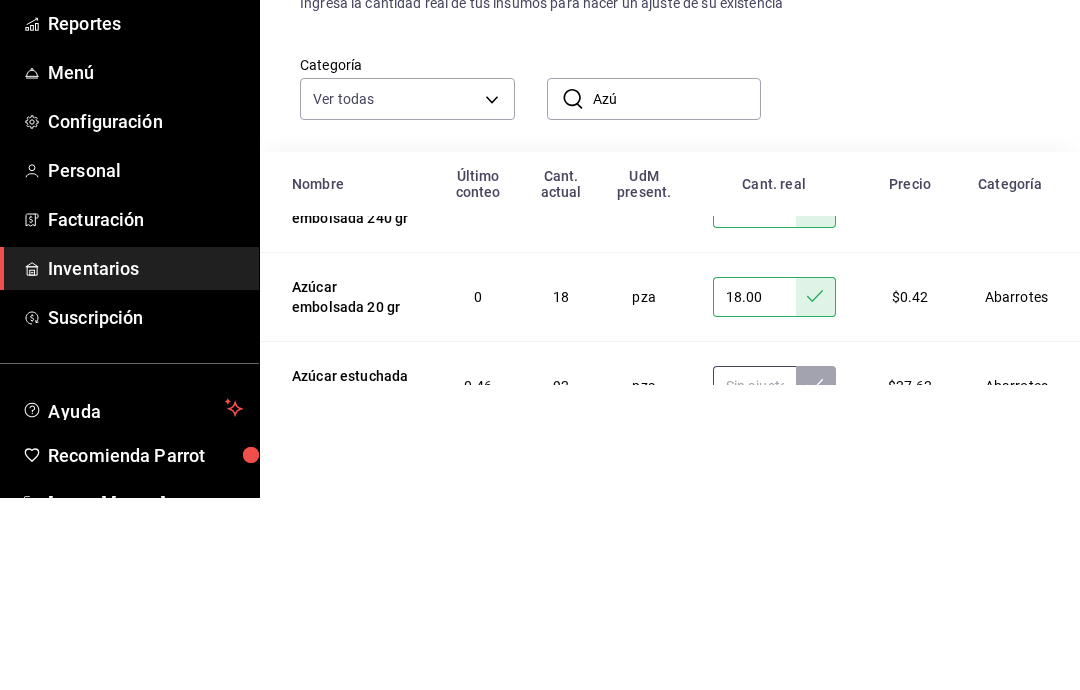 click at bounding box center [754, 578] 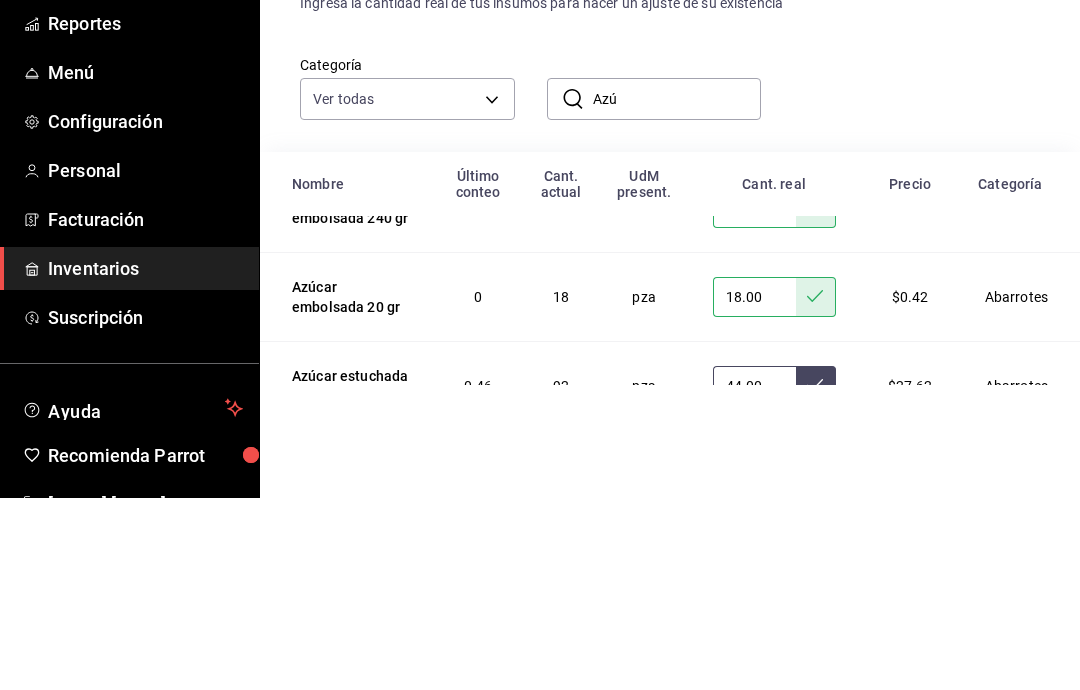type on "44.00" 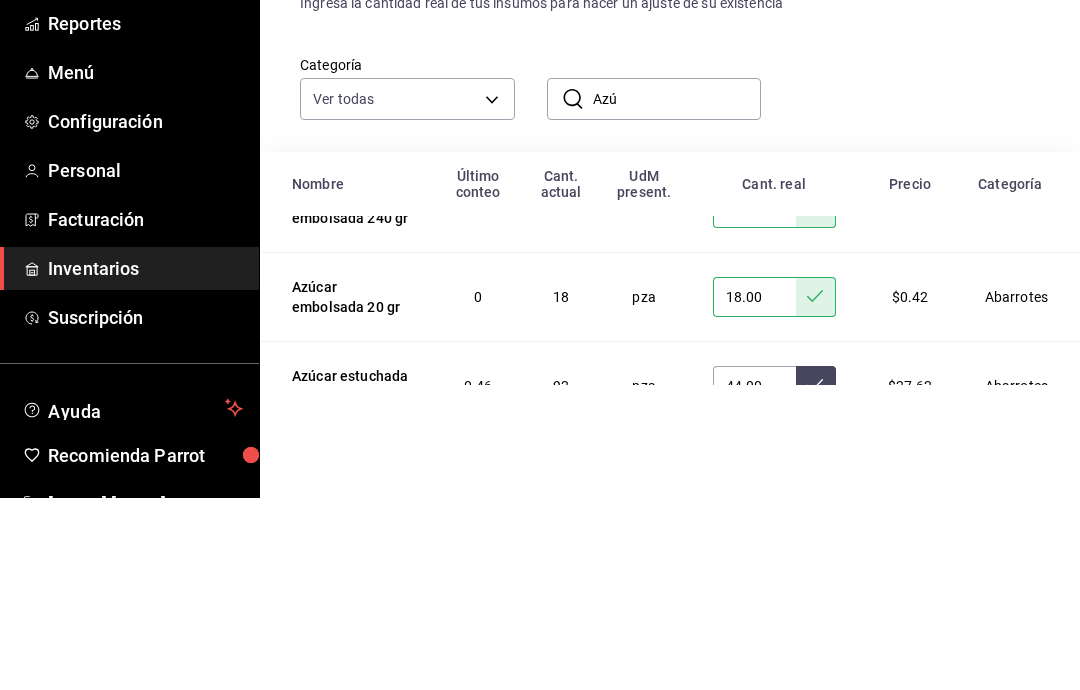 click at bounding box center [816, 578] 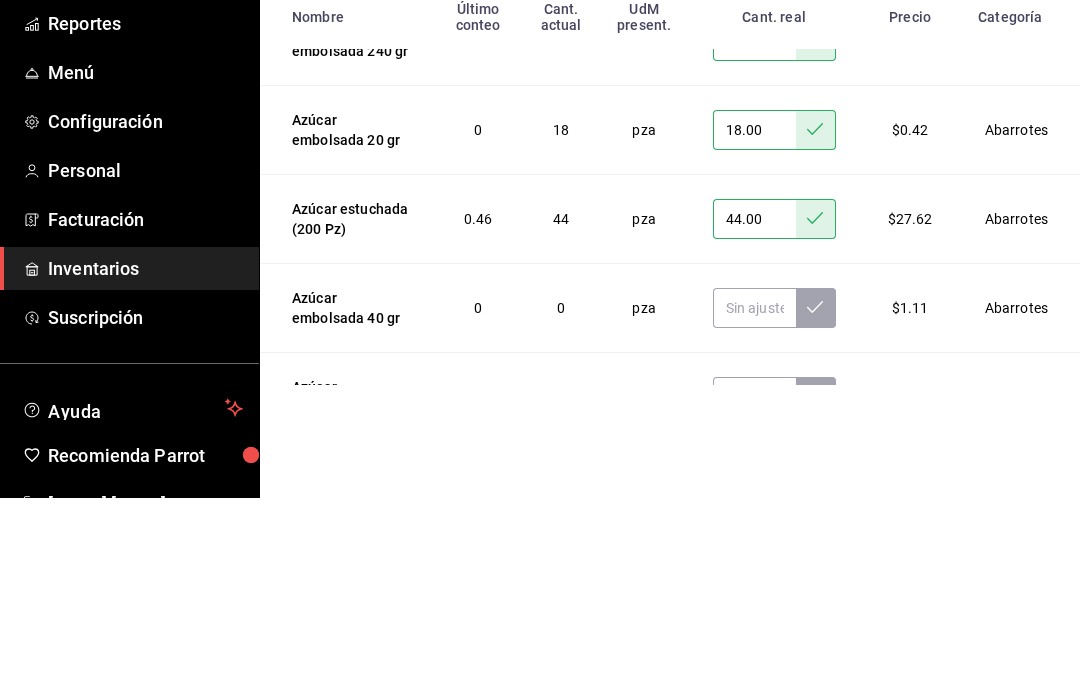scroll, scrollTop: 181, scrollLeft: 0, axis: vertical 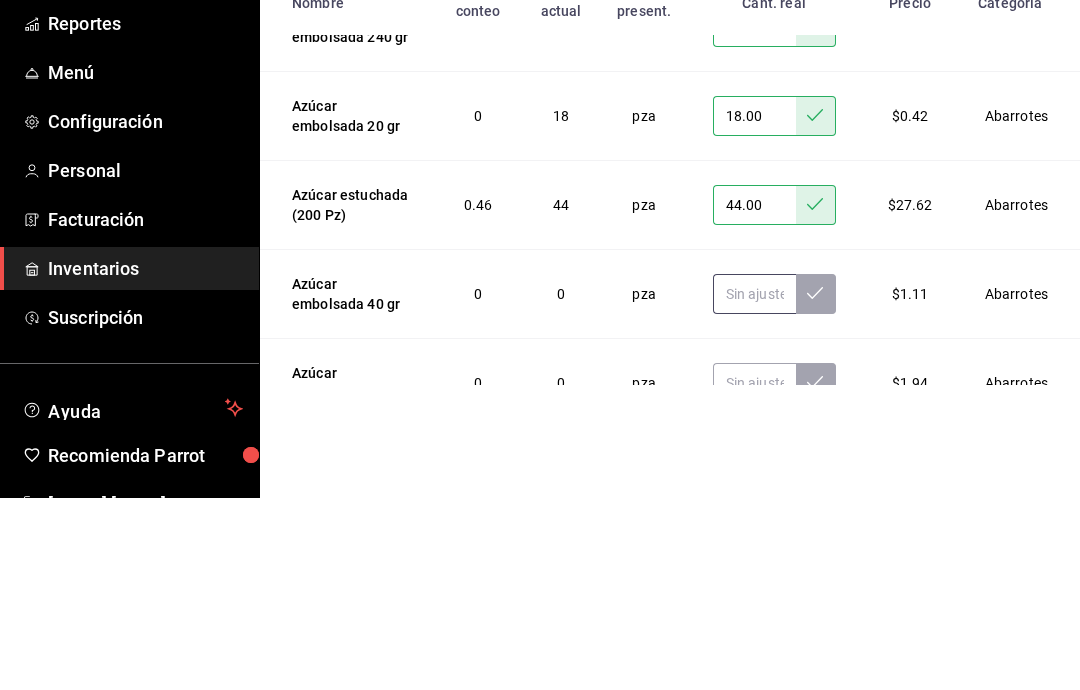 click at bounding box center [754, 486] 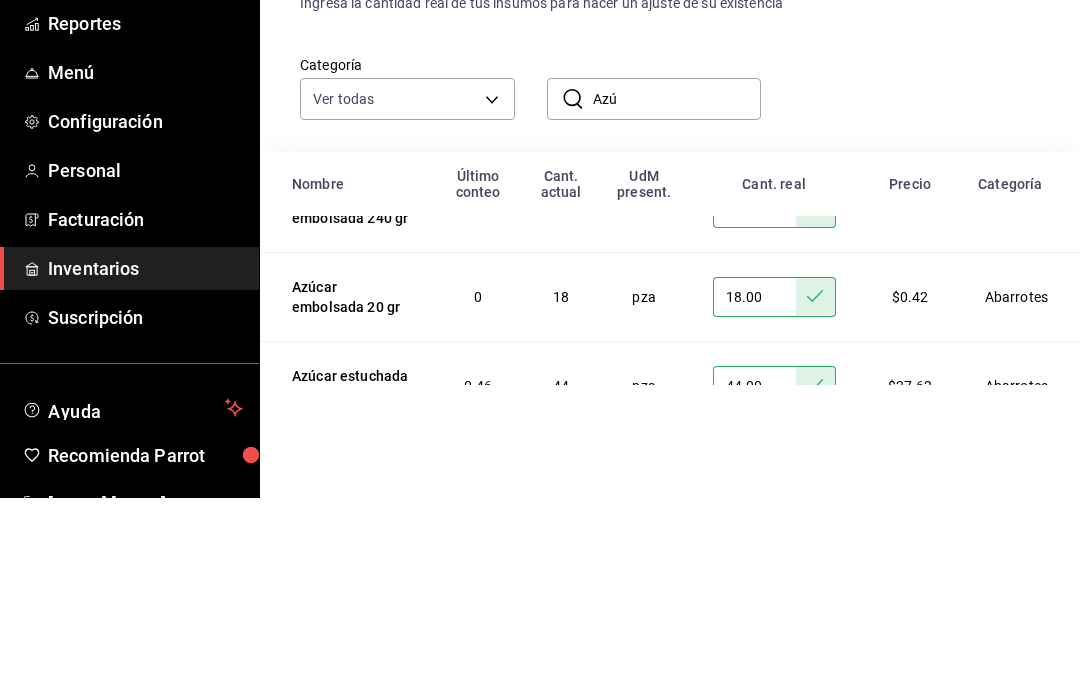 scroll, scrollTop: 0, scrollLeft: 0, axis: both 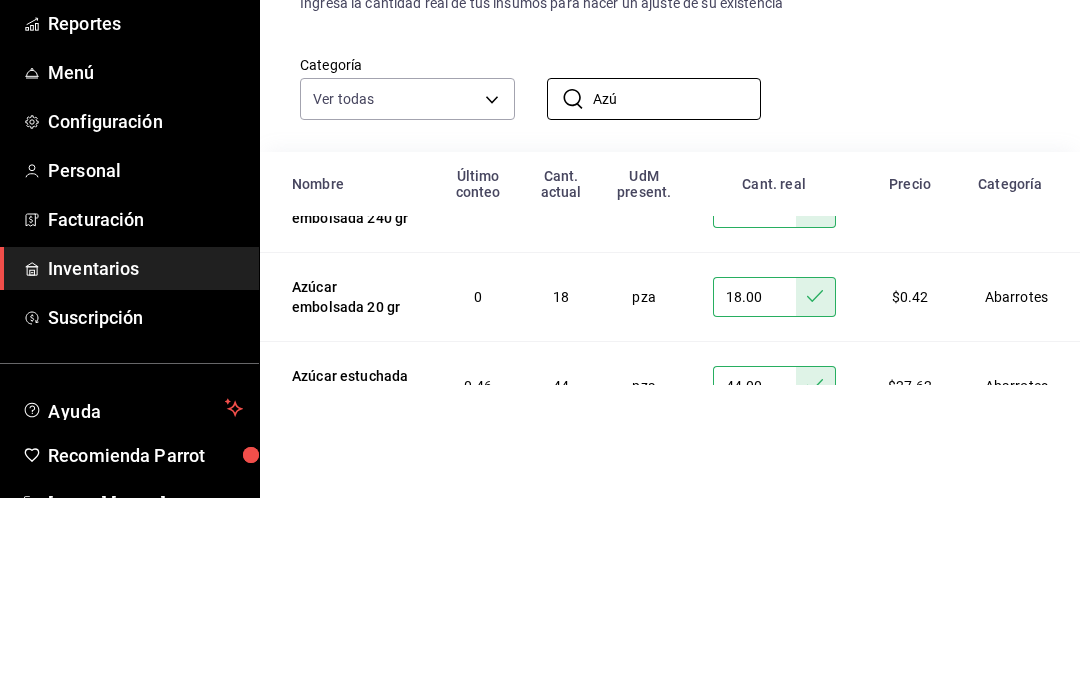 click on "Azú" at bounding box center [677, 291] 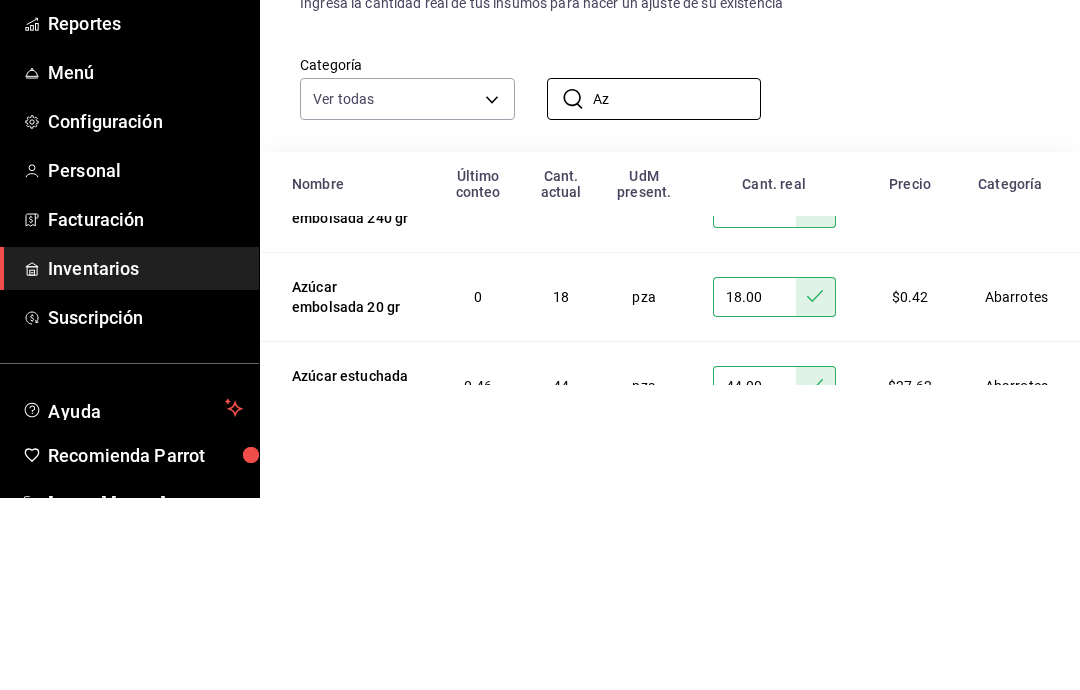 type on "A" 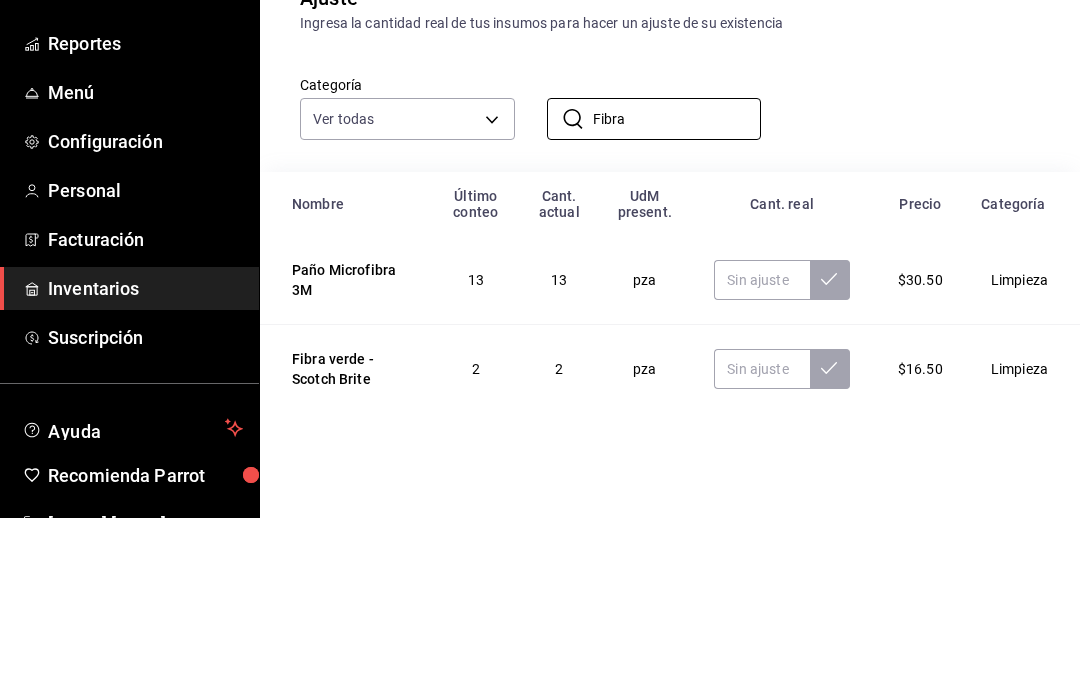 type on "Fibra" 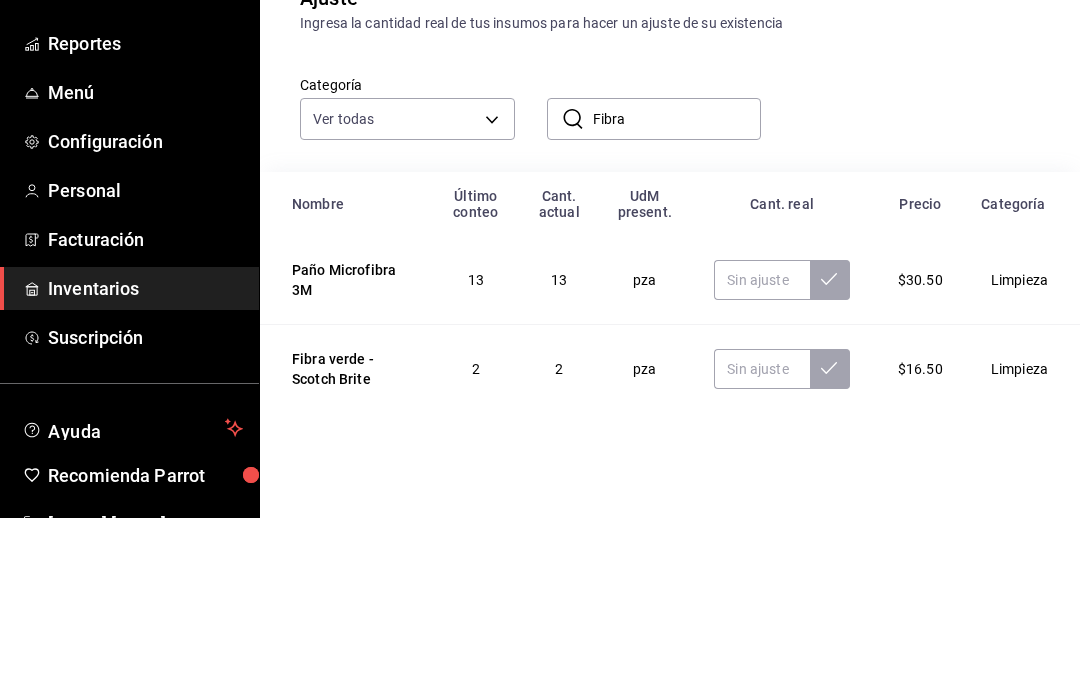 type on "0.00" 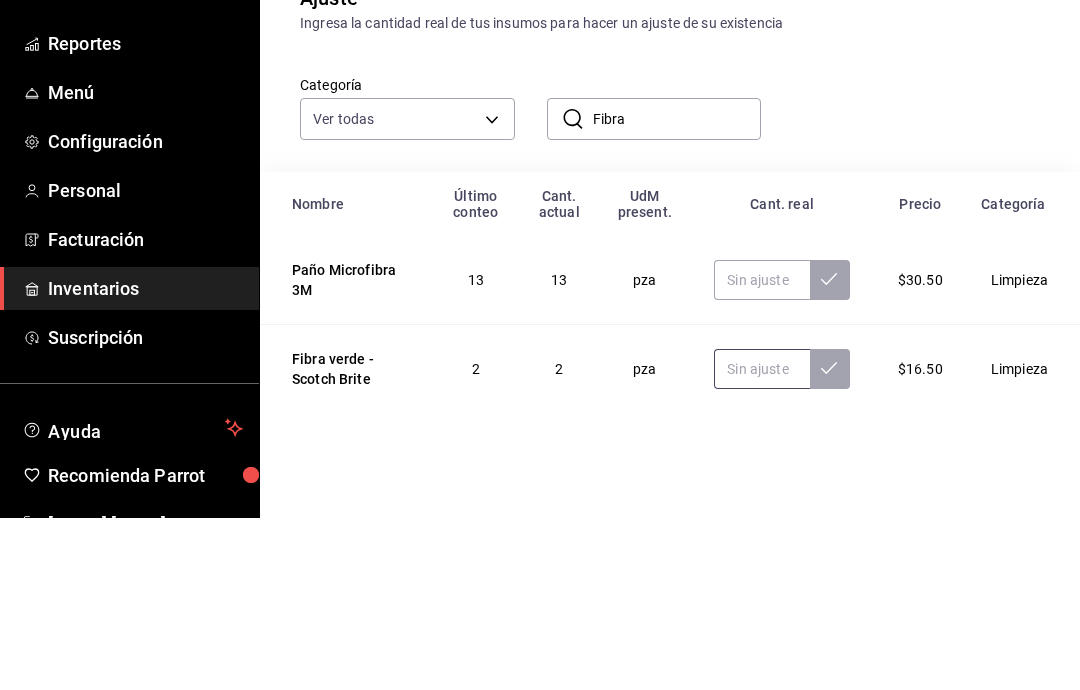click at bounding box center [762, 541] 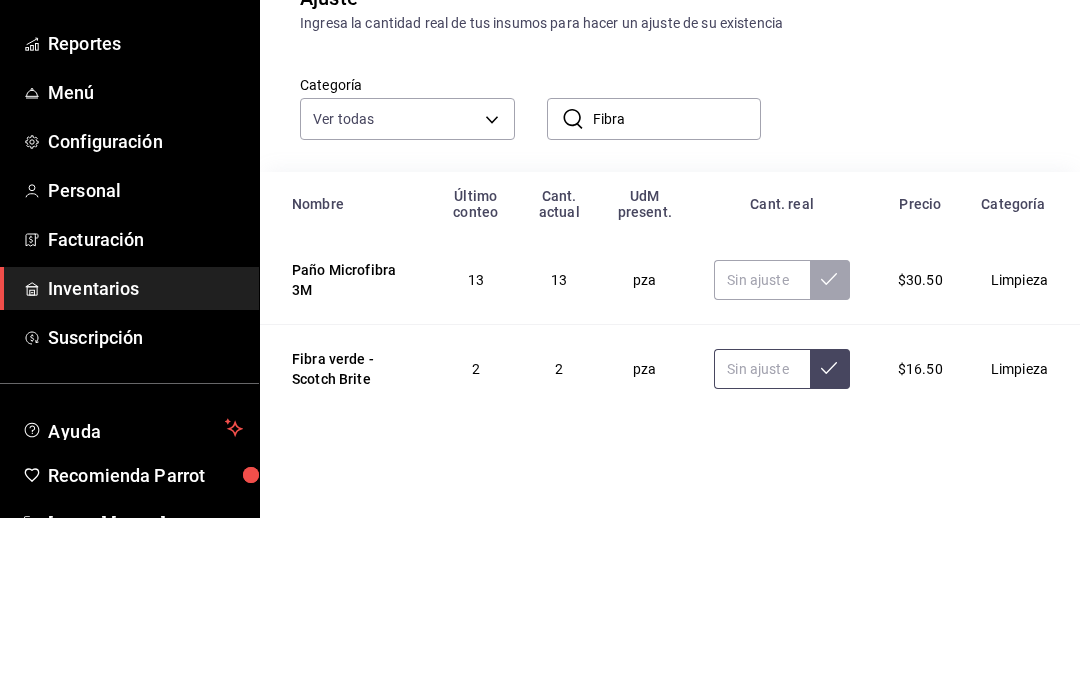 type on "8.00" 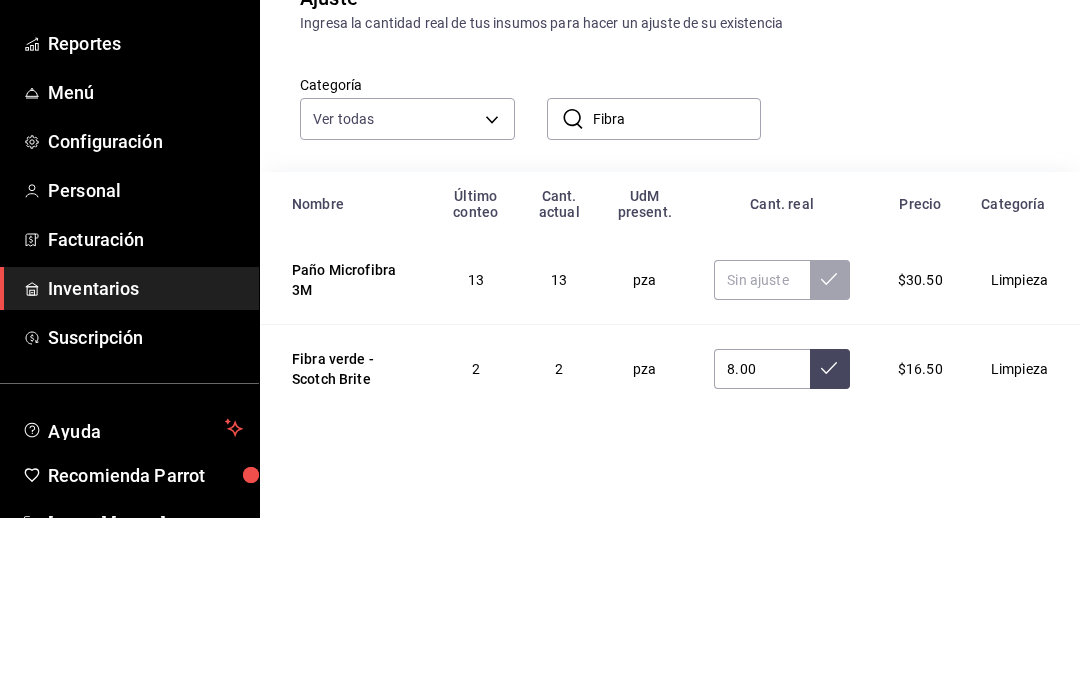 click 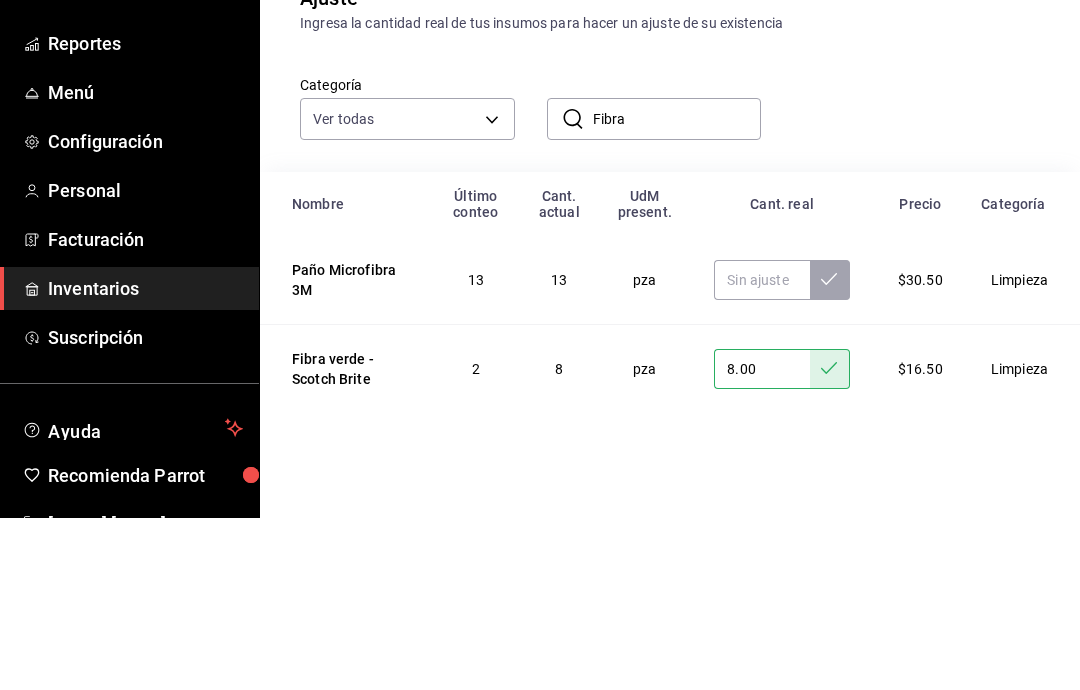 click on "Fibra" at bounding box center [677, 291] 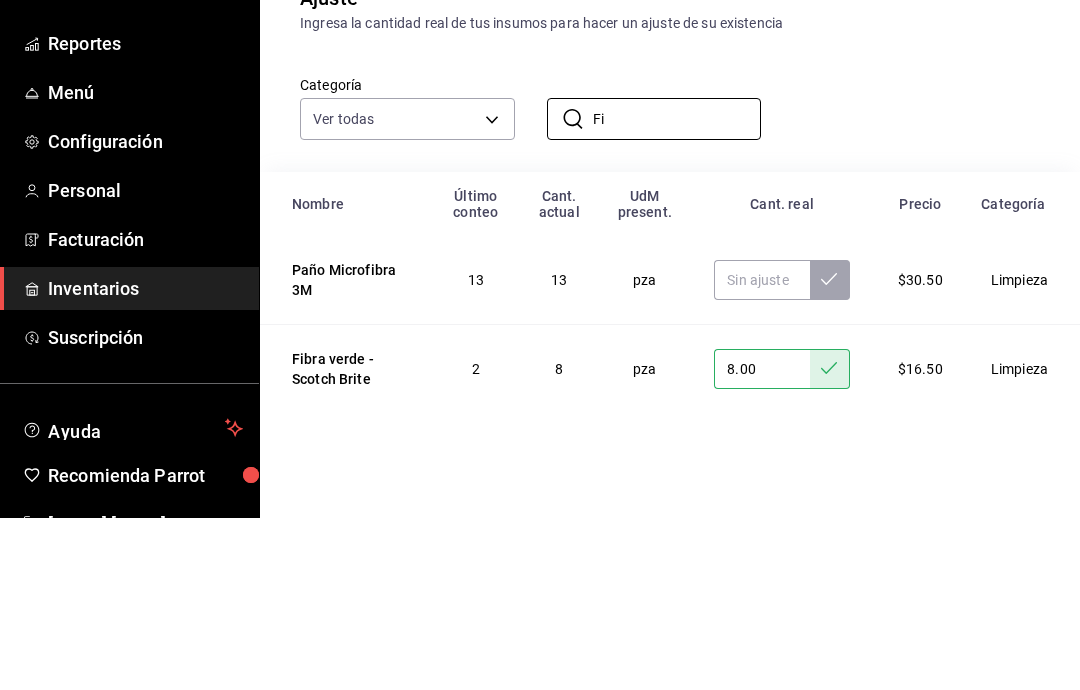 type on "F" 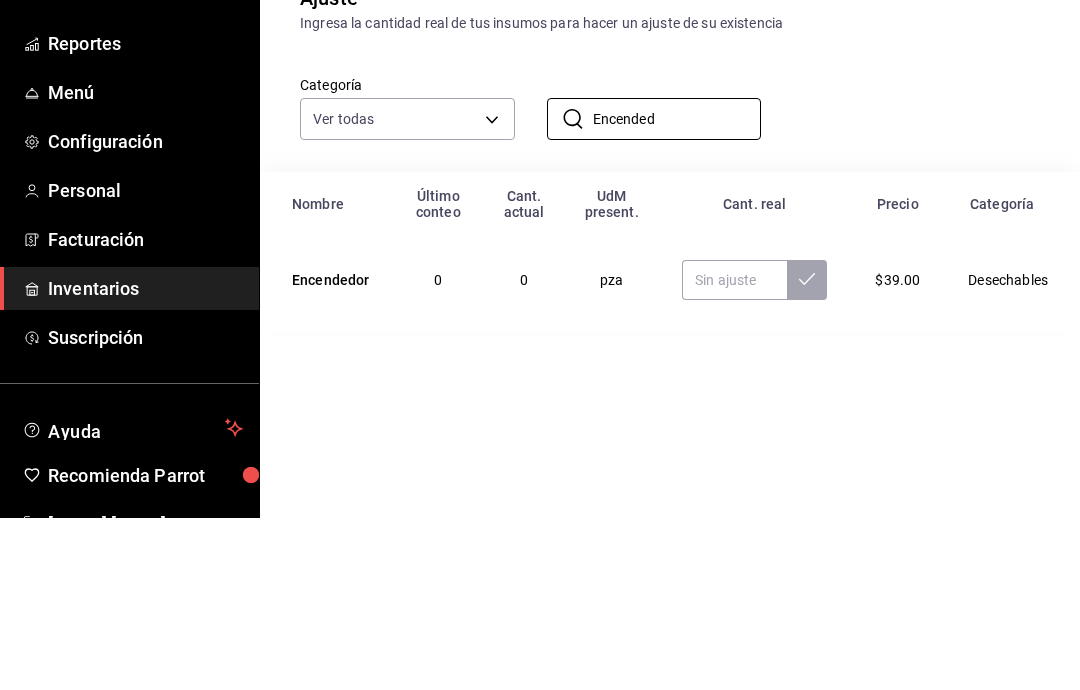 type on "Encended" 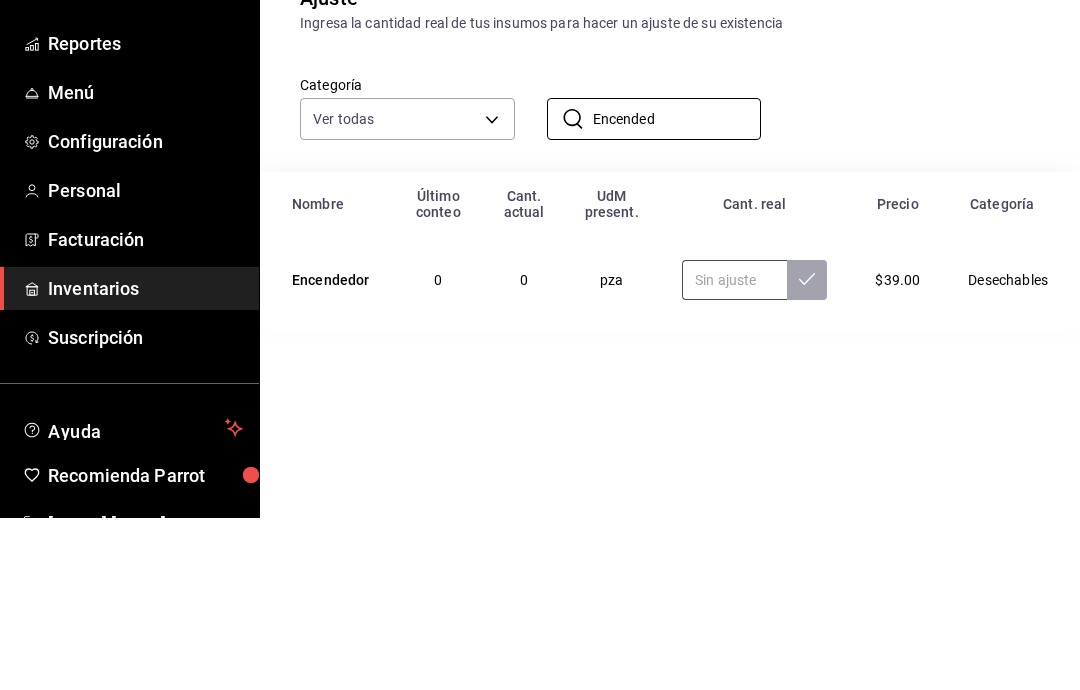 click at bounding box center (734, 452) 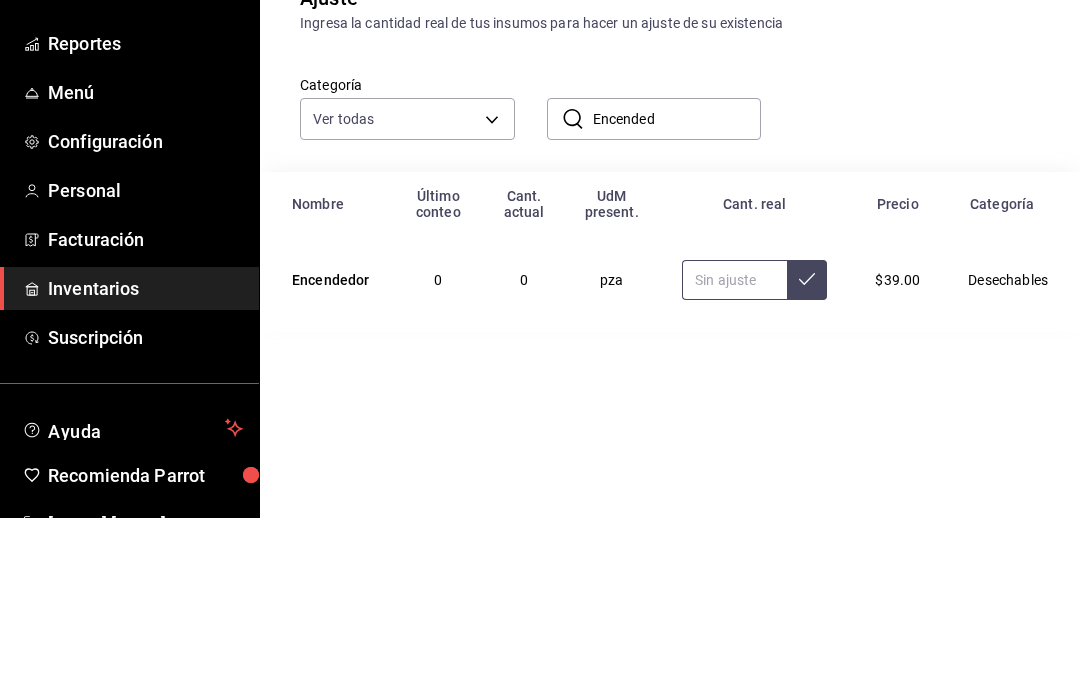 type on "3.00" 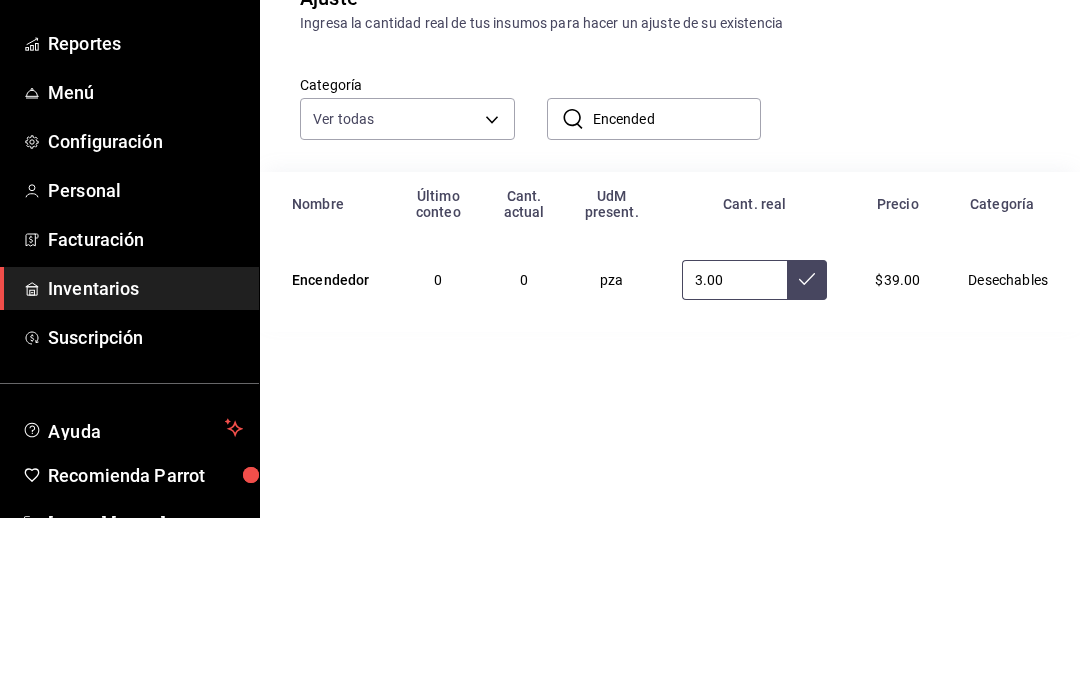 click on "3.00" at bounding box center (734, 452) 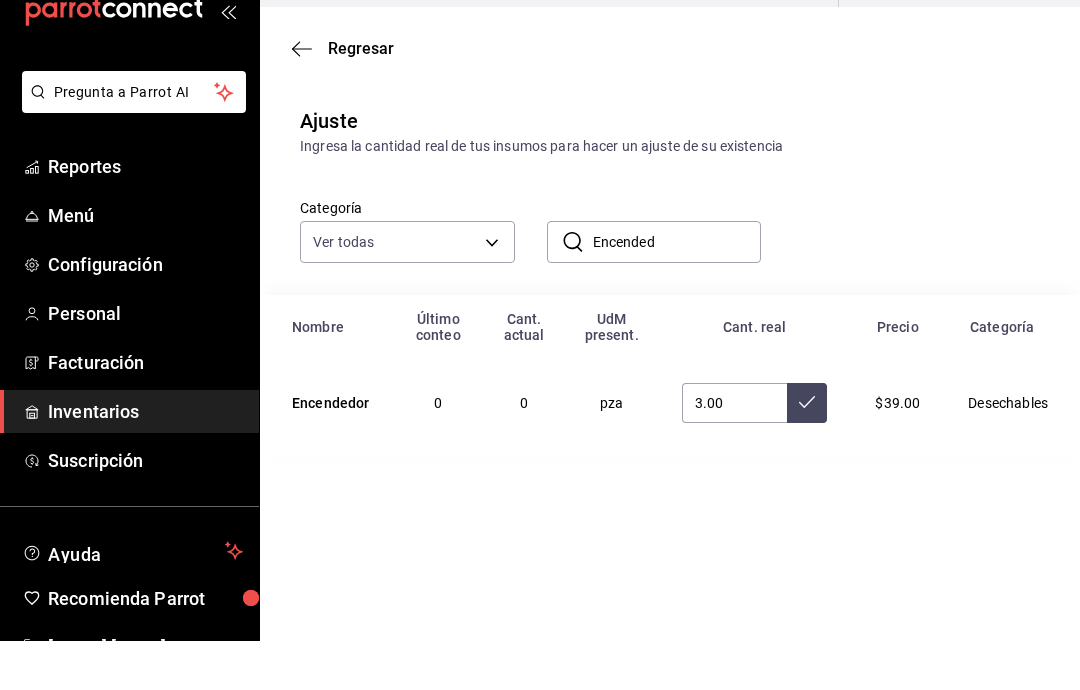 click 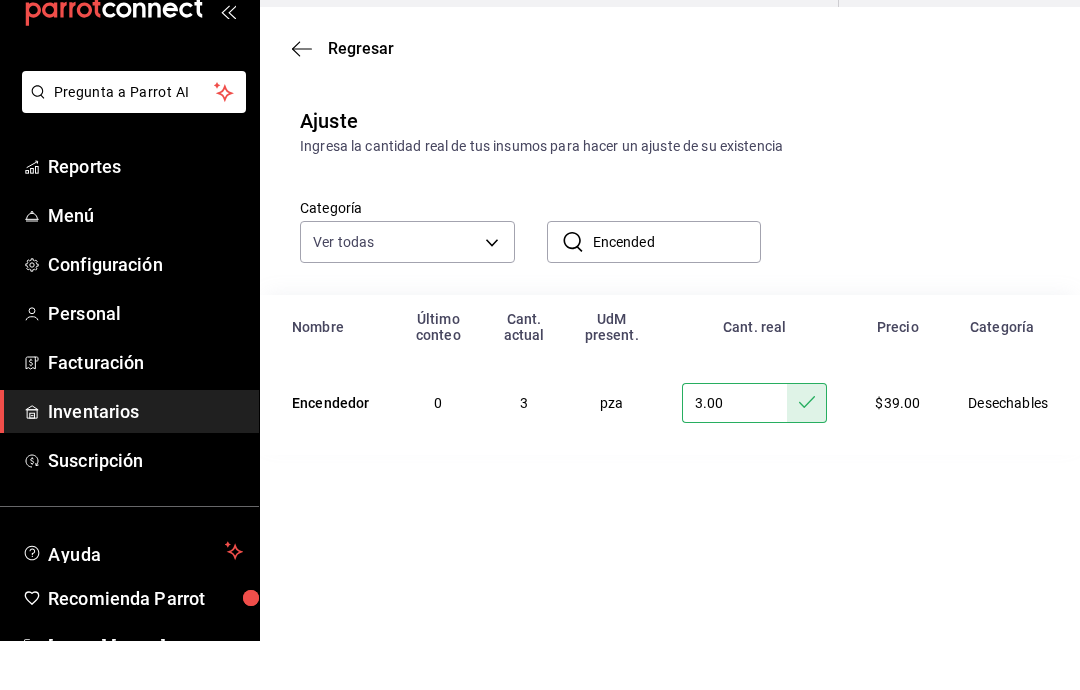 click on "Encended" at bounding box center [677, 291] 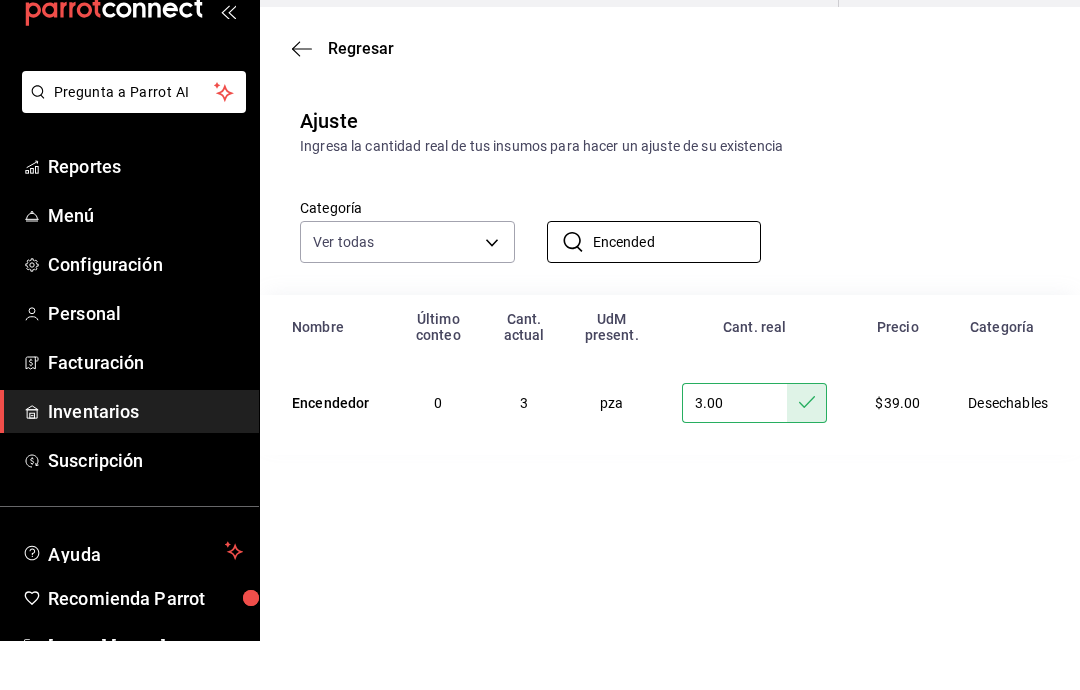 click on "Encended" at bounding box center (677, 291) 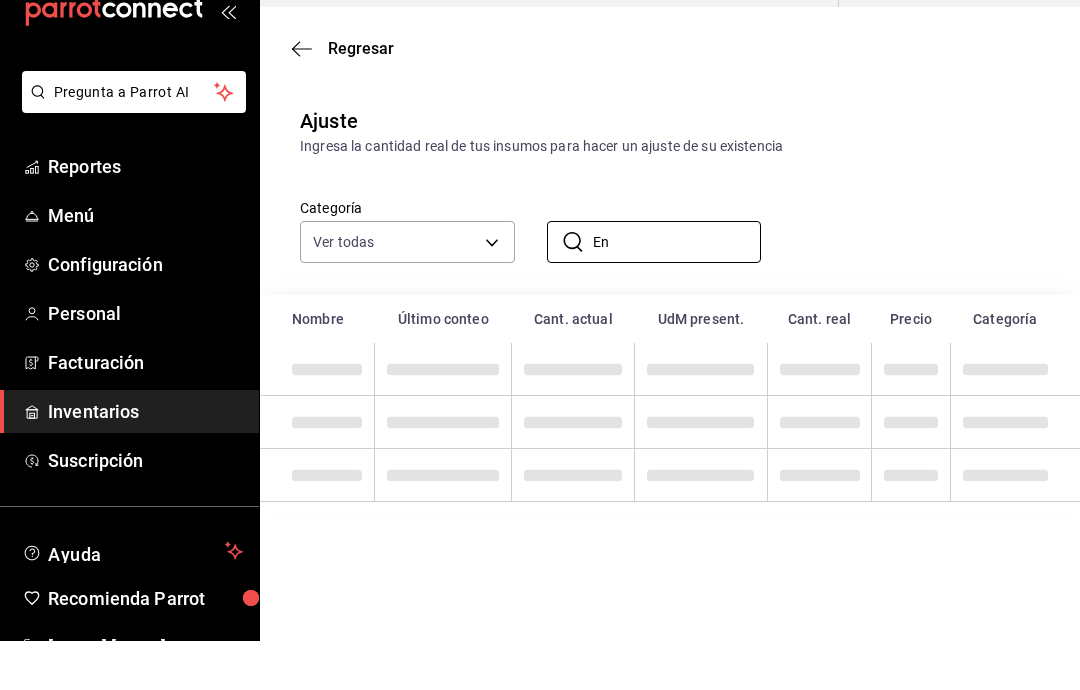 type on "E" 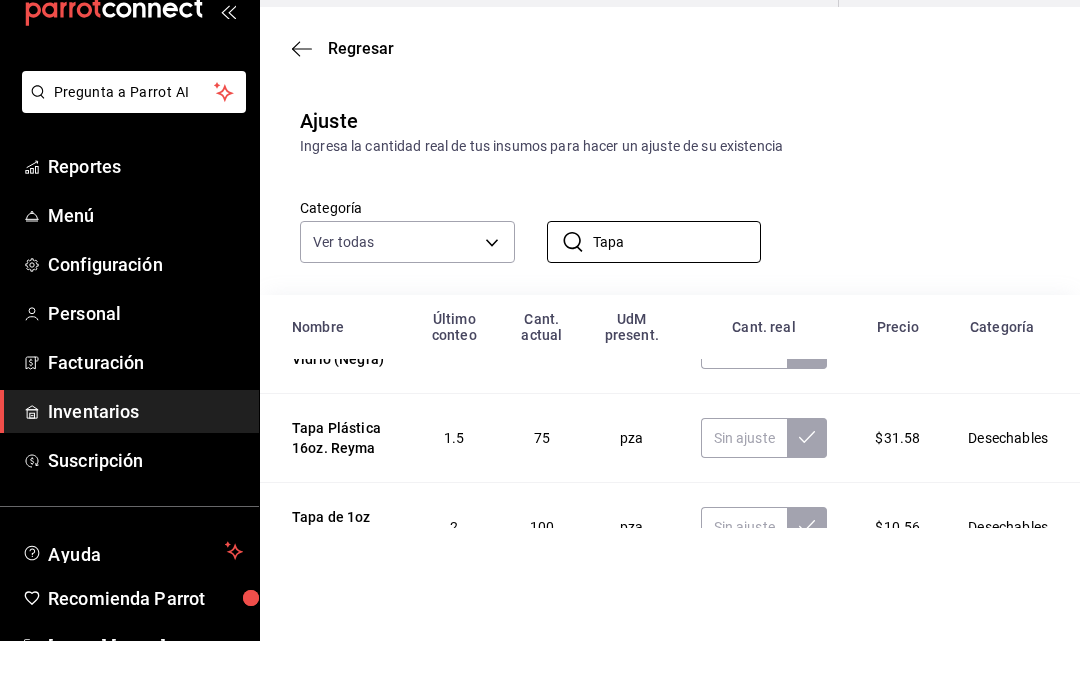 scroll, scrollTop: 52, scrollLeft: 0, axis: vertical 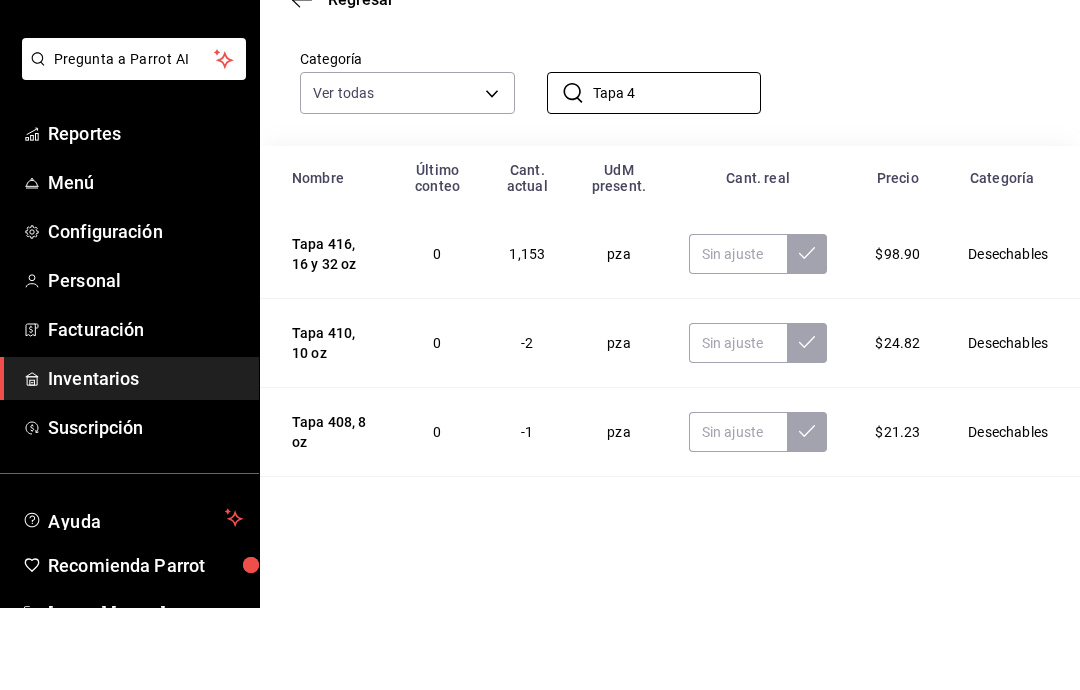 type on "Tapa 4" 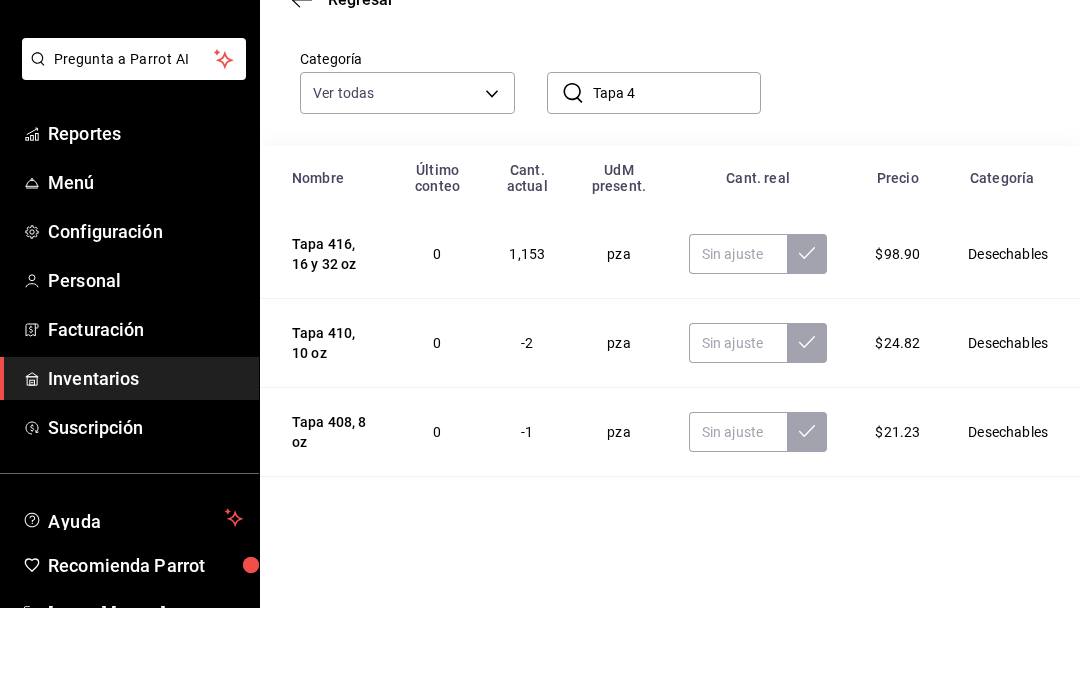click at bounding box center (738, 603) 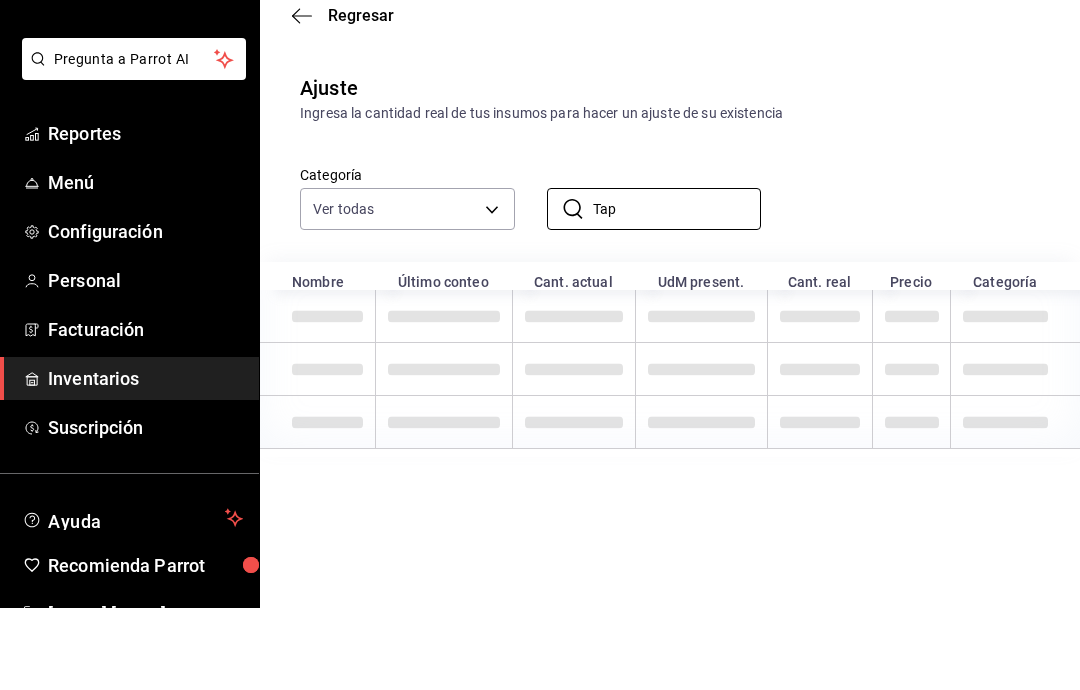 scroll, scrollTop: 0, scrollLeft: 0, axis: both 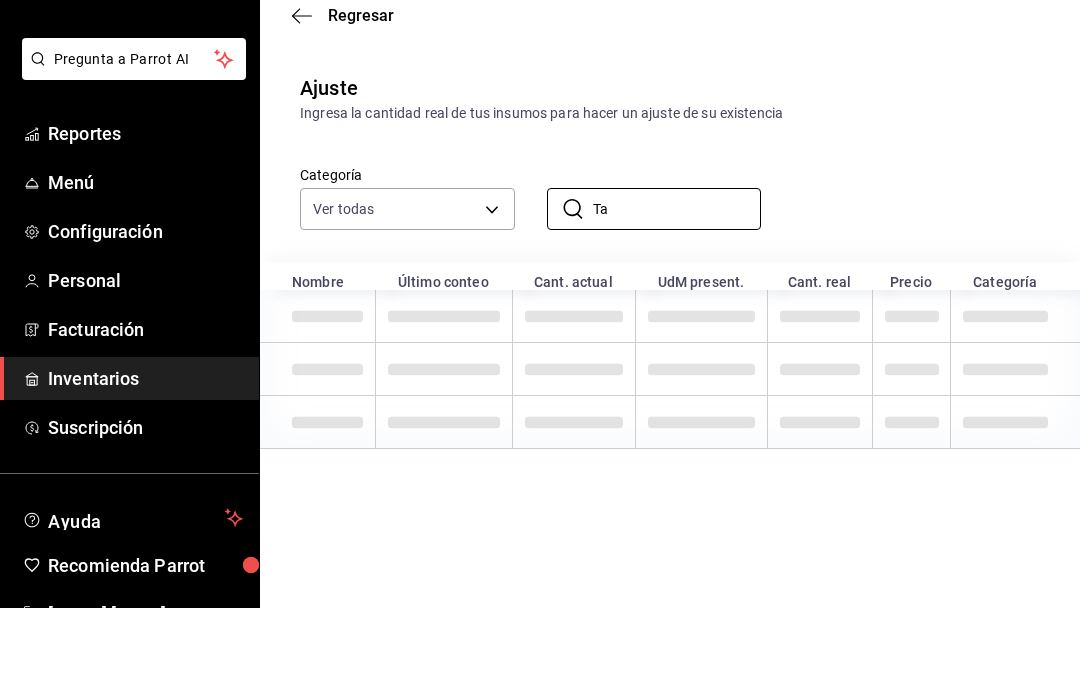 type on "T" 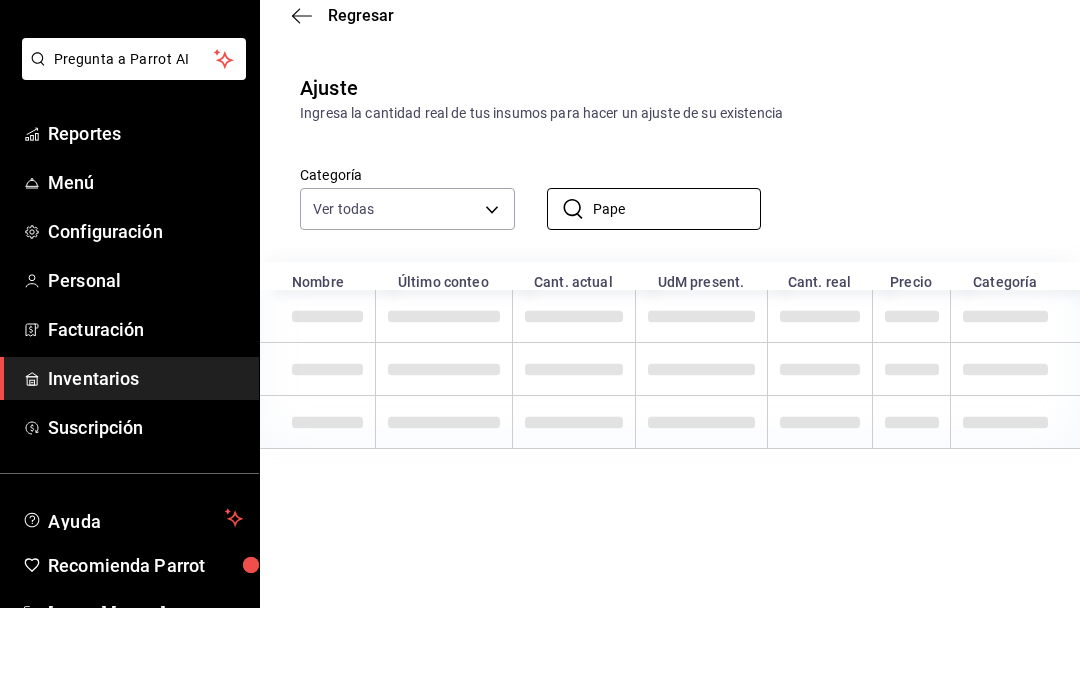 type on "Papel" 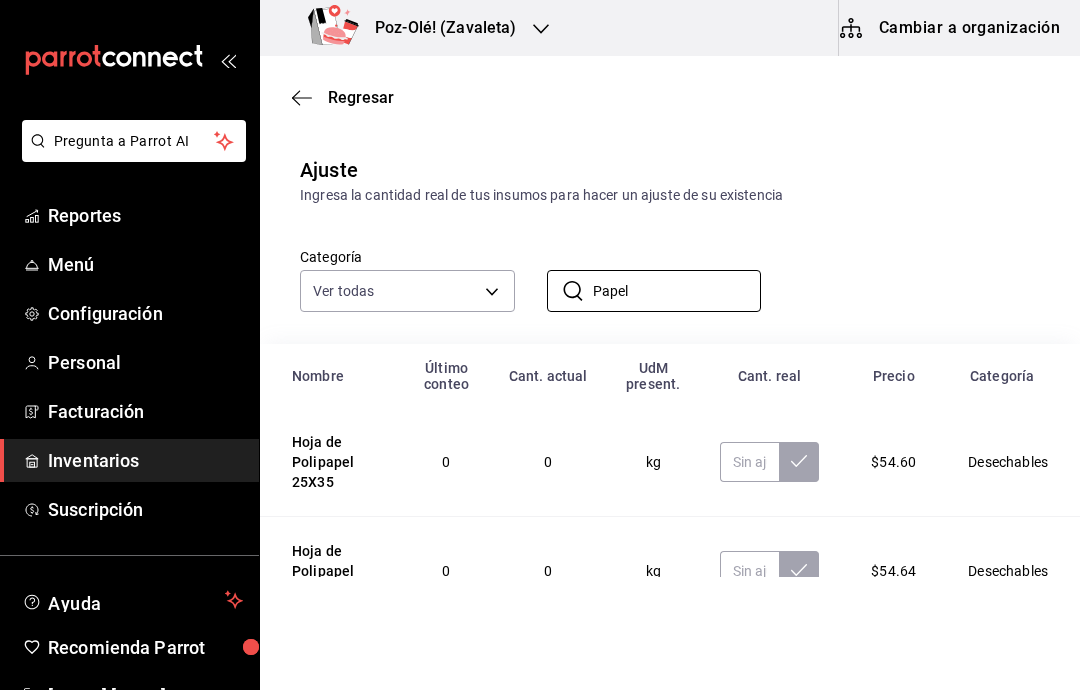 scroll, scrollTop: 82, scrollLeft: 0, axis: vertical 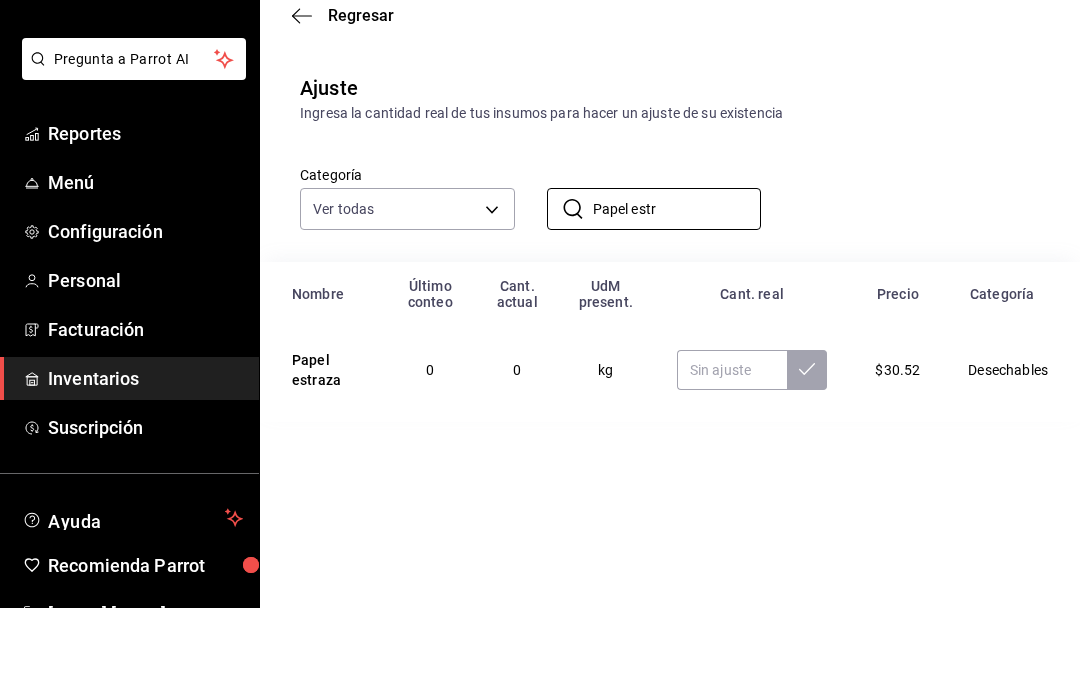 type on "Papel estr" 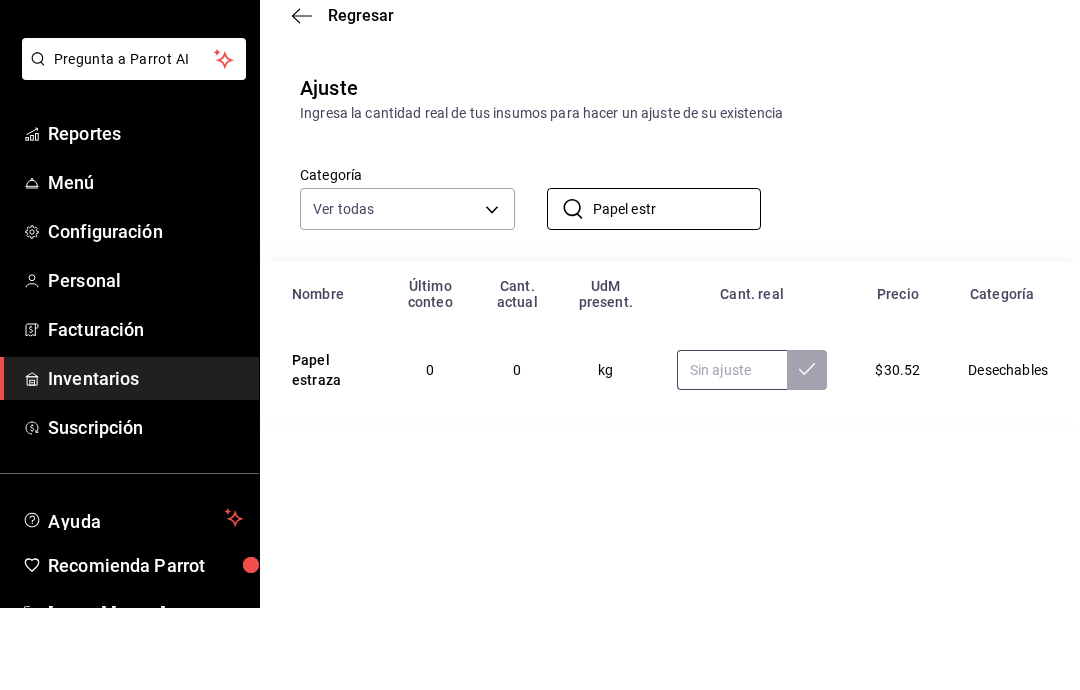 click at bounding box center [732, 452] 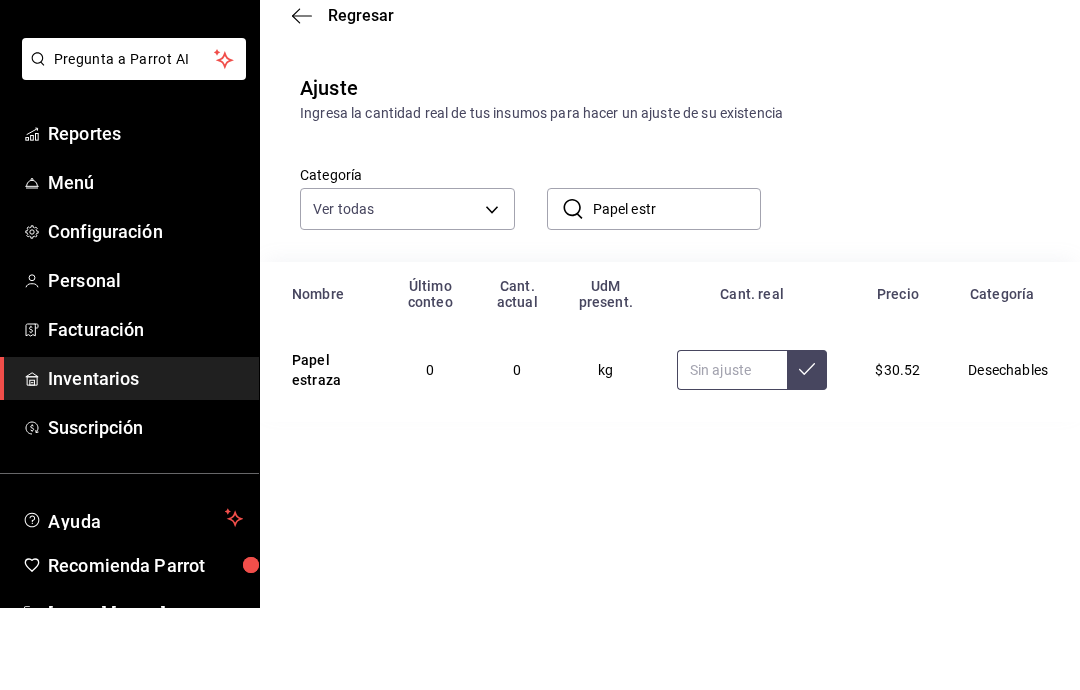 type on "0.00" 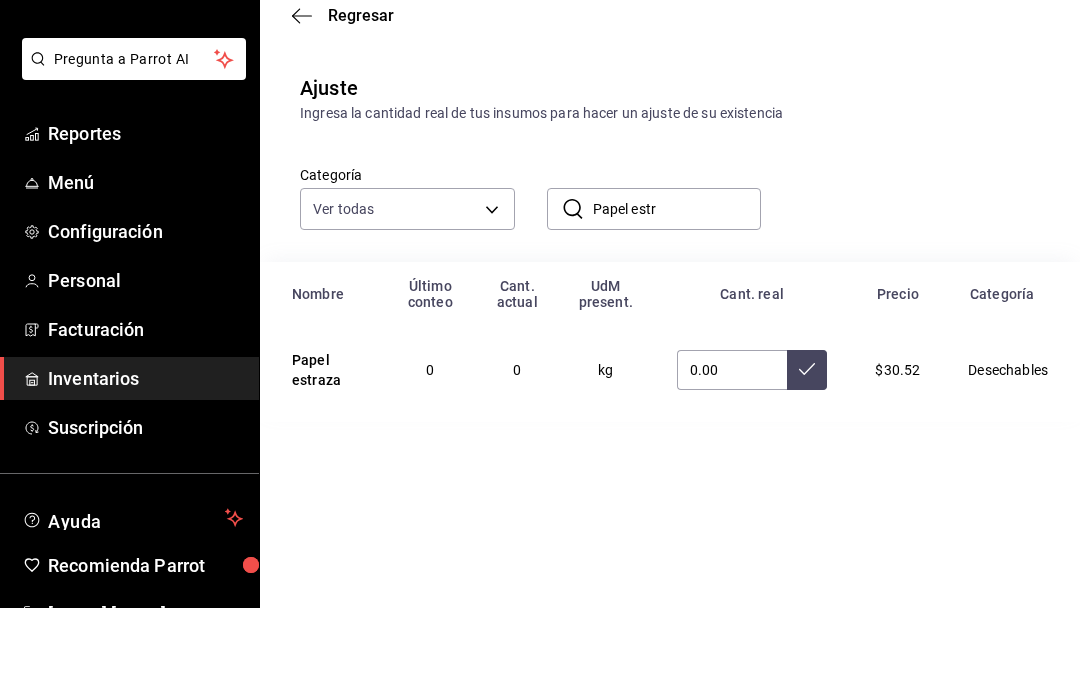 click at bounding box center (807, 452) 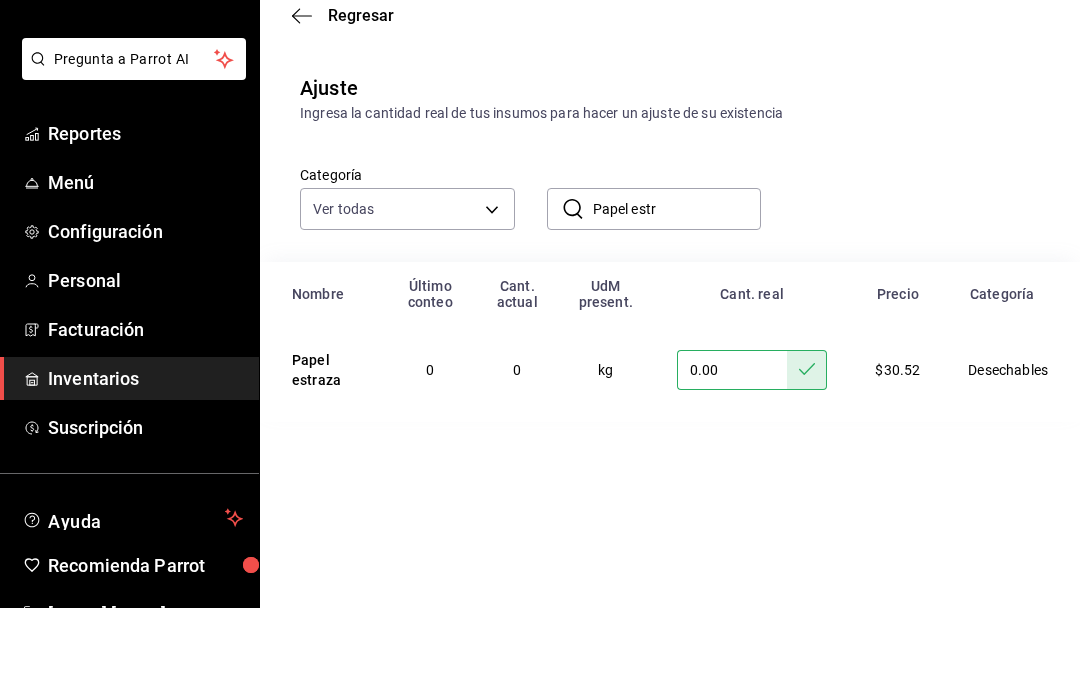 click on "Categoría Ver todas d676893f-1eff-4afc-89d5-be7931405371,64c67766-f765-4080-8c3b-6b73adc83a6f,5c5041bb-a5f2-4fee-a852-9518eaaaed63,a9ecc625-3e6e-4f3a-af89-b6f5851c2aa6,664a98cc-303f-4457-ad6a-208424c1b37e,36a74587-1017-4fd3-9202-a42460c92c41,6f6df9d1-7af3-447f-bdad-717510cfd3a0,5edf9950-3e7b-46be-983e-759299c0bd72,a0016c89-fc40-4d14-a13f-f79d9adf0461,641e80c7-81a0-4fcb-acf7-bf130a73799a,7c441fcf-f04e-4a9e-887d-7e4510957efa ​ Papel estr ​" at bounding box center [670, 275] 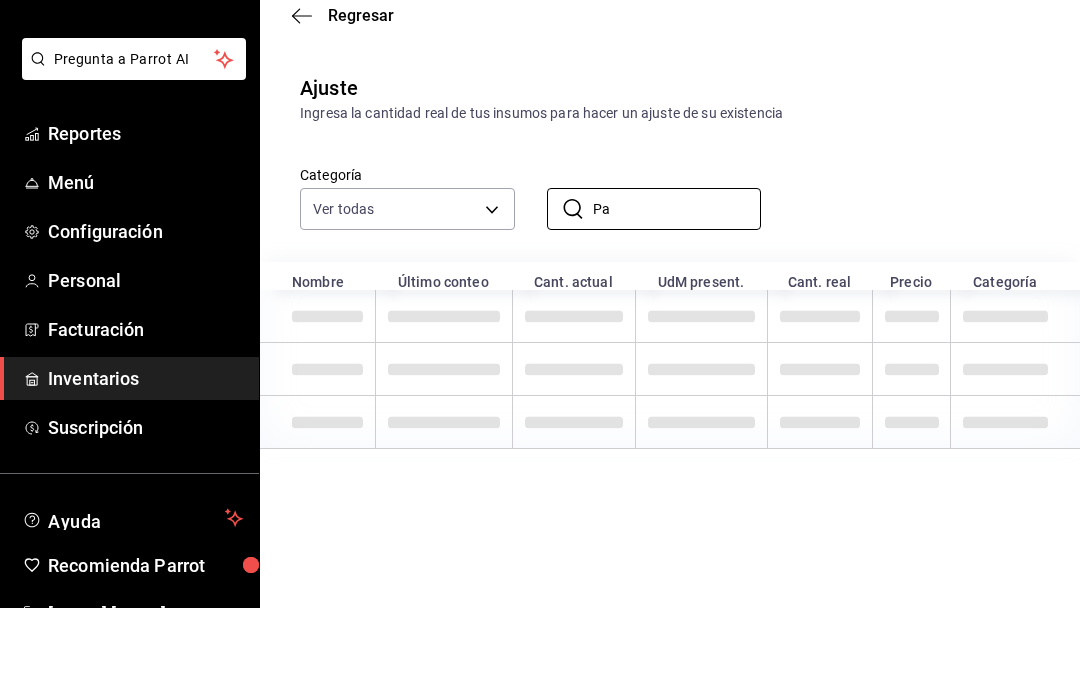 type on "P" 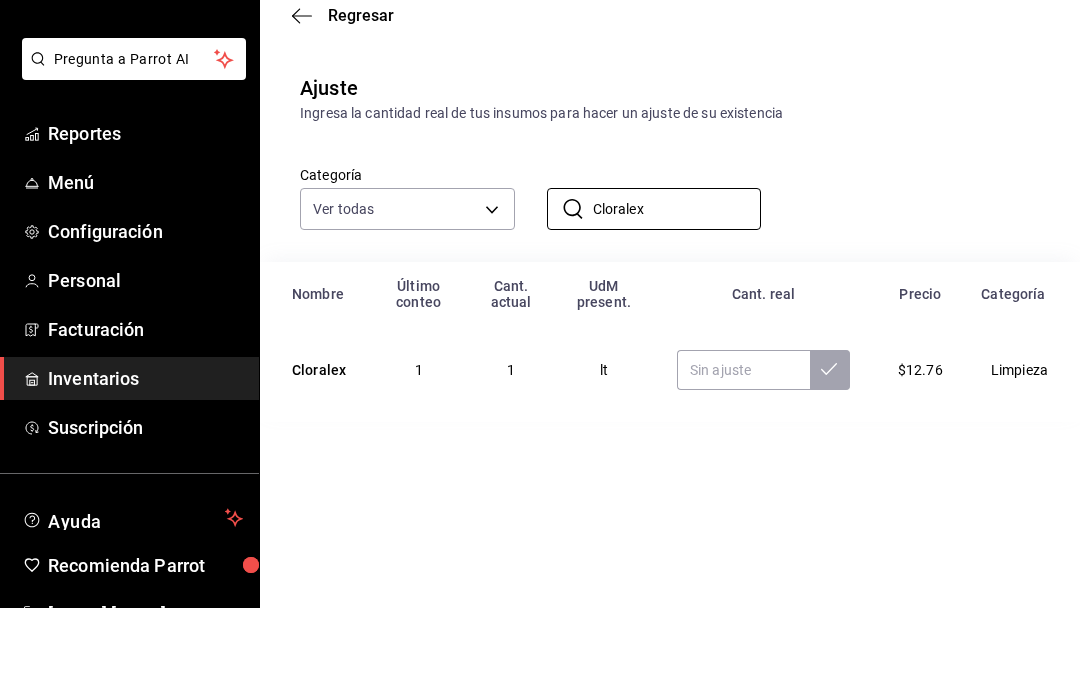 type on "Cloralex" 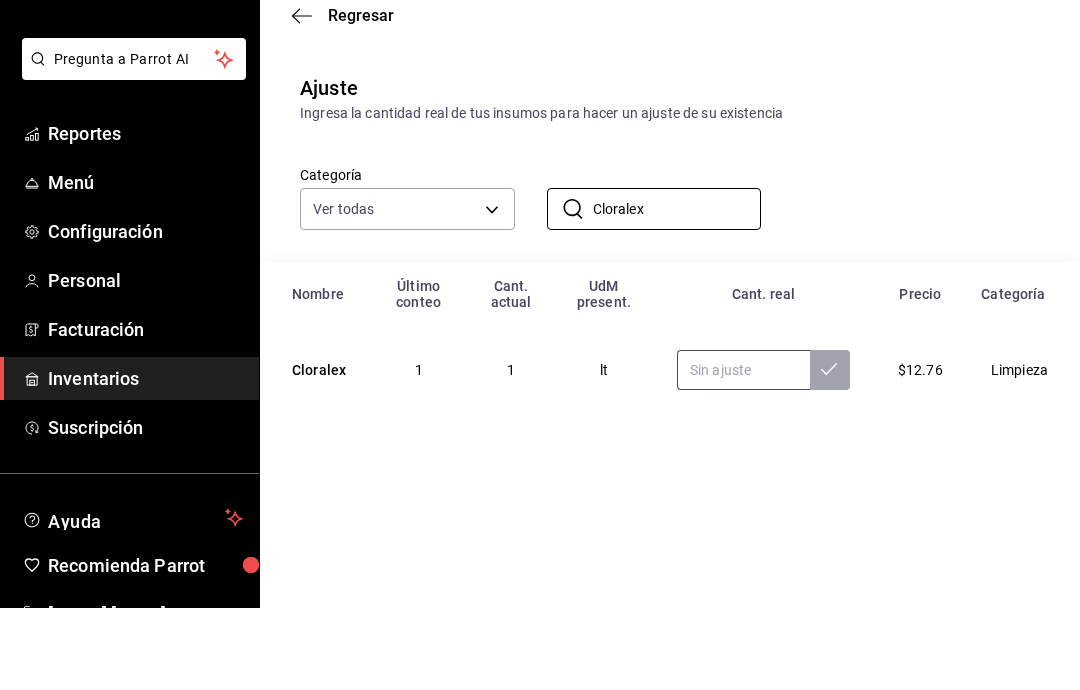 click at bounding box center [743, 452] 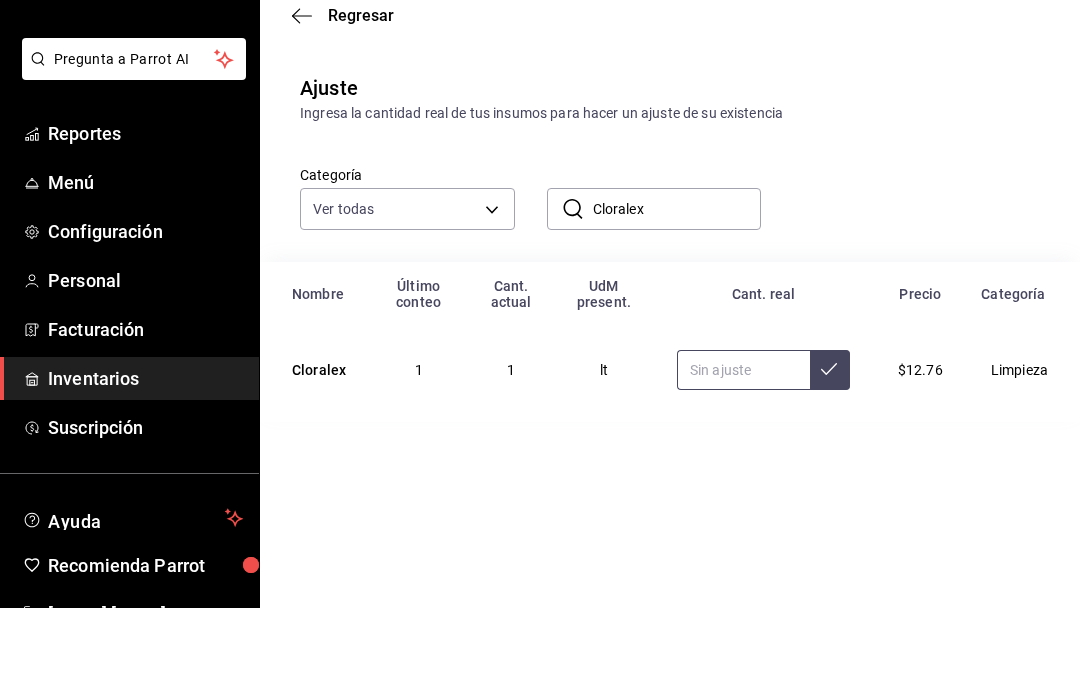 type on "0.00" 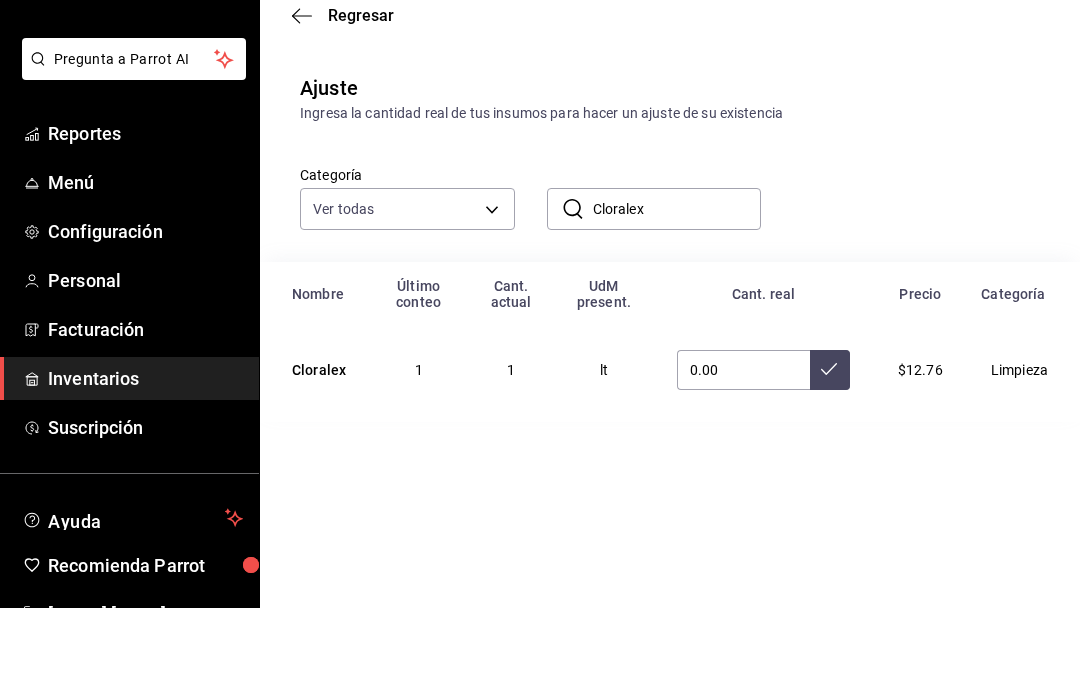 click at bounding box center (830, 452) 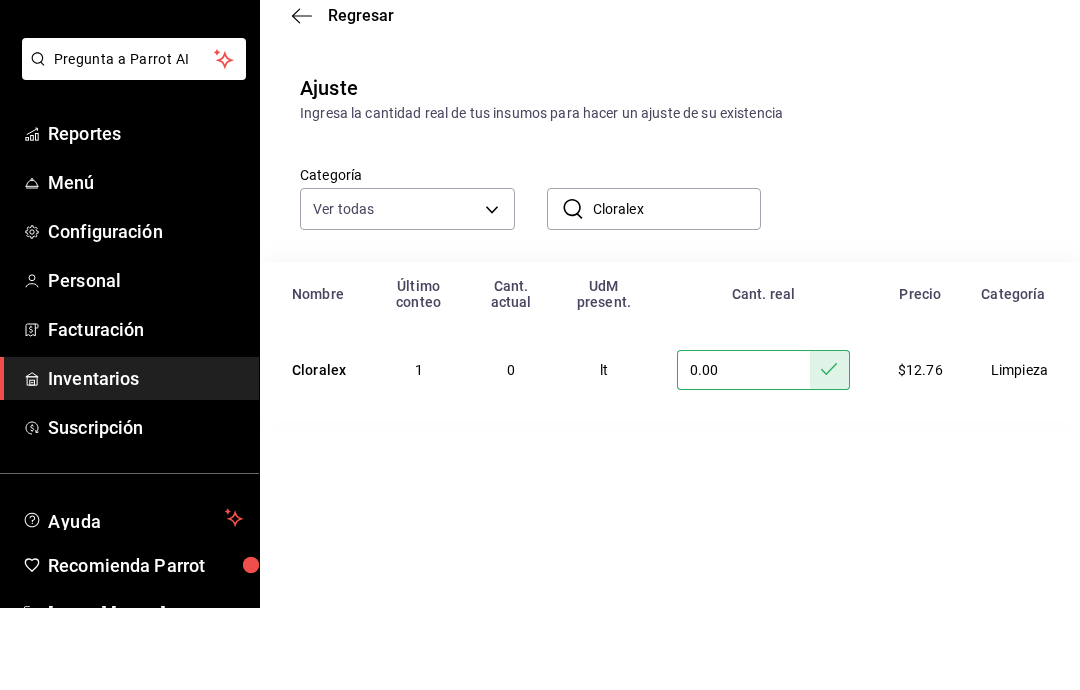 click on "Cloralex" at bounding box center (677, 291) 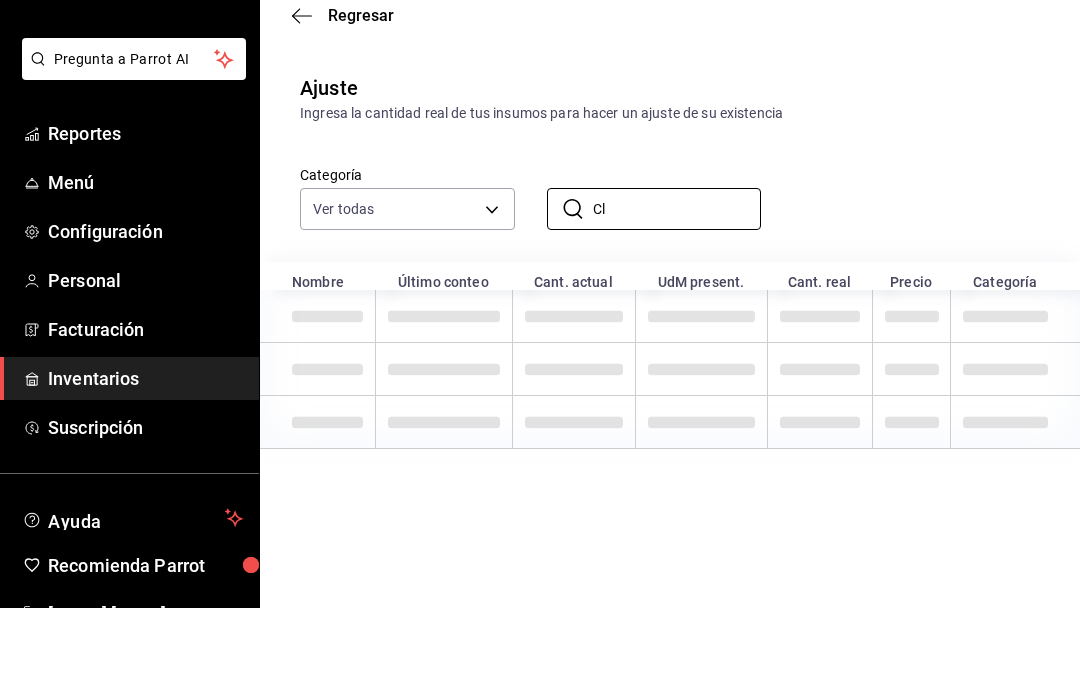 type on "C" 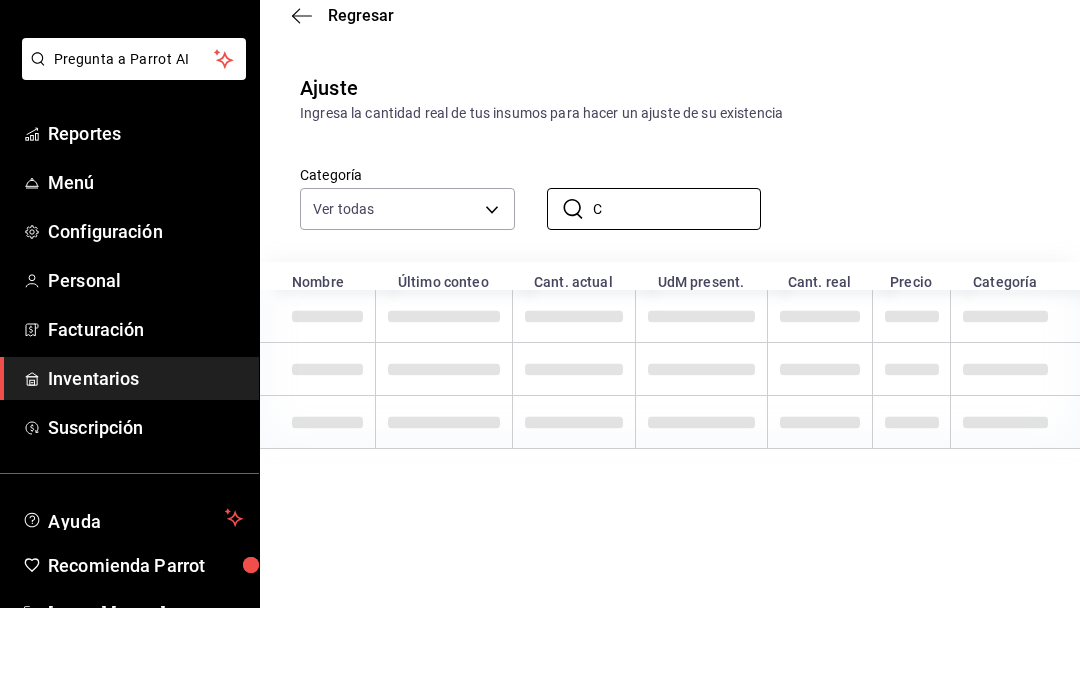 type 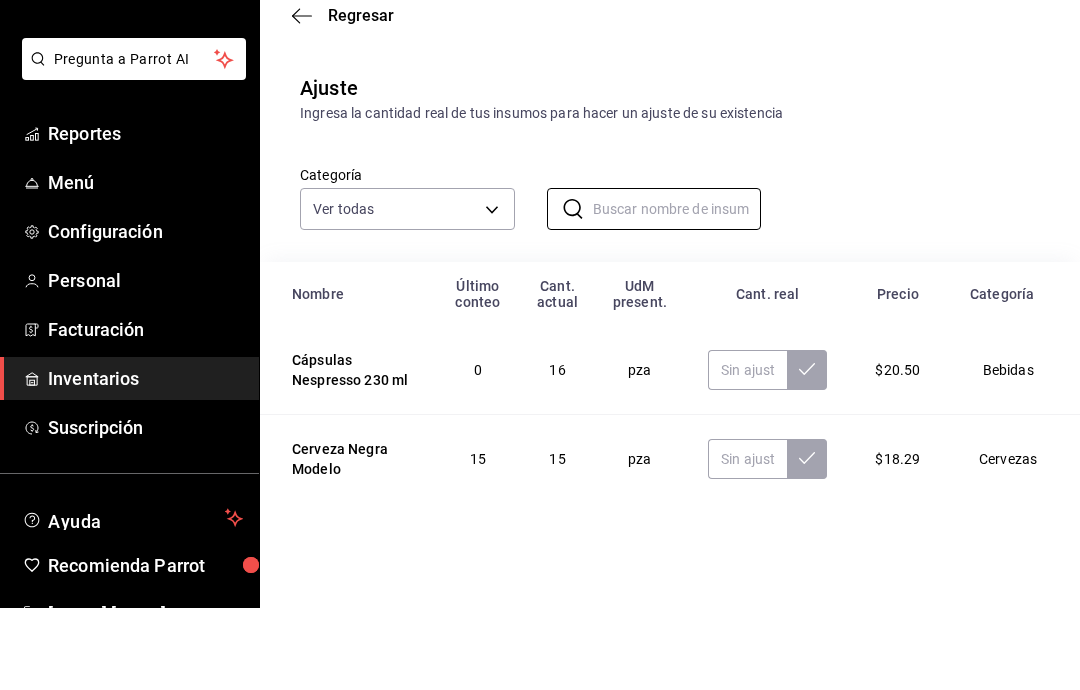 scroll, scrollTop: 0, scrollLeft: 0, axis: both 